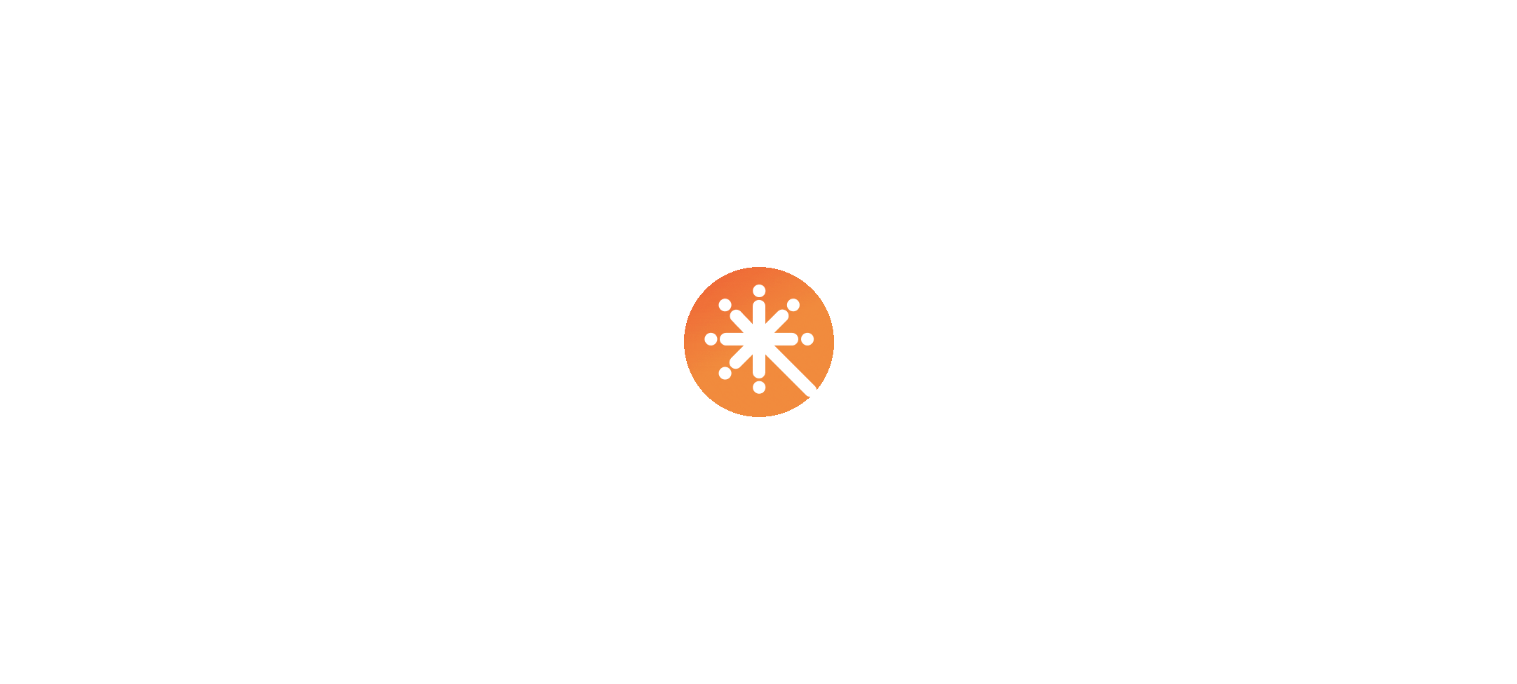 scroll, scrollTop: 0, scrollLeft: 0, axis: both 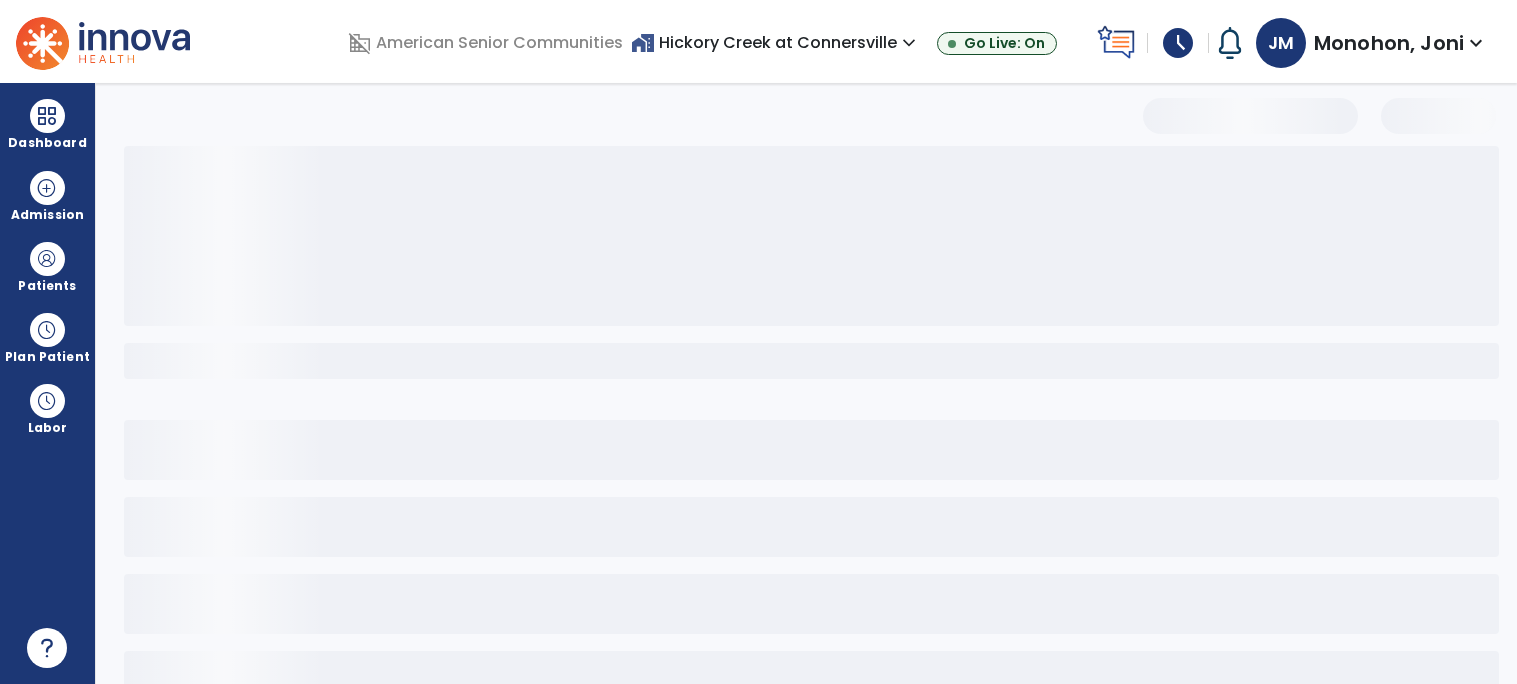 select on "*" 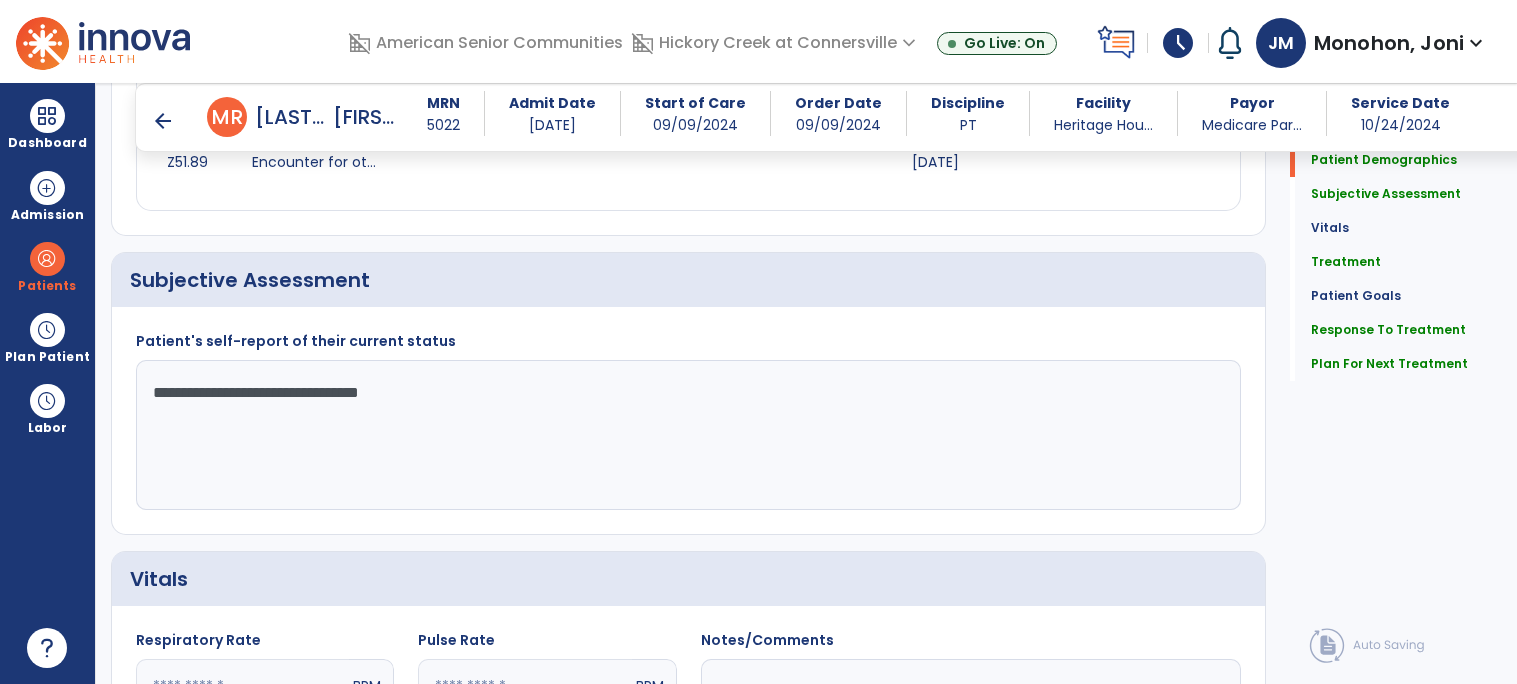 scroll, scrollTop: 0, scrollLeft: 0, axis: both 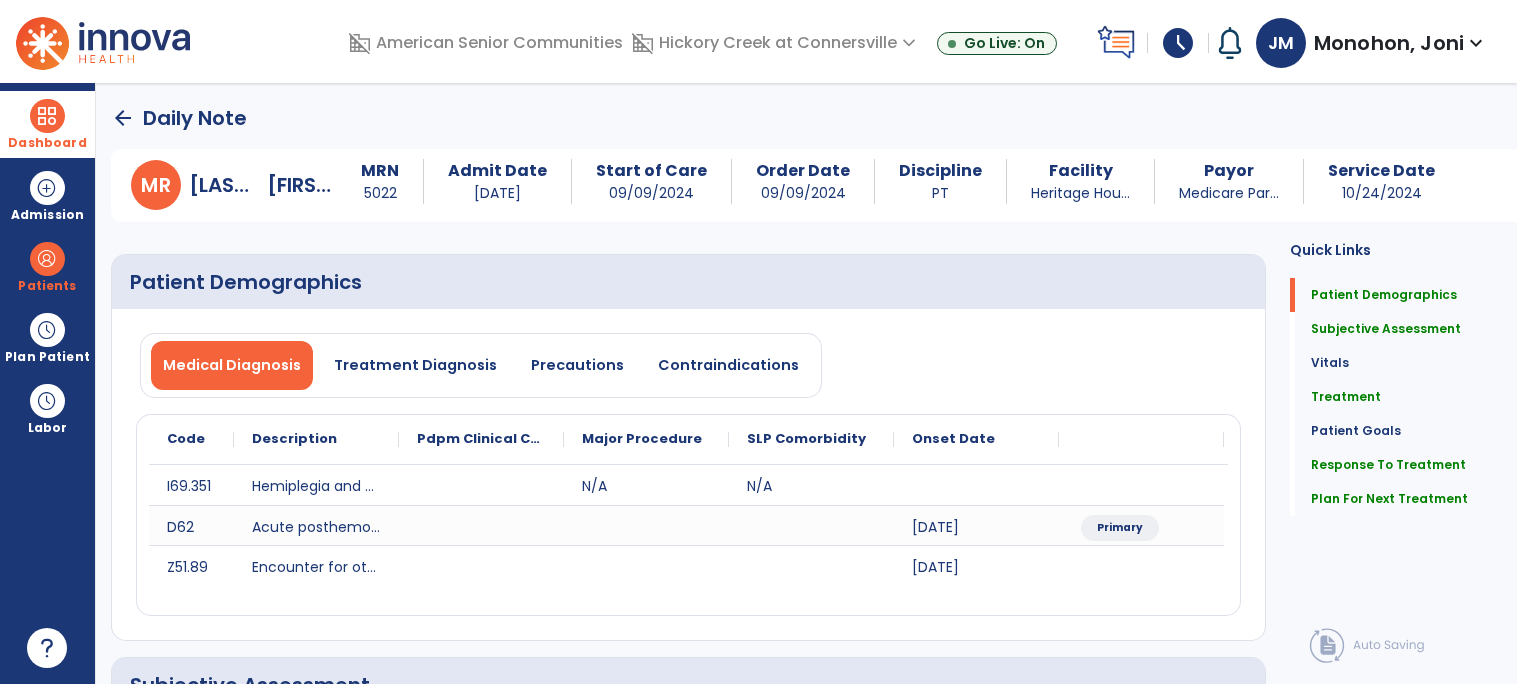 click at bounding box center [47, 116] 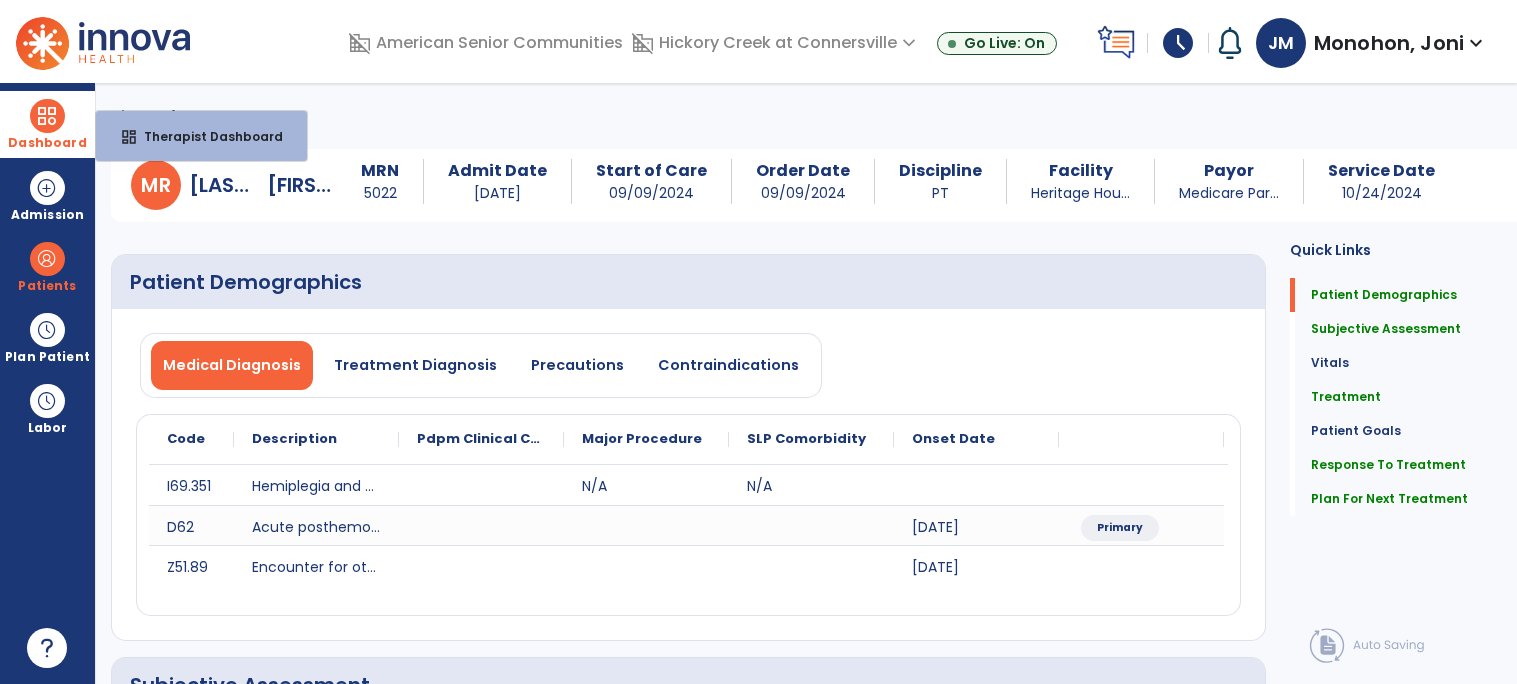 click on "Dashboard" at bounding box center [47, 124] 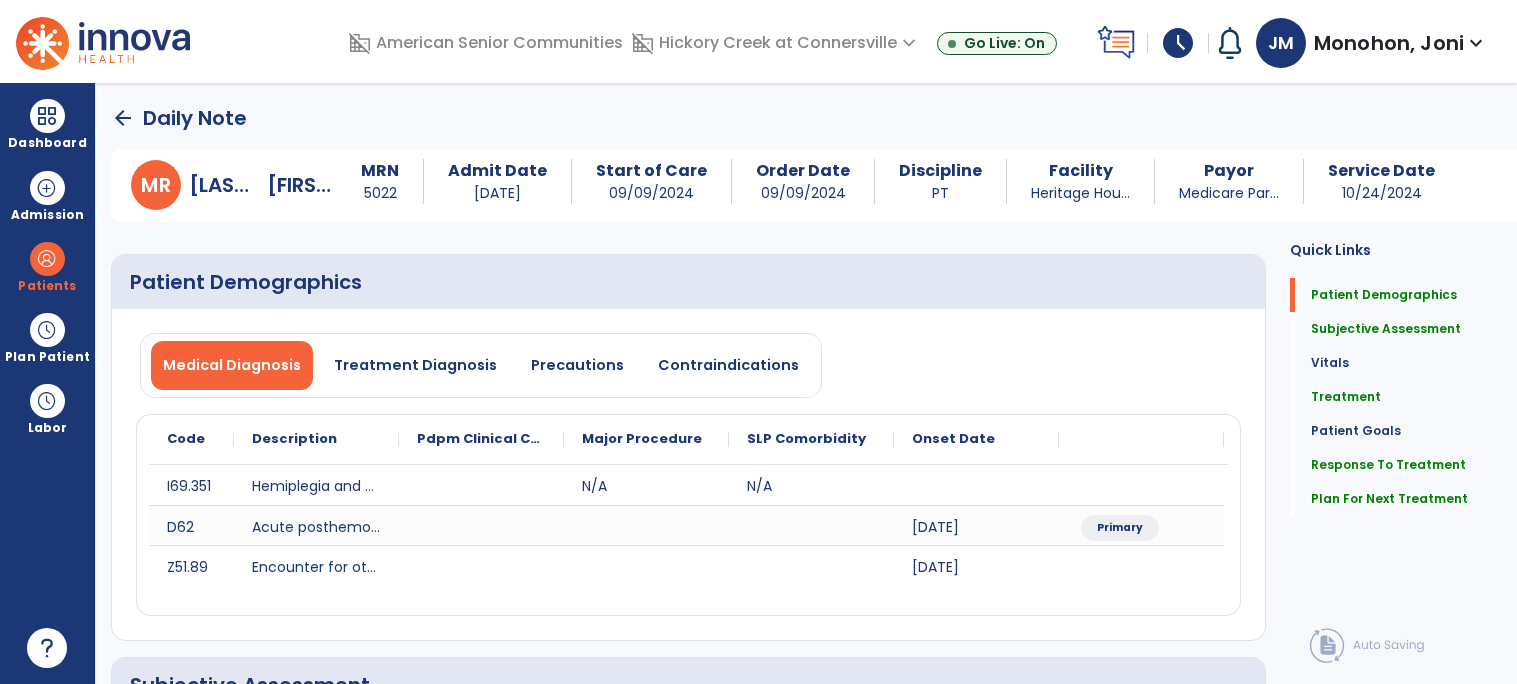 click on "Daily Note" 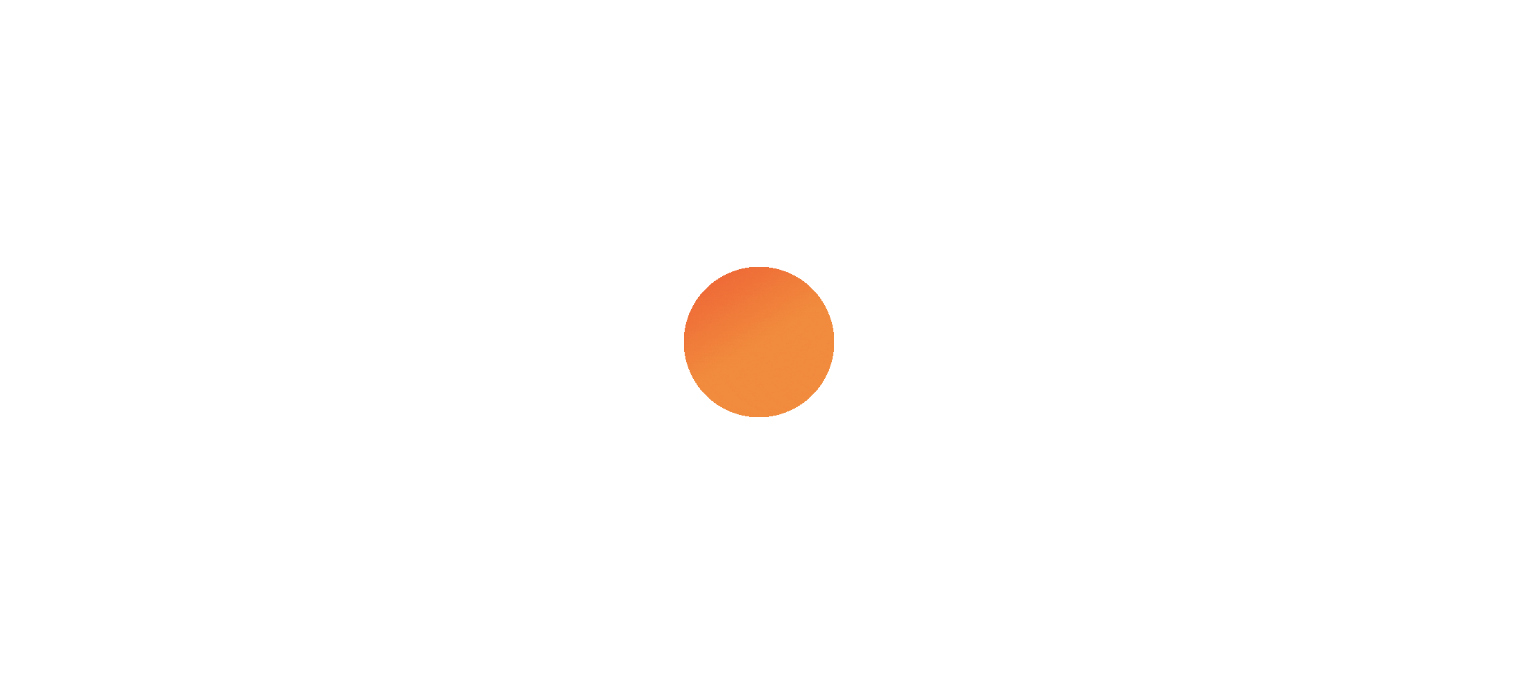 scroll, scrollTop: 0, scrollLeft: 0, axis: both 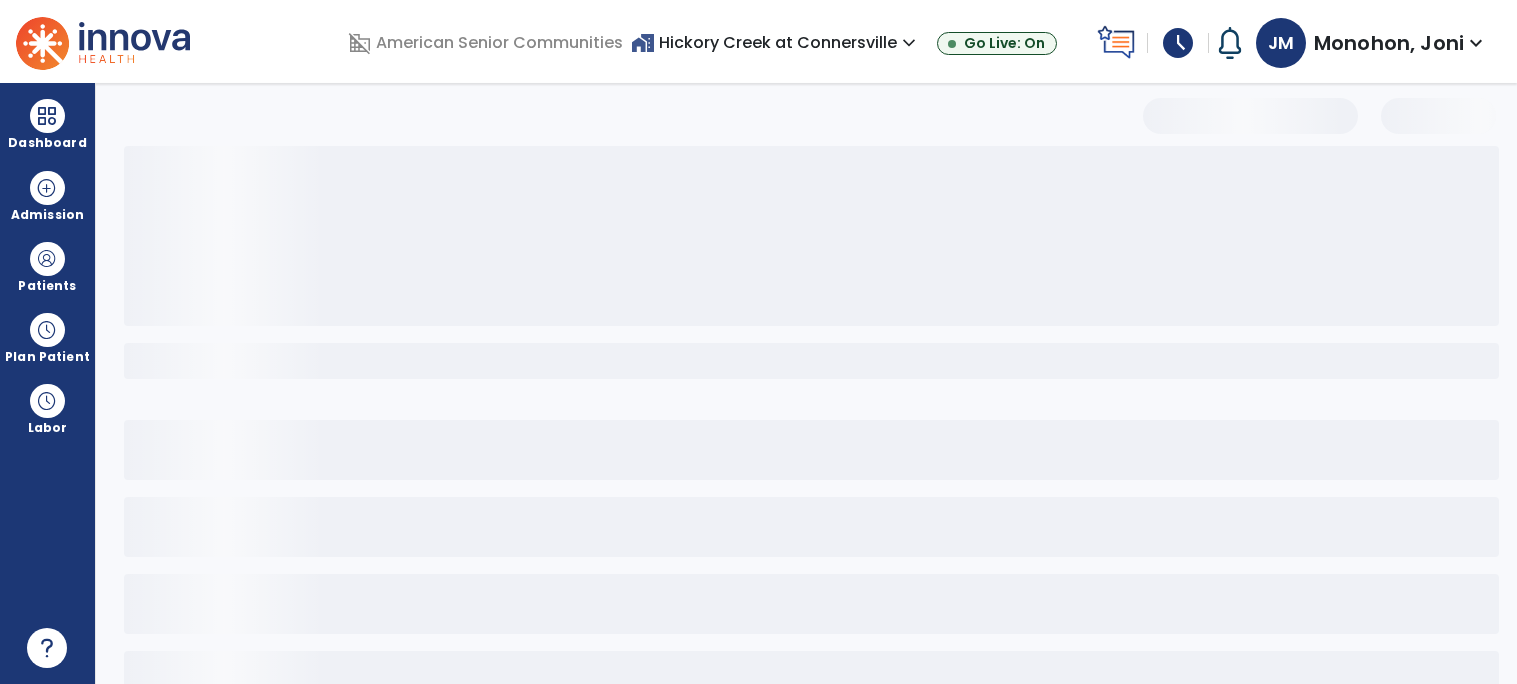 select on "*" 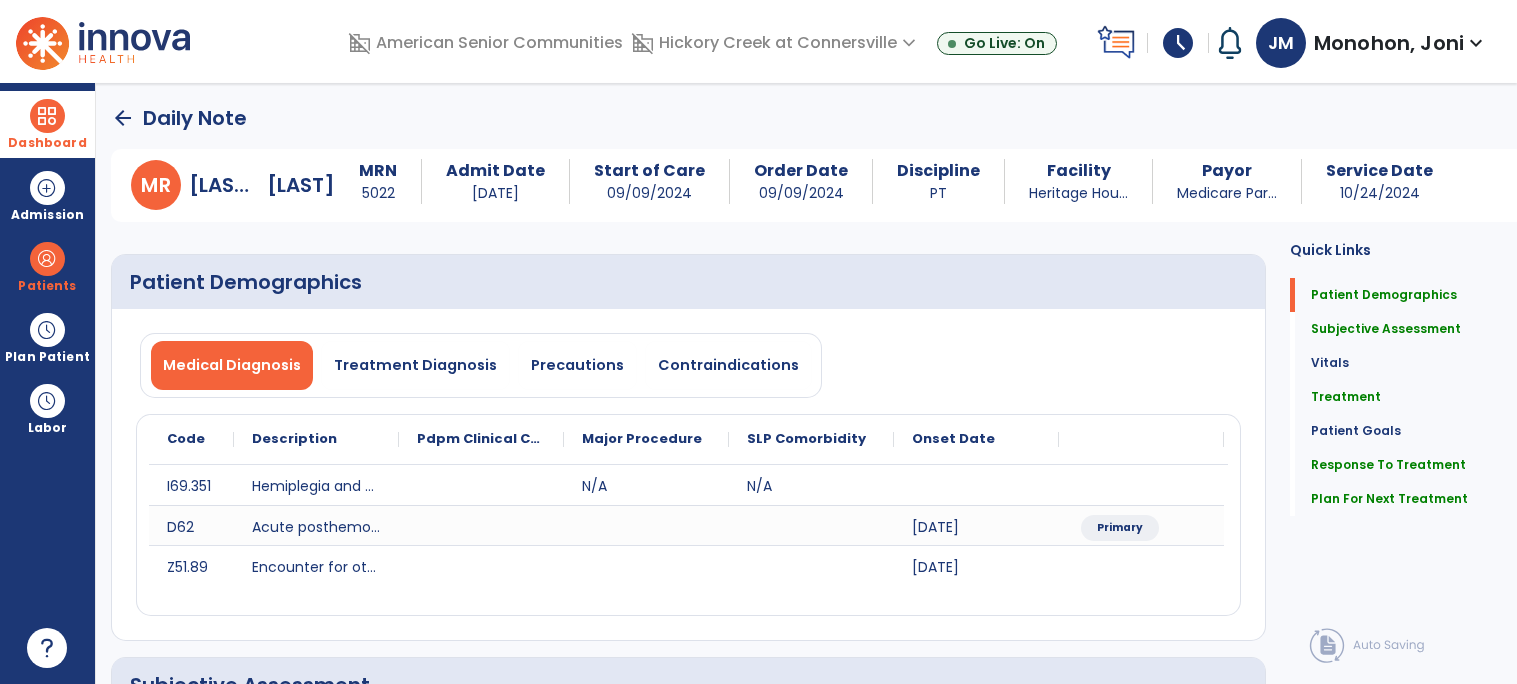 click at bounding box center (47, 116) 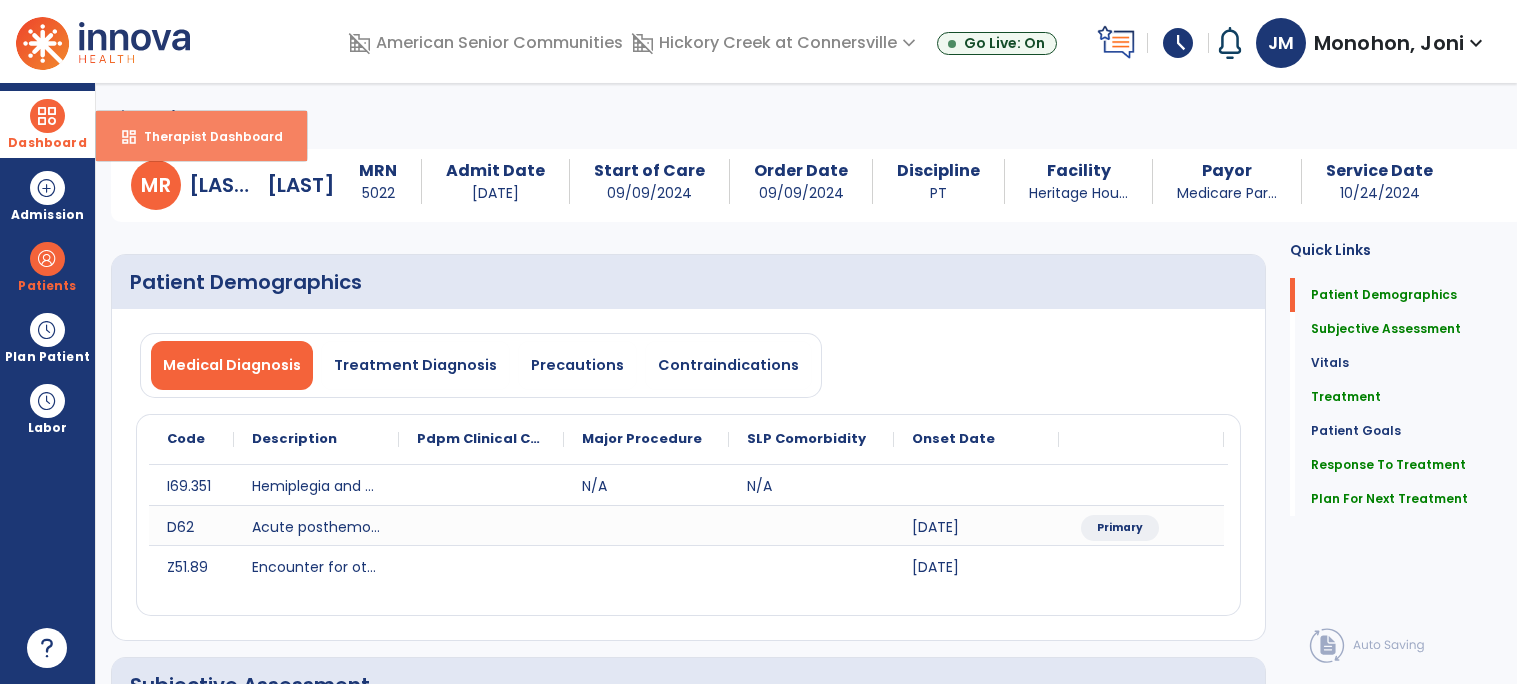 click on "Therapist Dashboard" at bounding box center [205, 136] 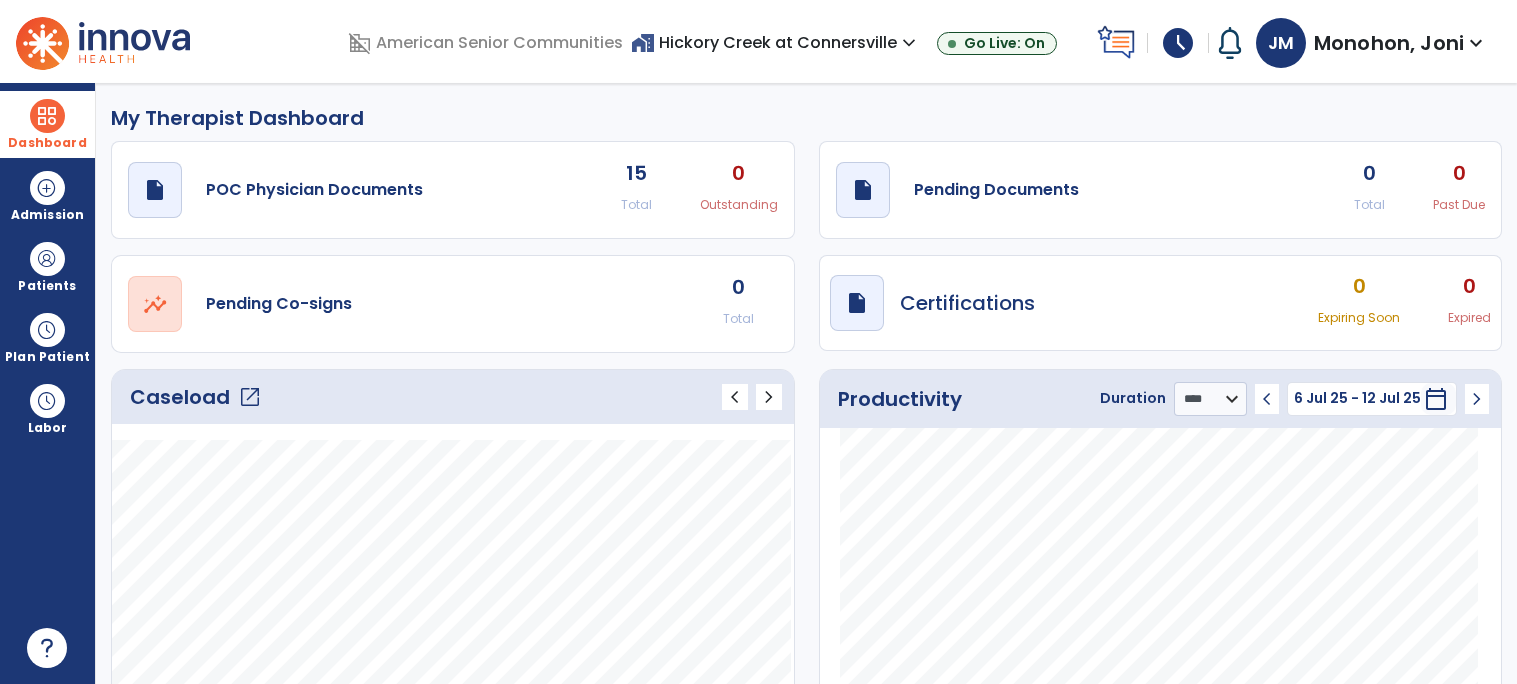 click on "Caseload   open_in_new" 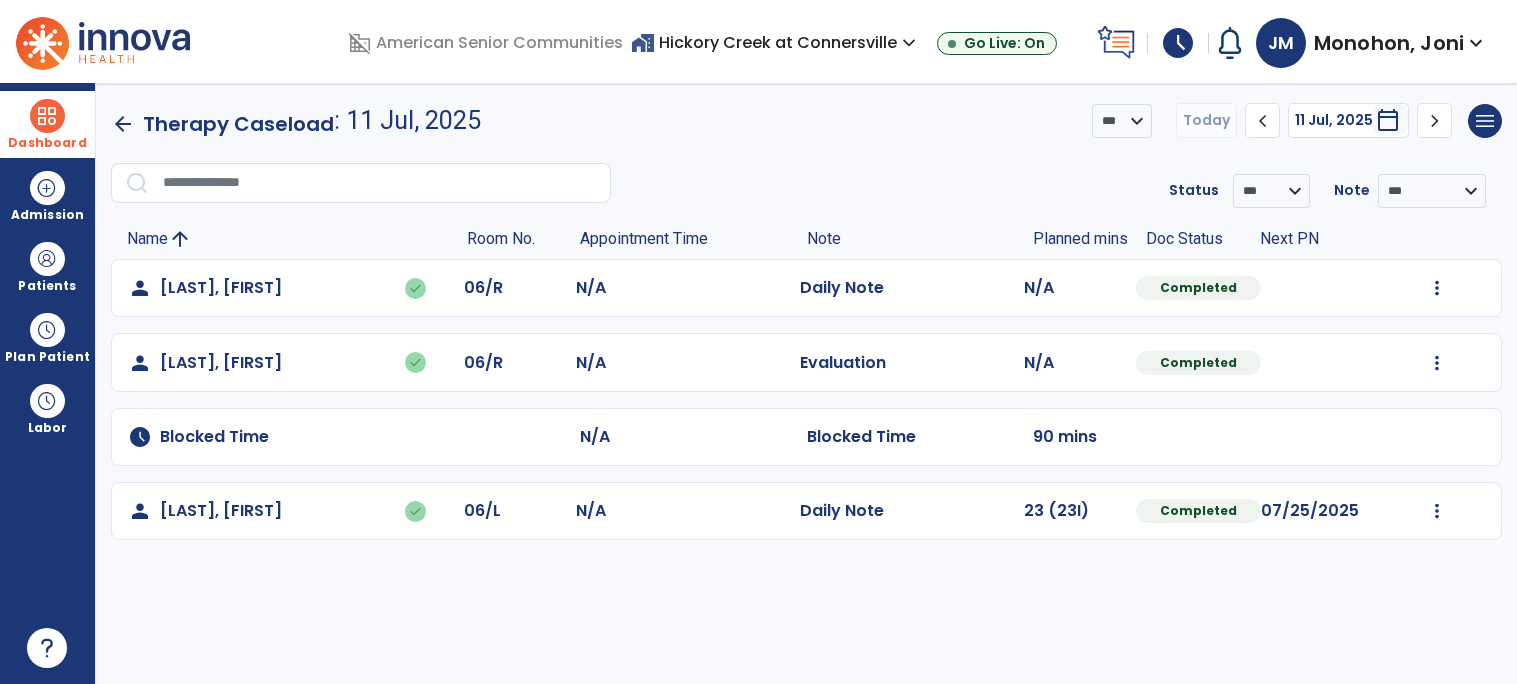 click on "expand_more" at bounding box center [909, 43] 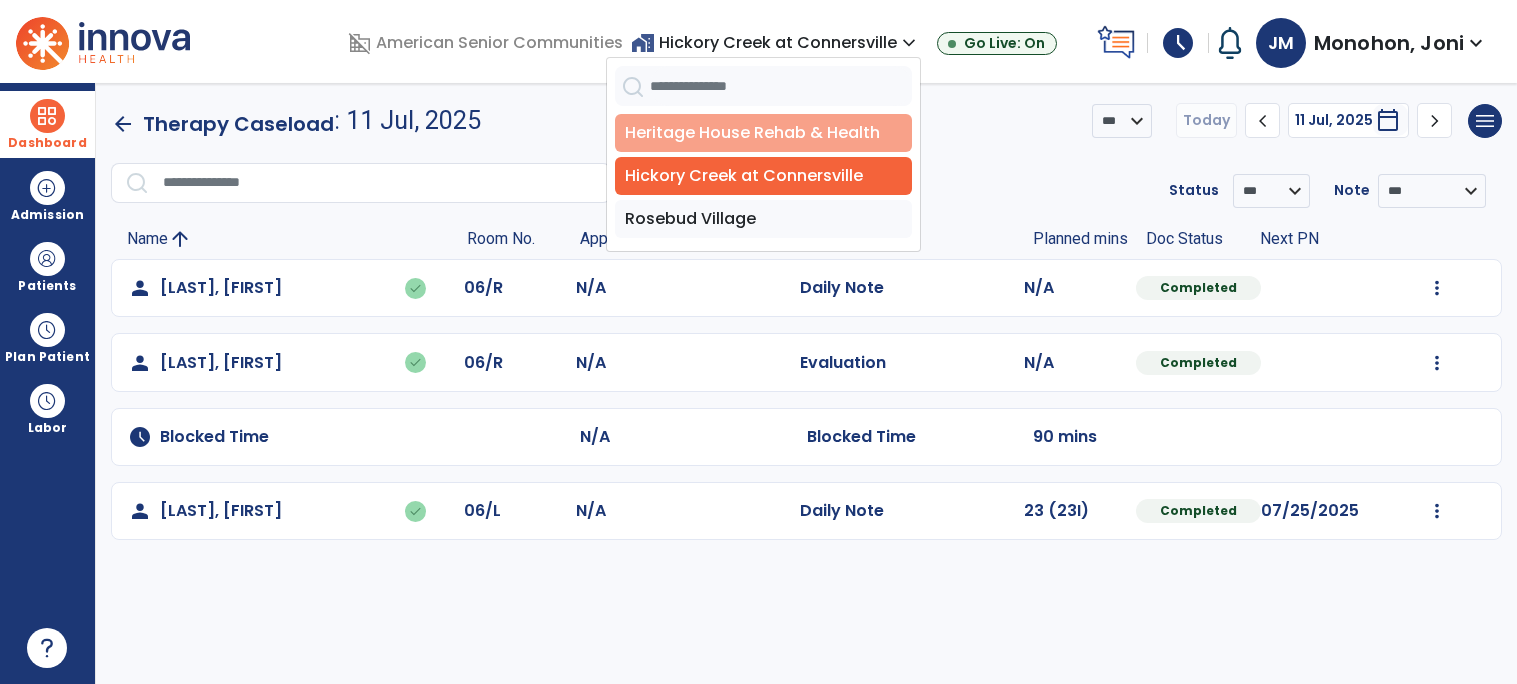 click on "Heritage House Rehab & Health" at bounding box center (763, 133) 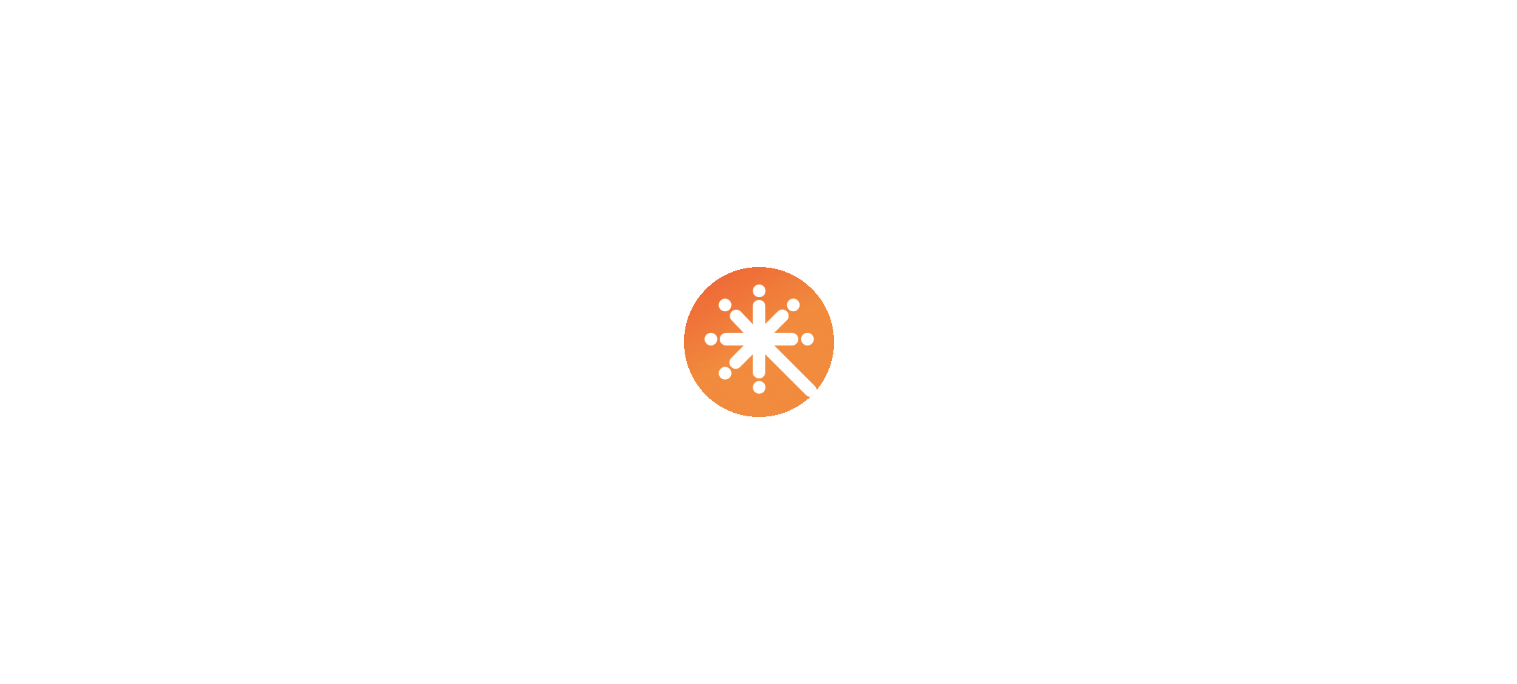 scroll, scrollTop: 0, scrollLeft: 0, axis: both 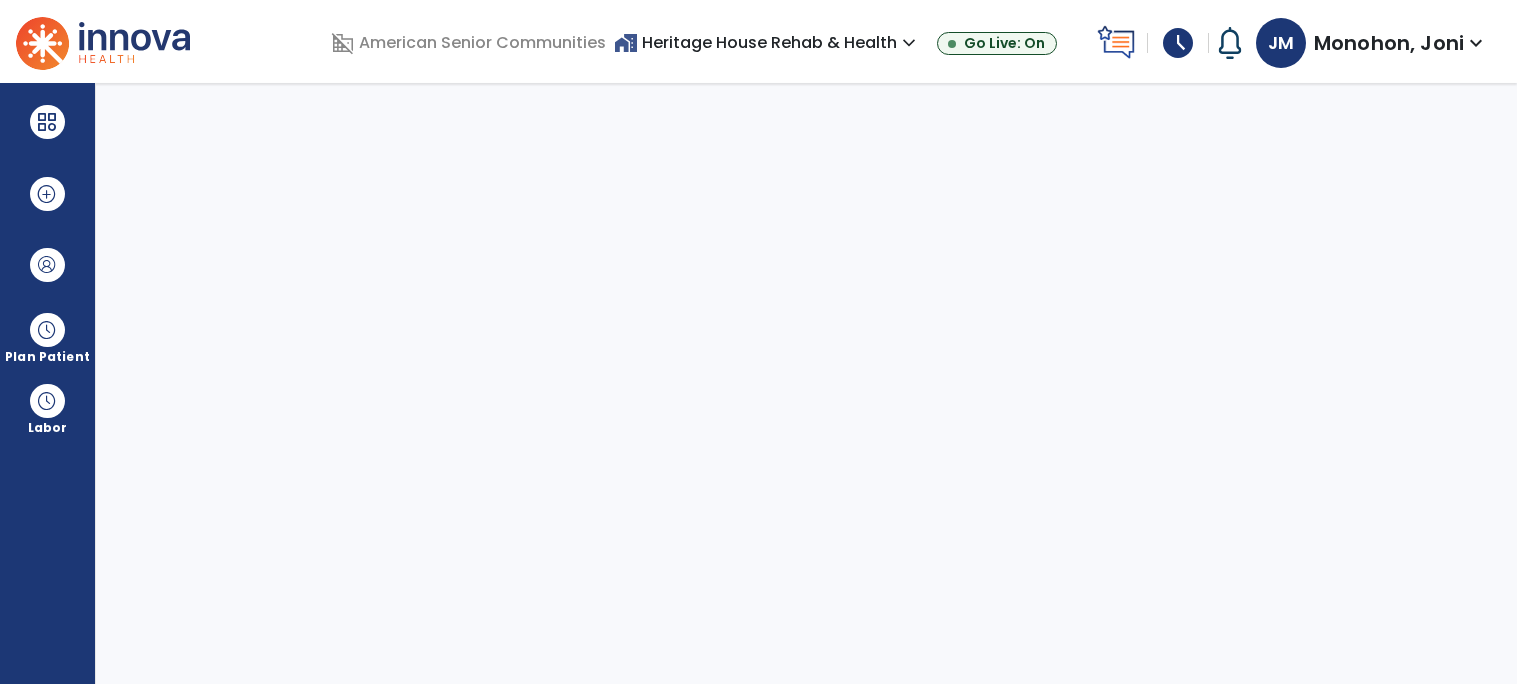 select on "****" 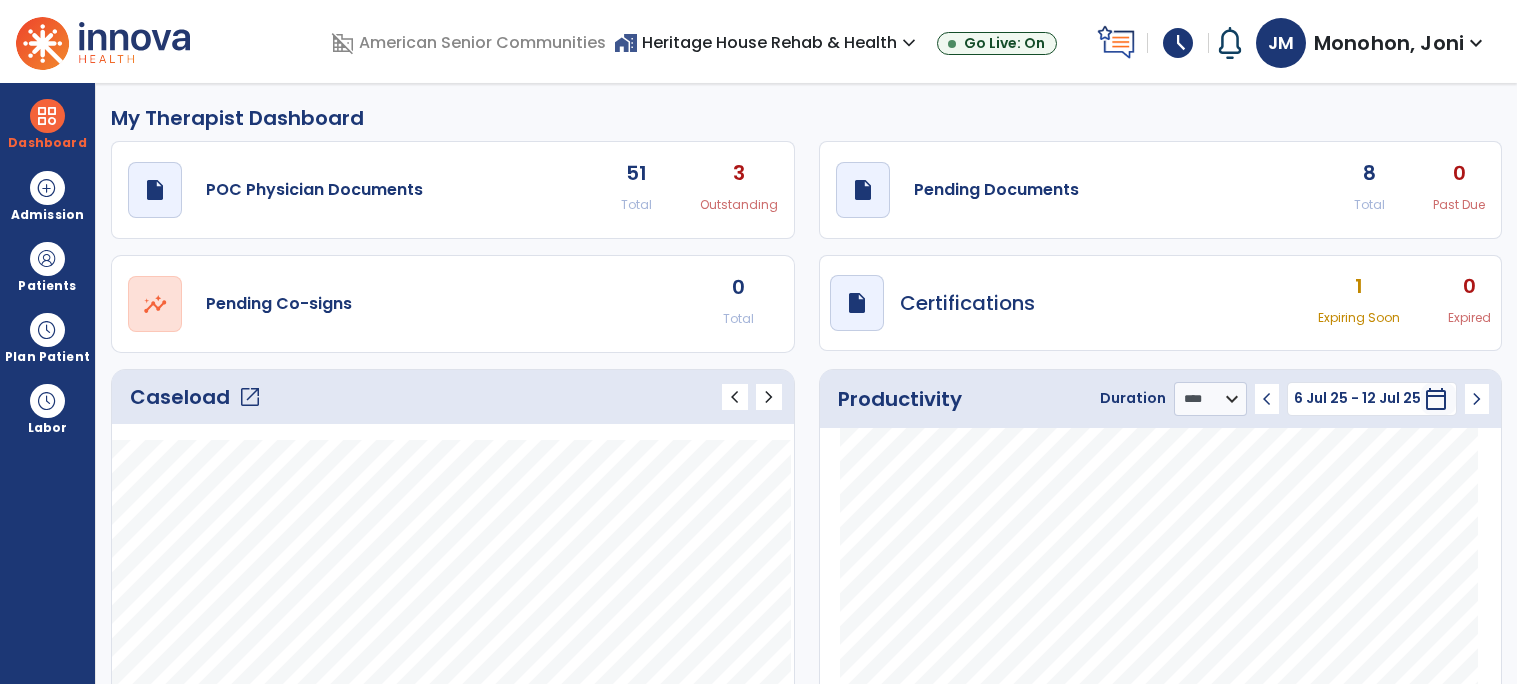 click on "Caseload   open_in_new" 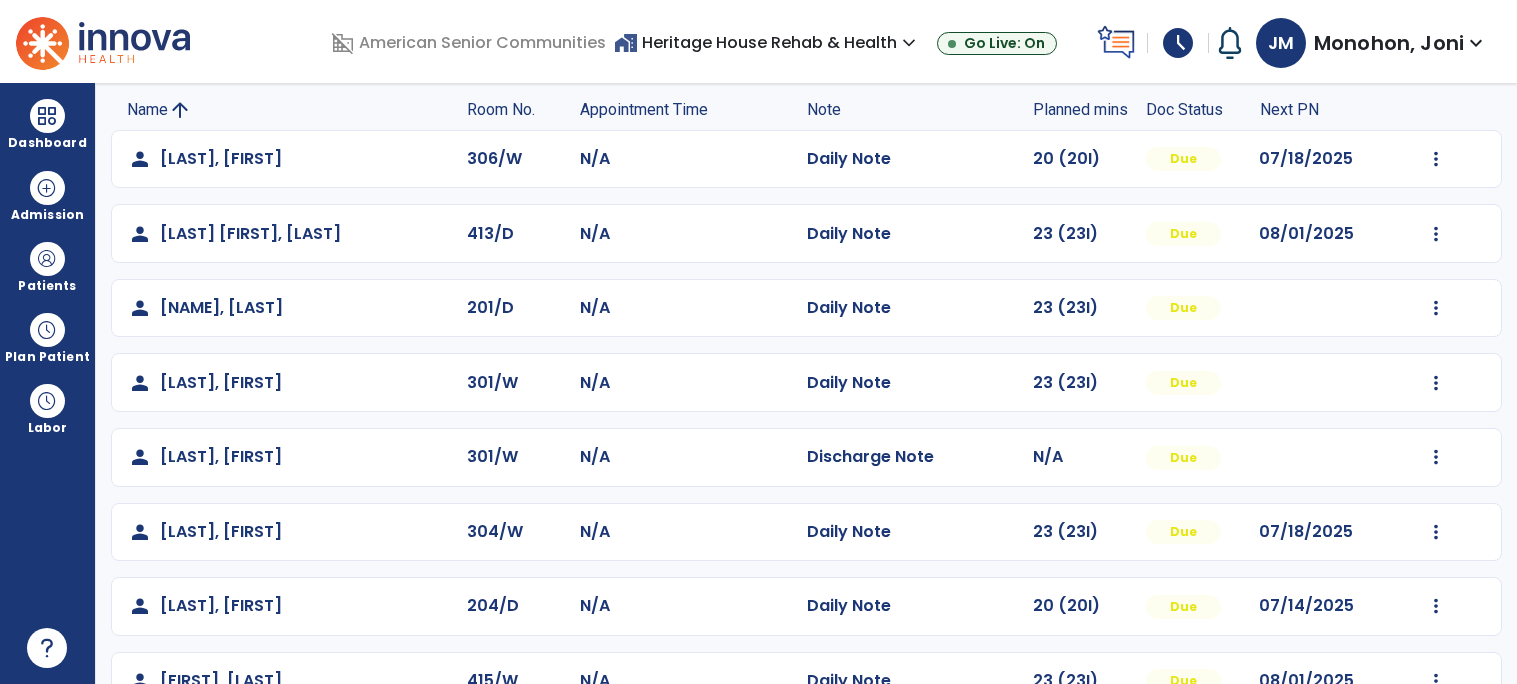 scroll, scrollTop: 177, scrollLeft: 0, axis: vertical 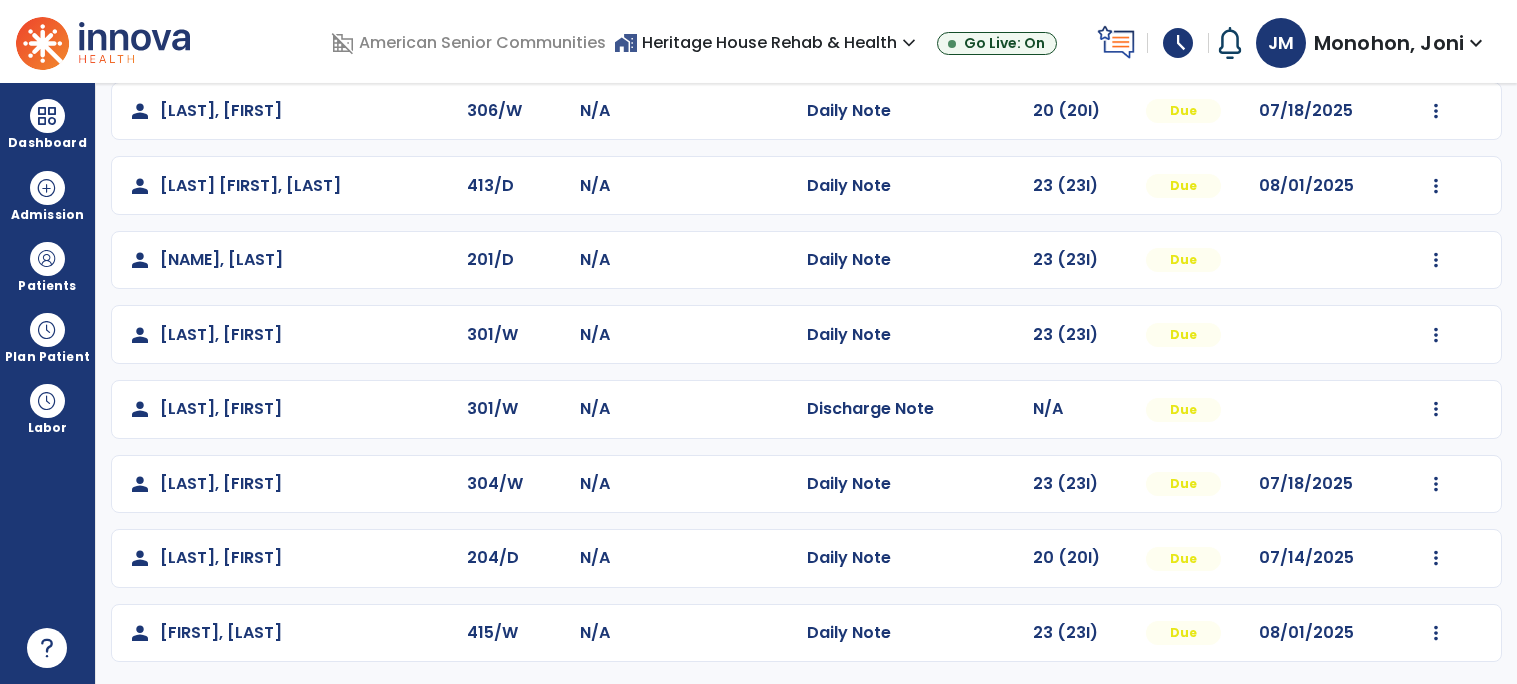click on "Daily Note" 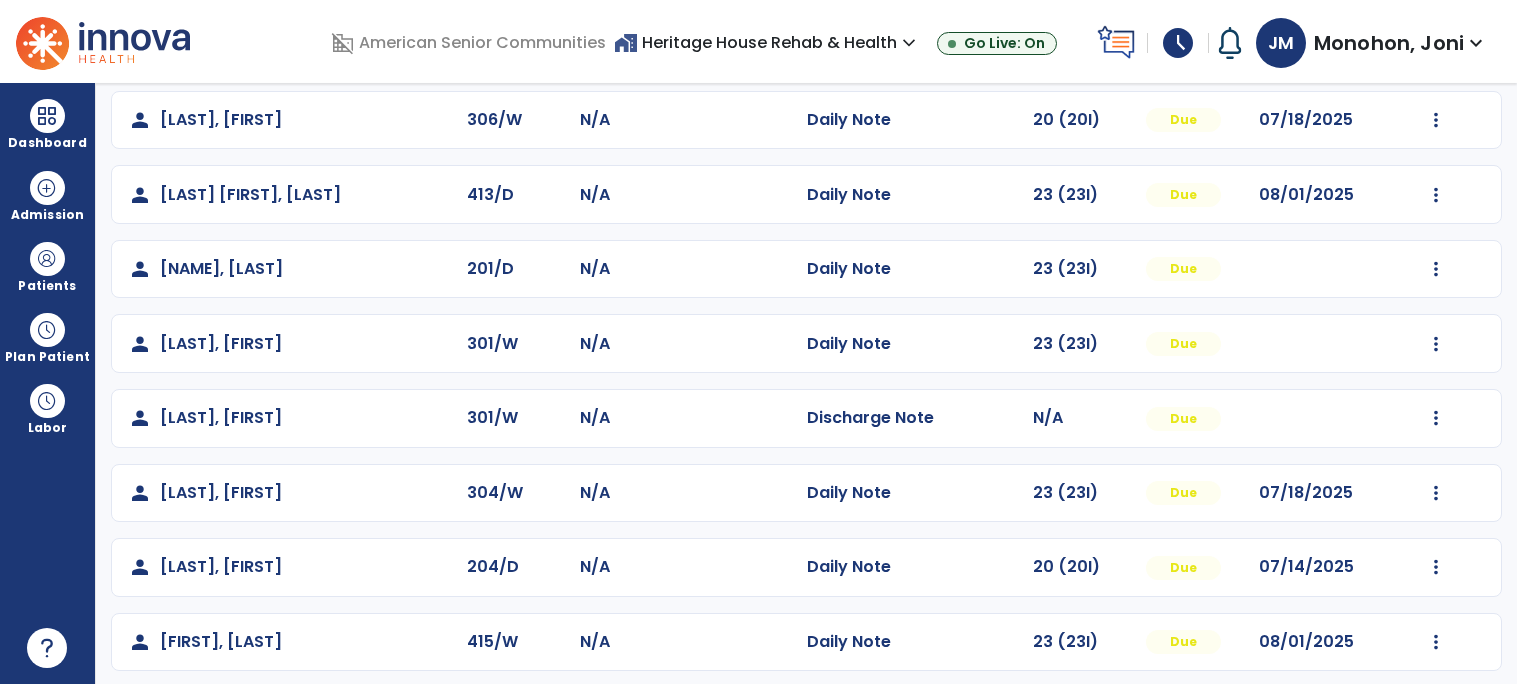 scroll, scrollTop: 177, scrollLeft: 0, axis: vertical 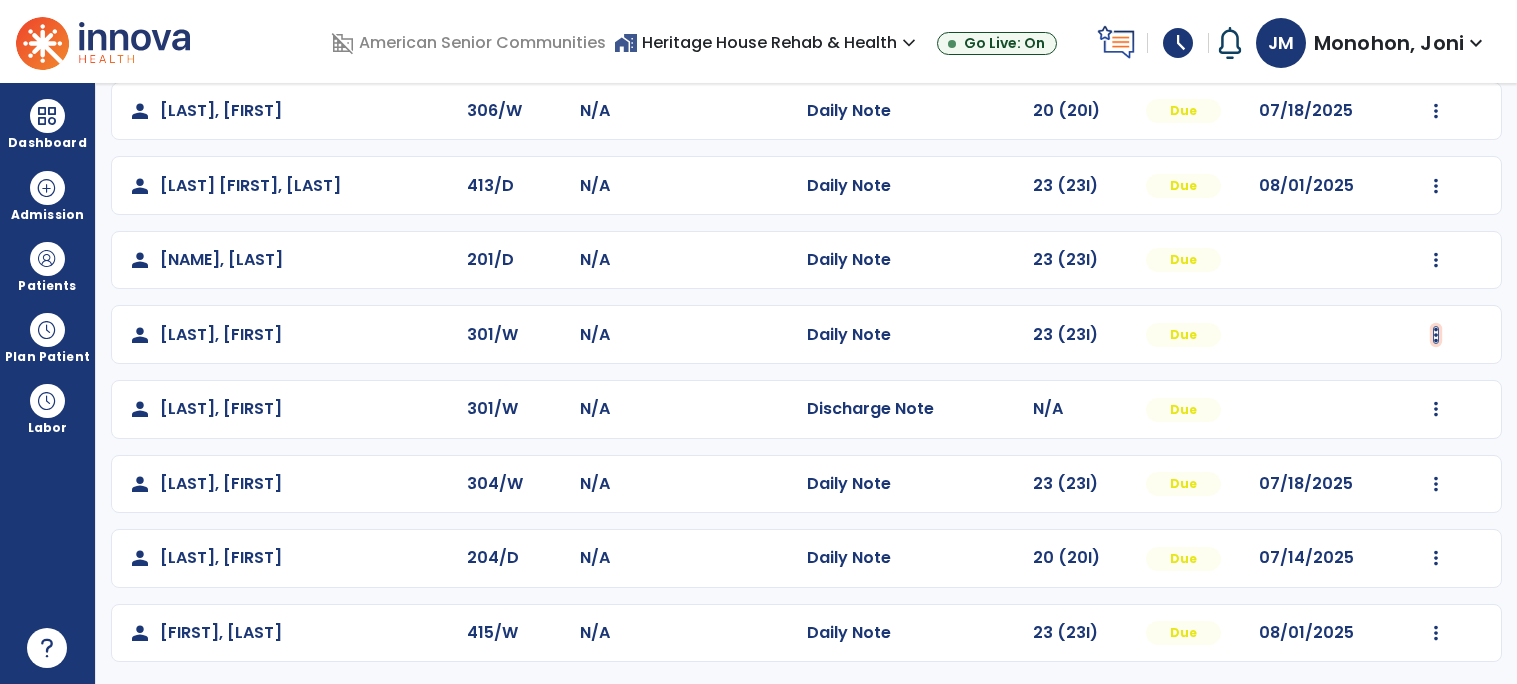 click at bounding box center (1436, 111) 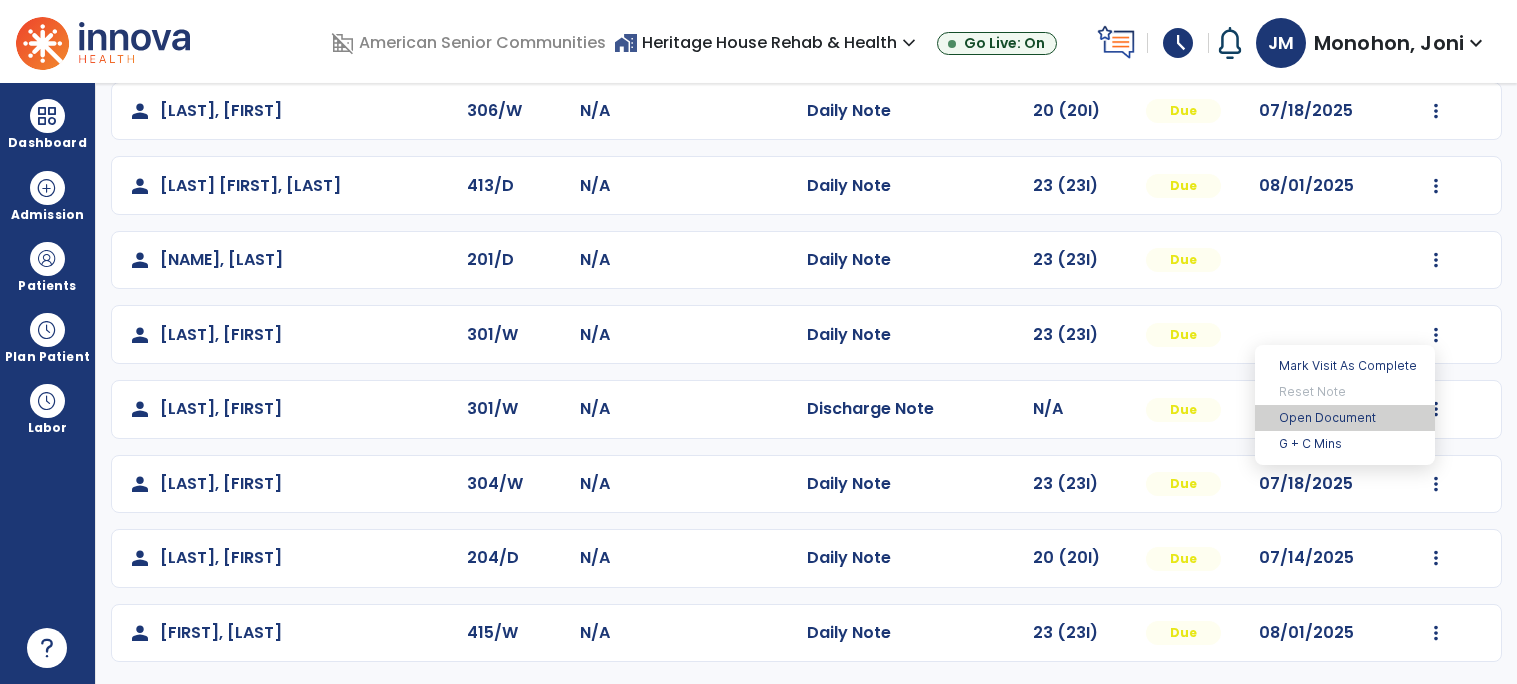 click on "Open Document" at bounding box center (1345, 418) 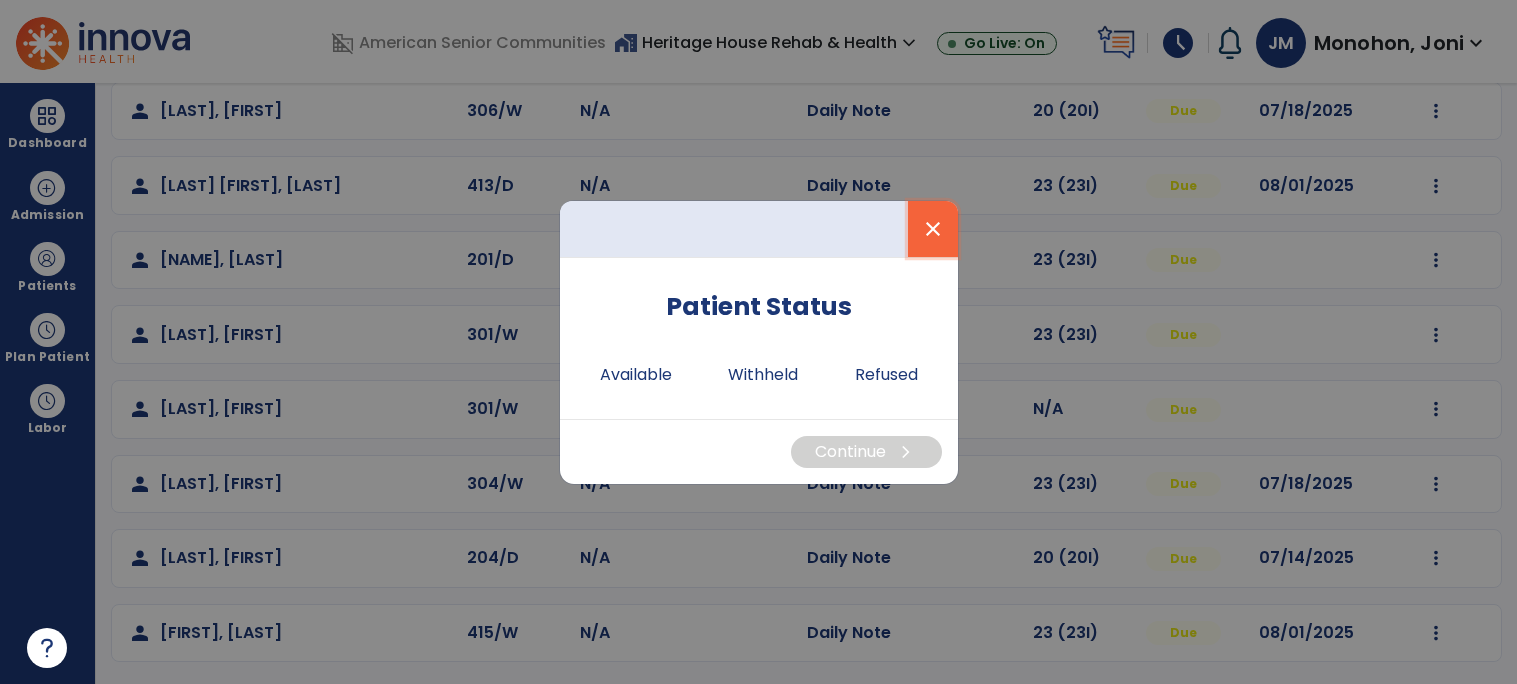 click on "close" at bounding box center (933, 229) 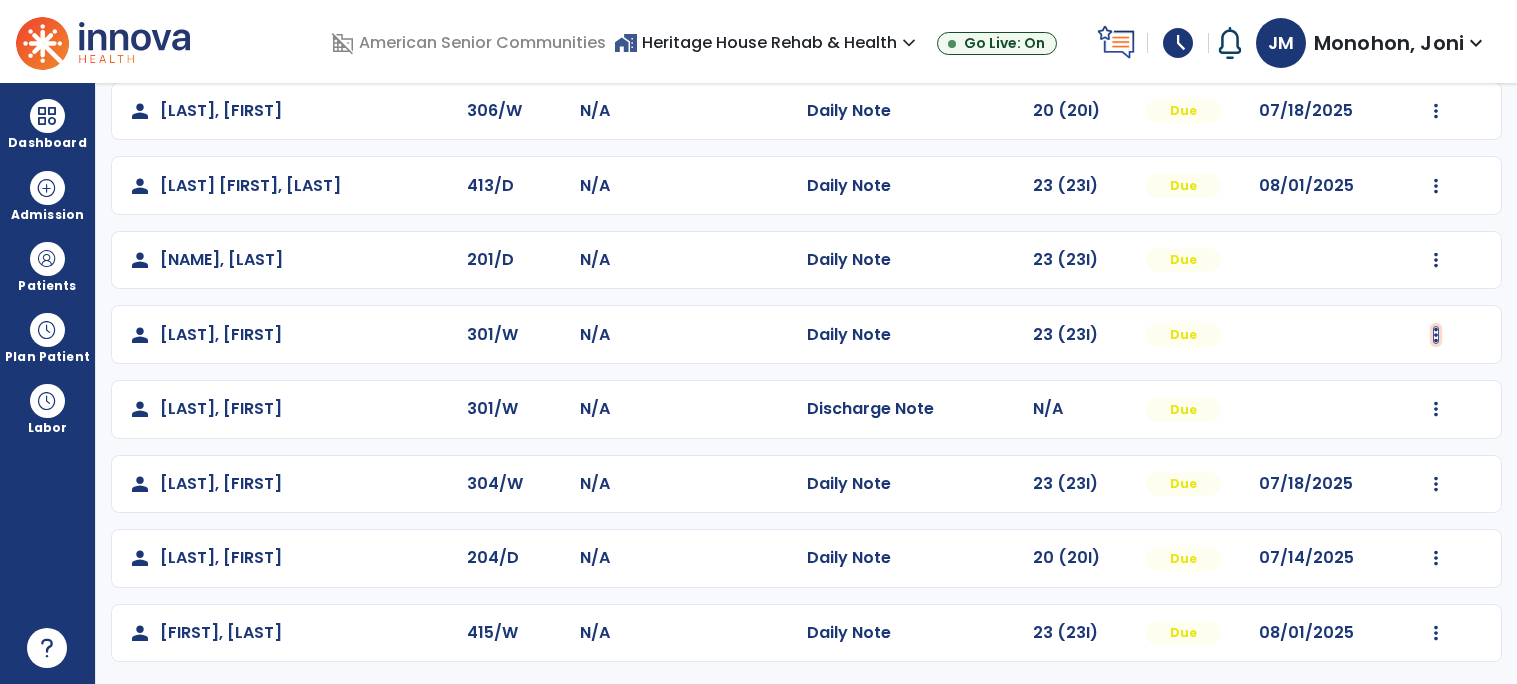 click at bounding box center [1436, 111] 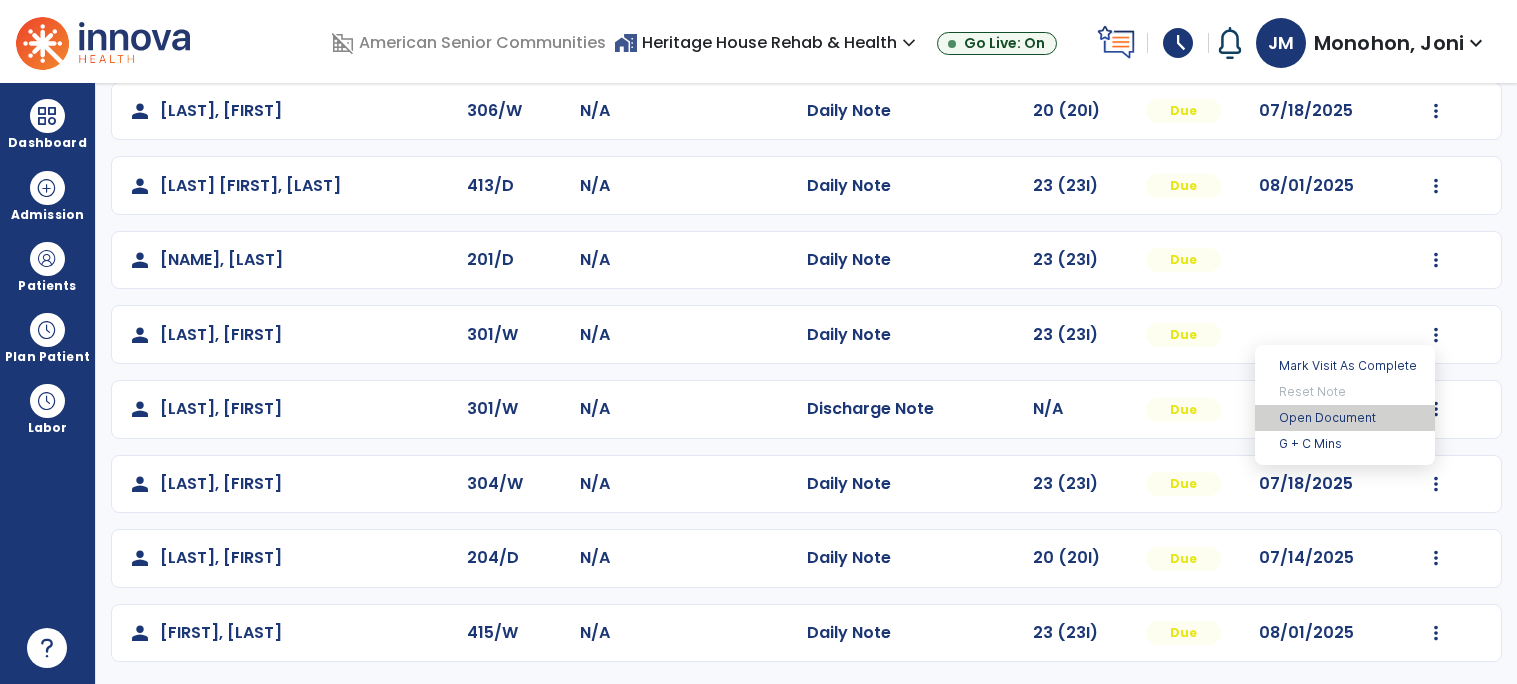click on "Open Document" at bounding box center [1345, 418] 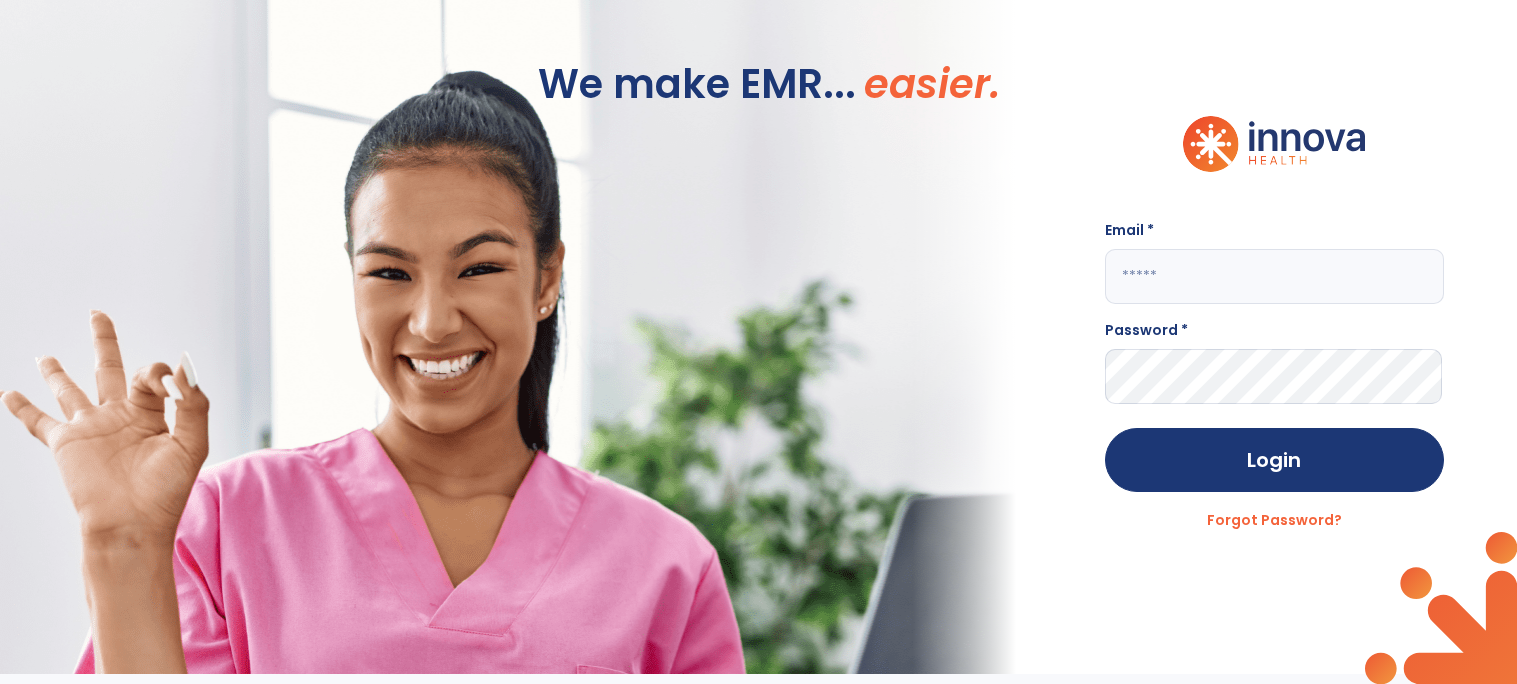 scroll, scrollTop: 0, scrollLeft: 0, axis: both 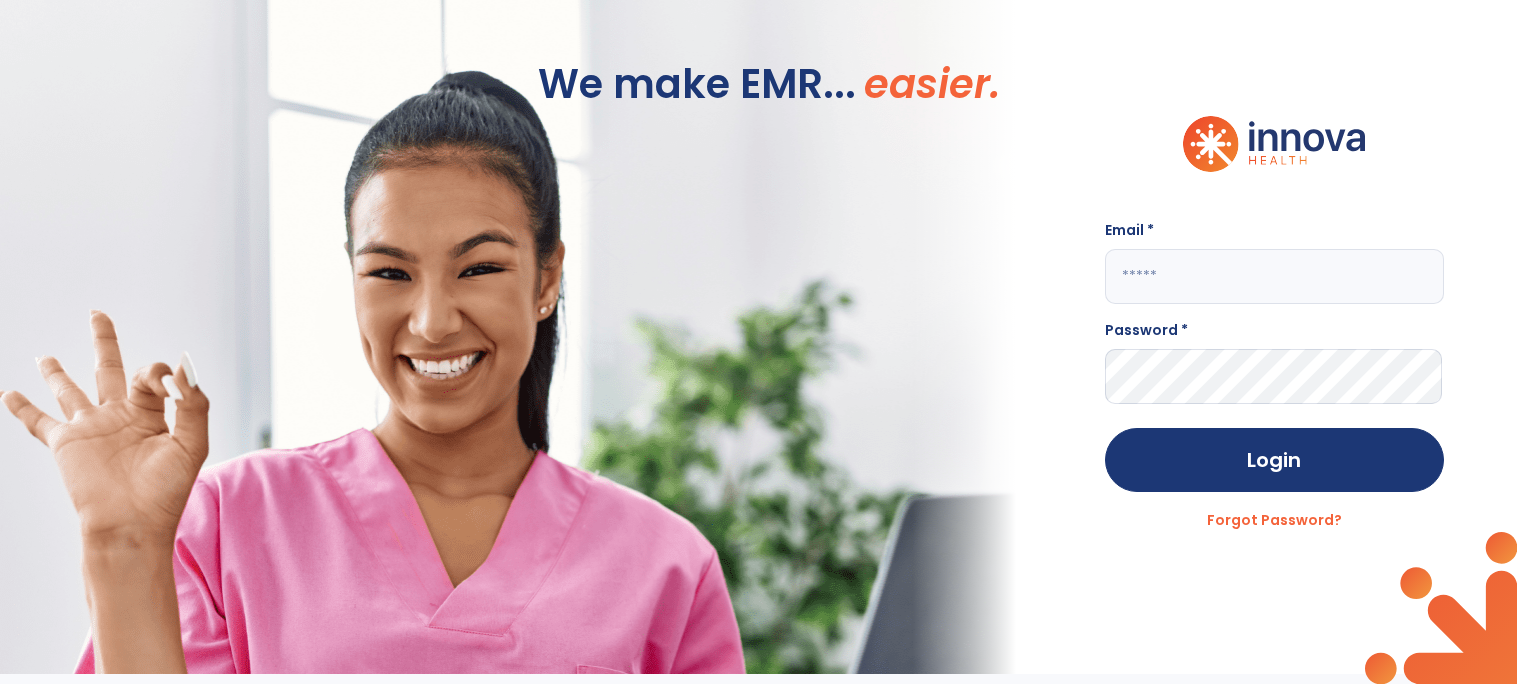 click on "We make EMR..." 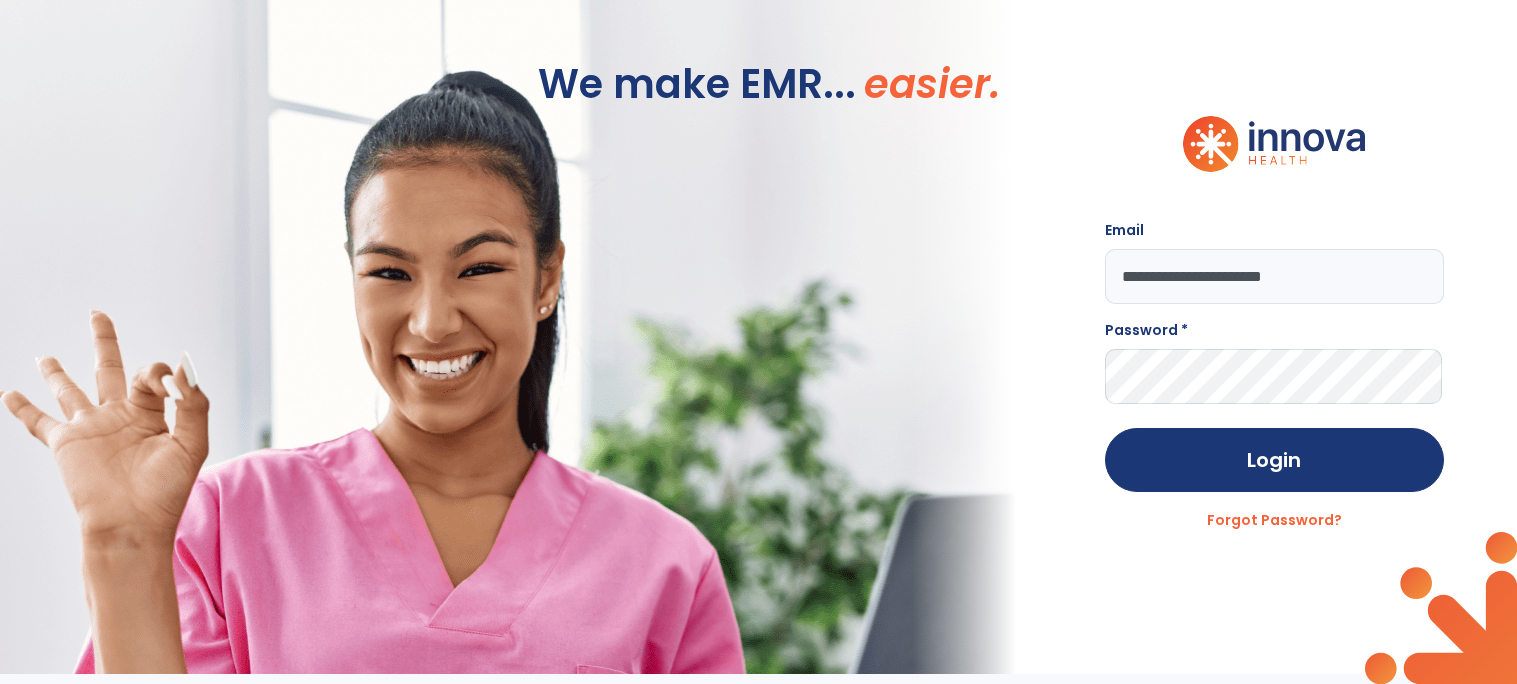 type on "**********" 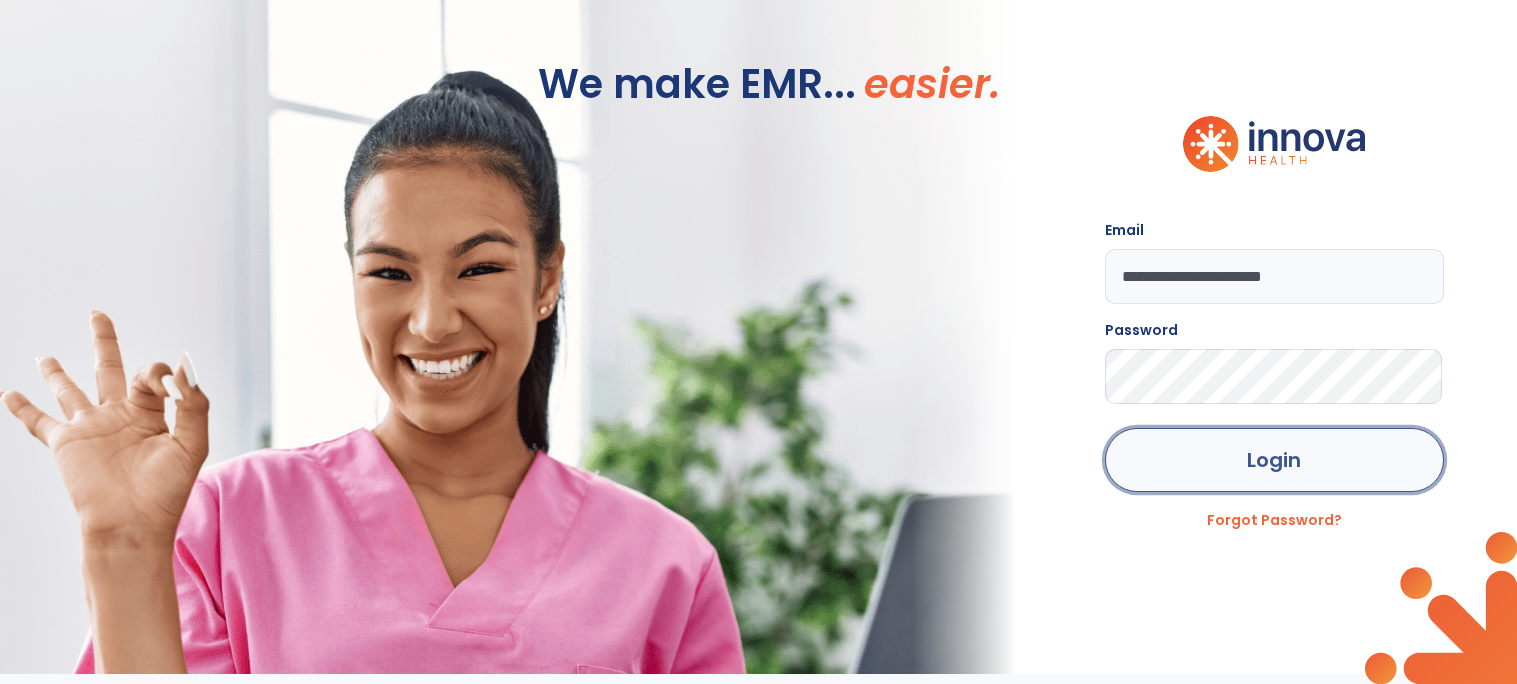 click on "Login" 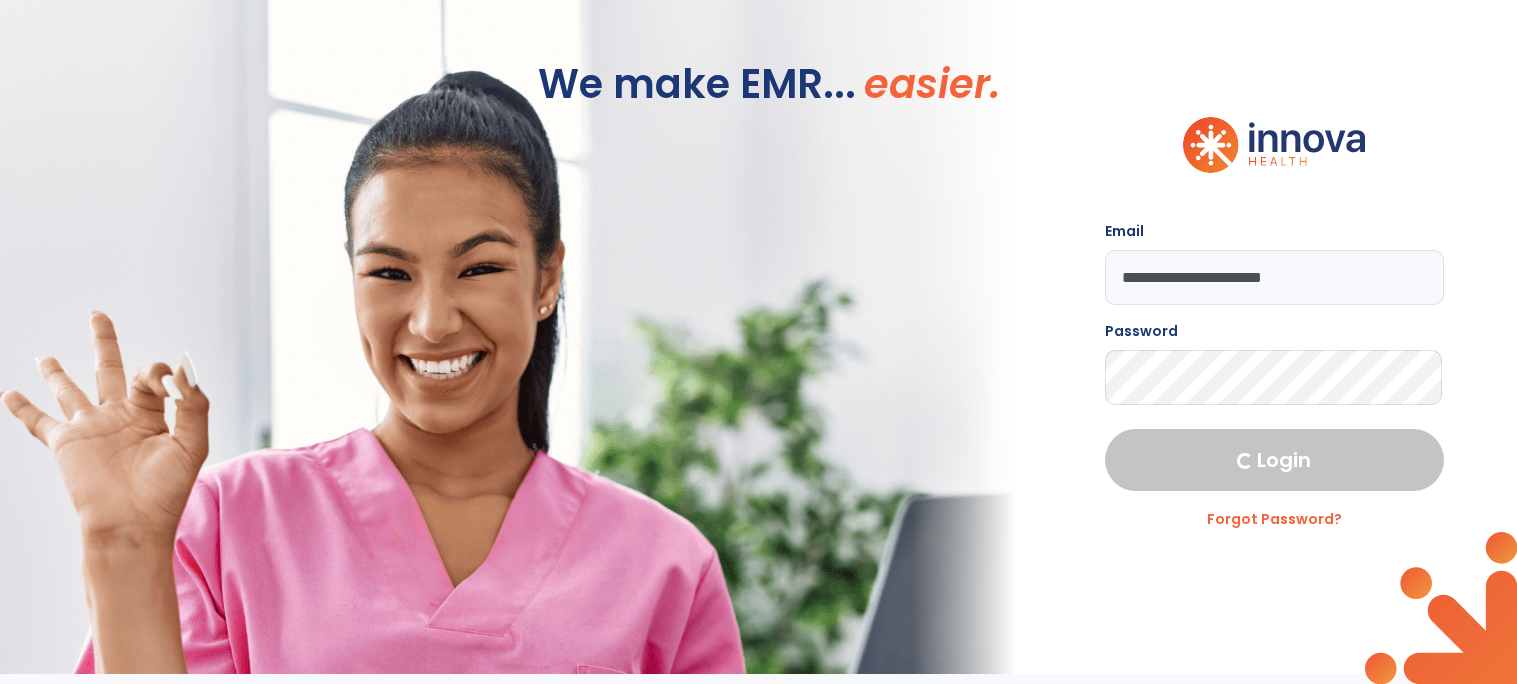 select on "****" 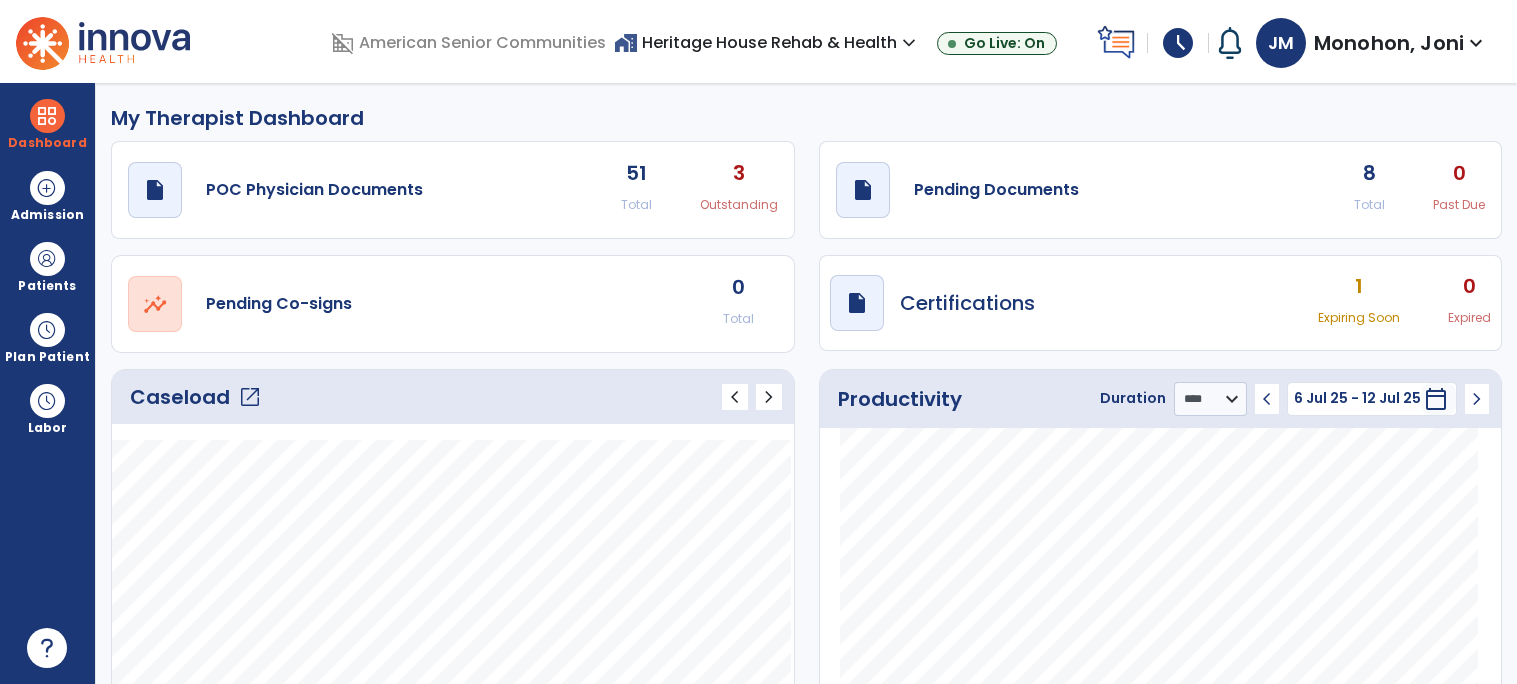 click on "Caseload   open_in_new" 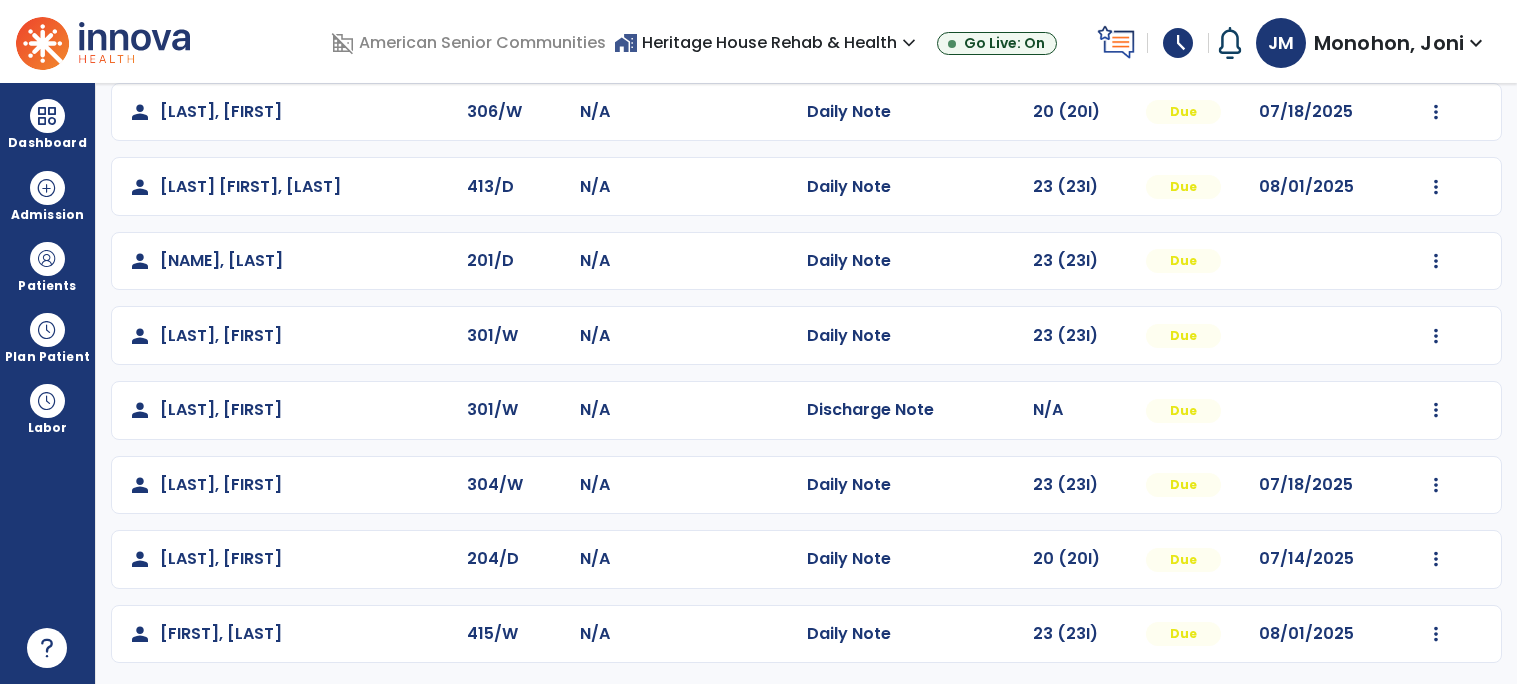 scroll, scrollTop: 177, scrollLeft: 0, axis: vertical 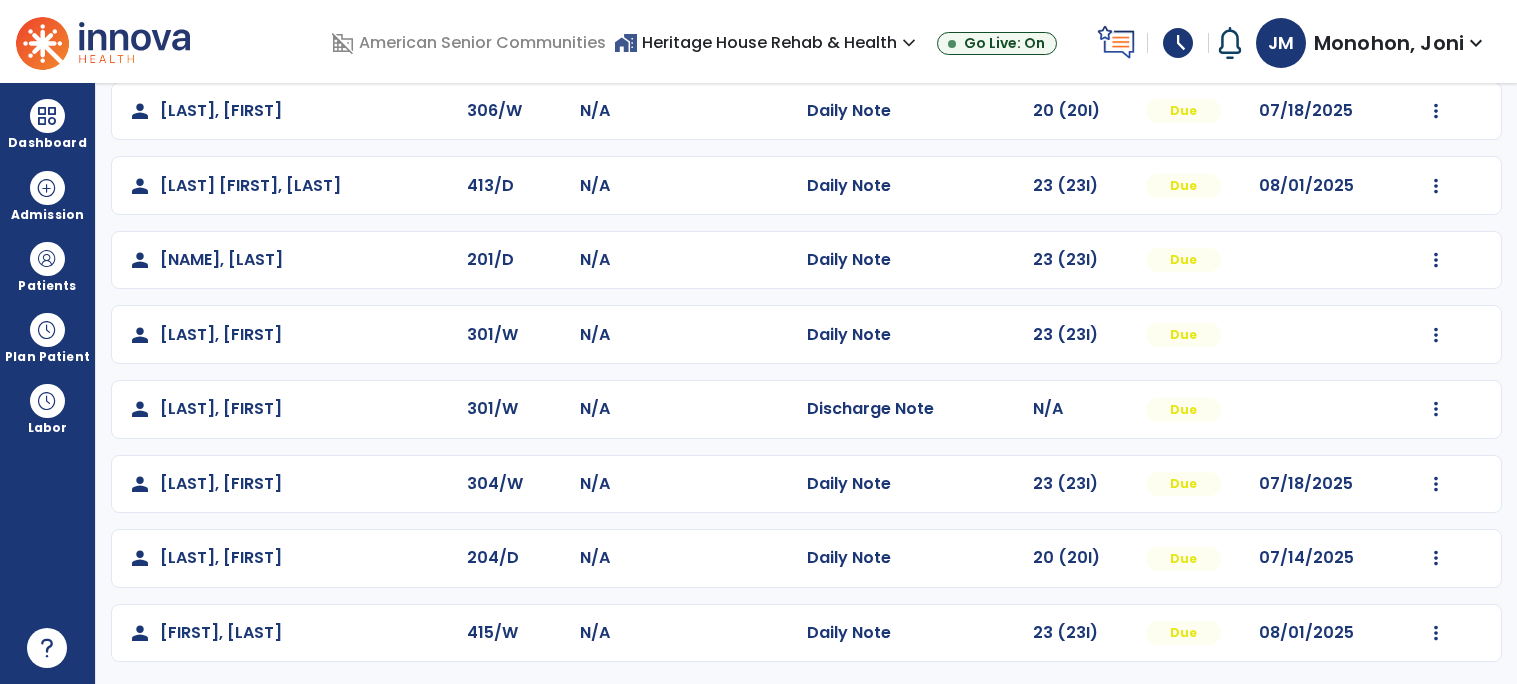 click on "Mark Visit As Complete   Reset Note   Open Document   G + C Mins" 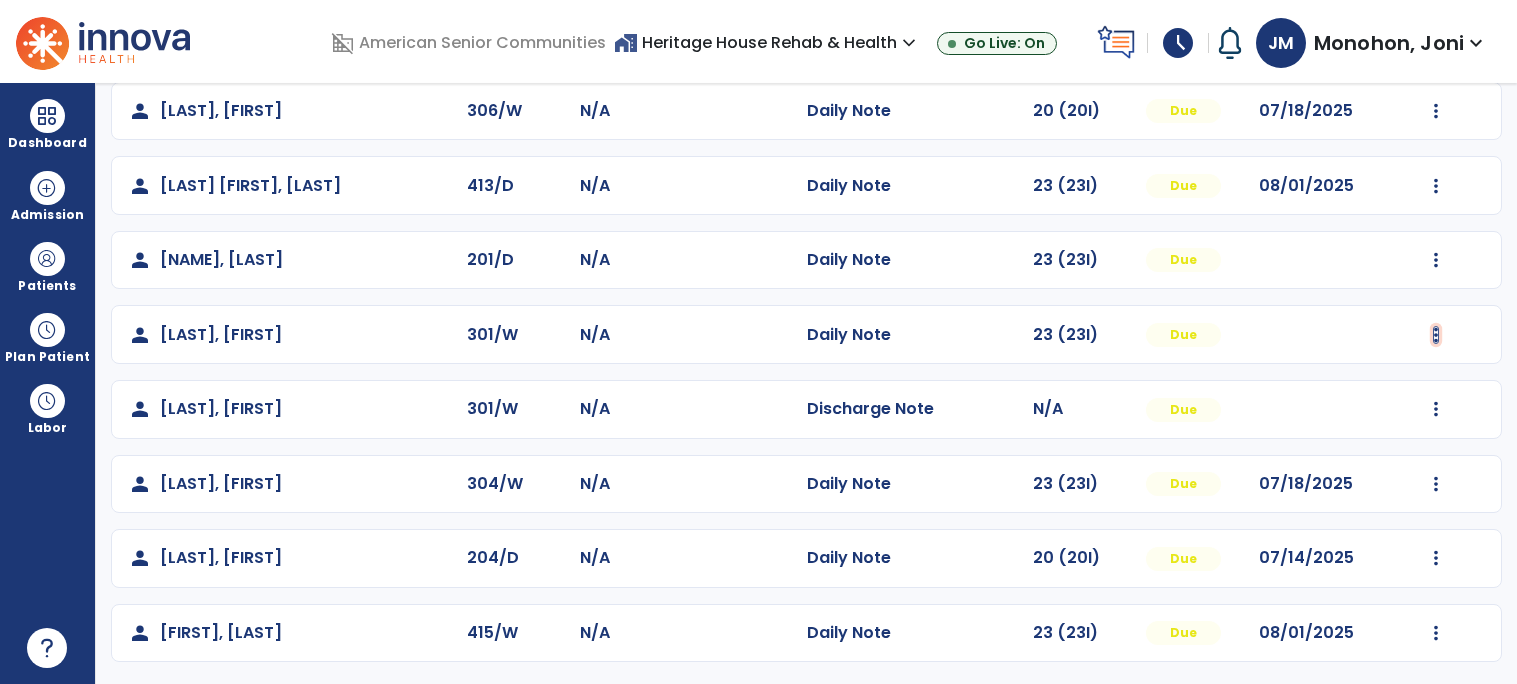 click at bounding box center [1436, 111] 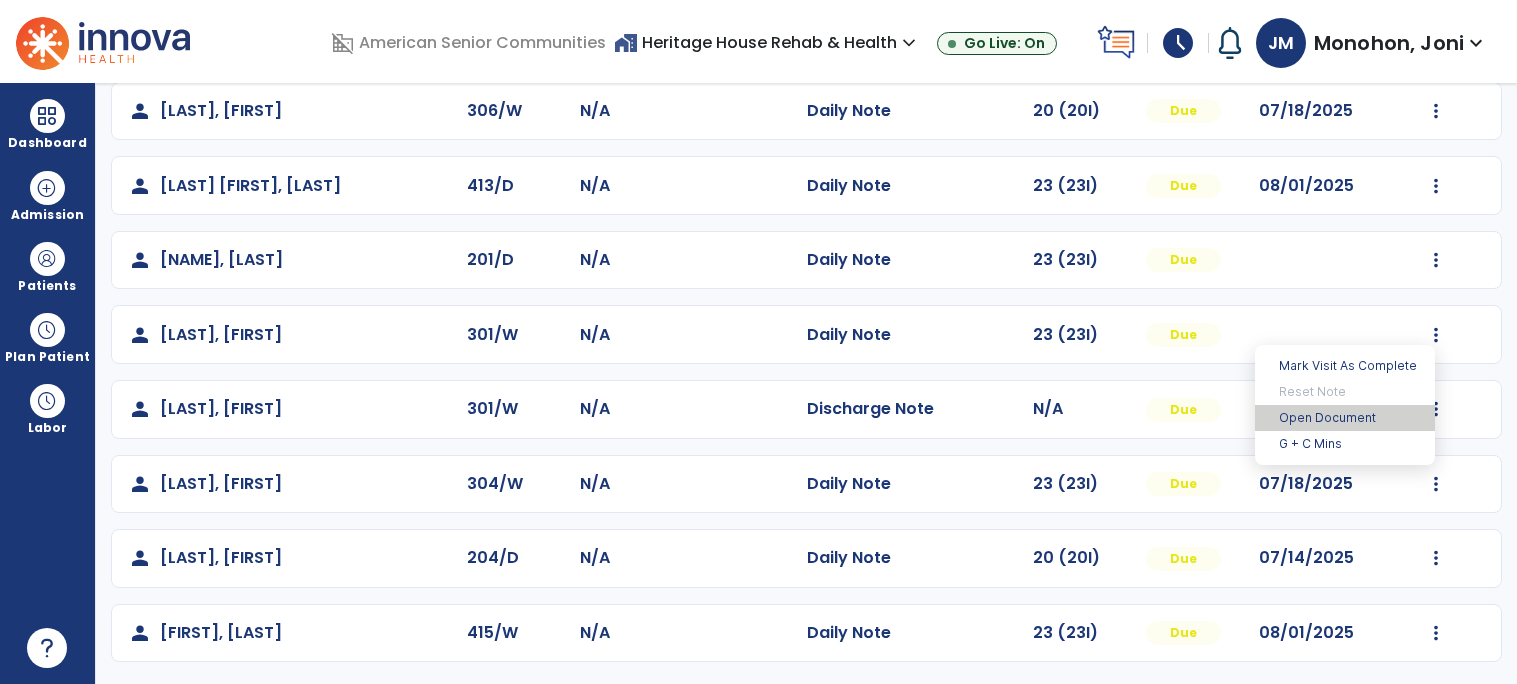 click on "Open Document" at bounding box center (1345, 418) 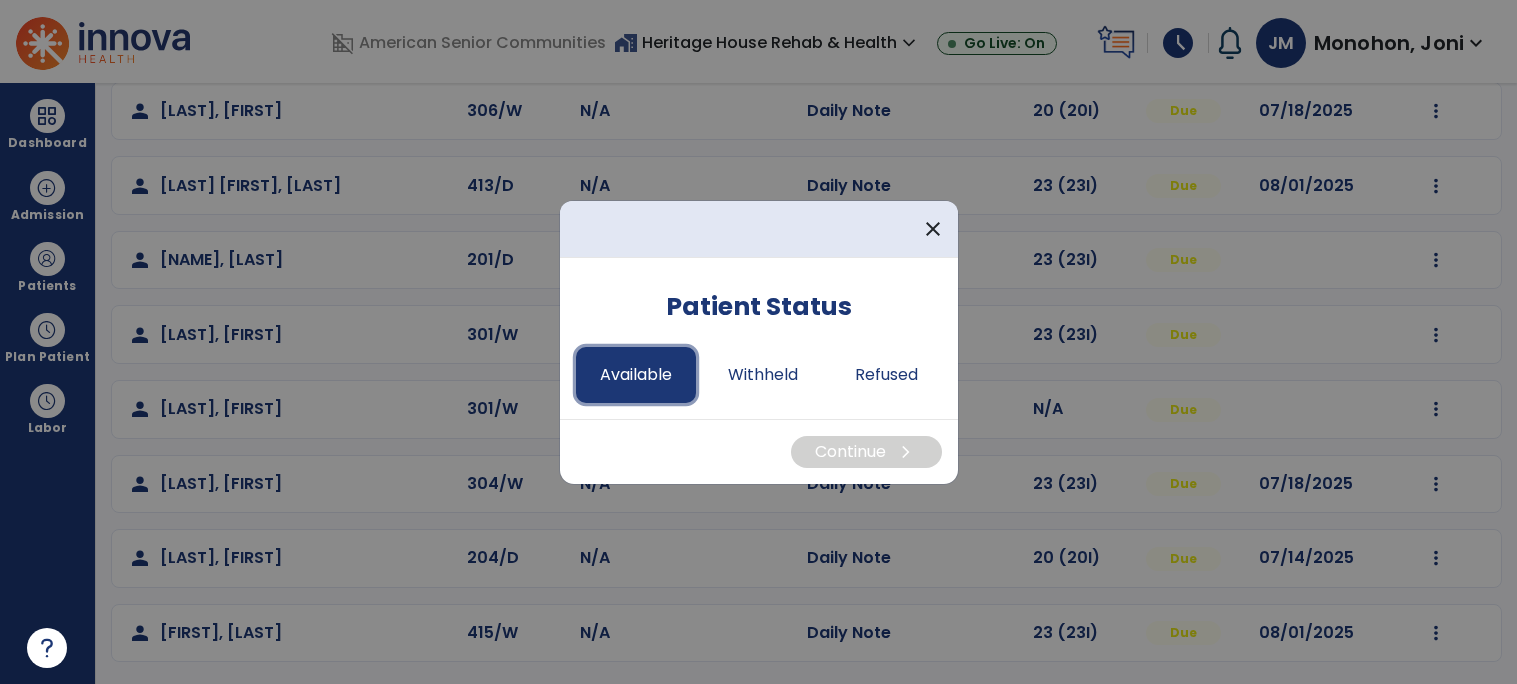 click on "Available" at bounding box center [636, 375] 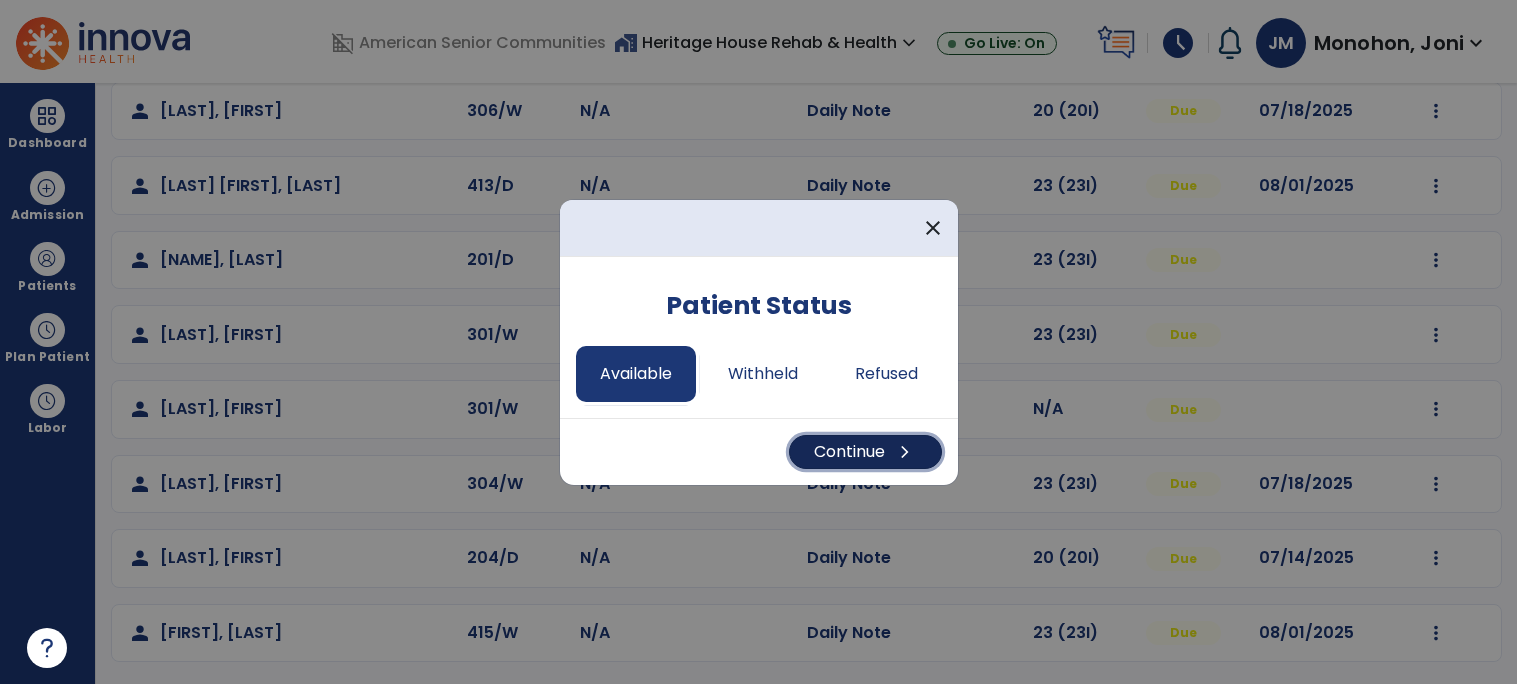 click on "Continue   chevron_right" at bounding box center (865, 452) 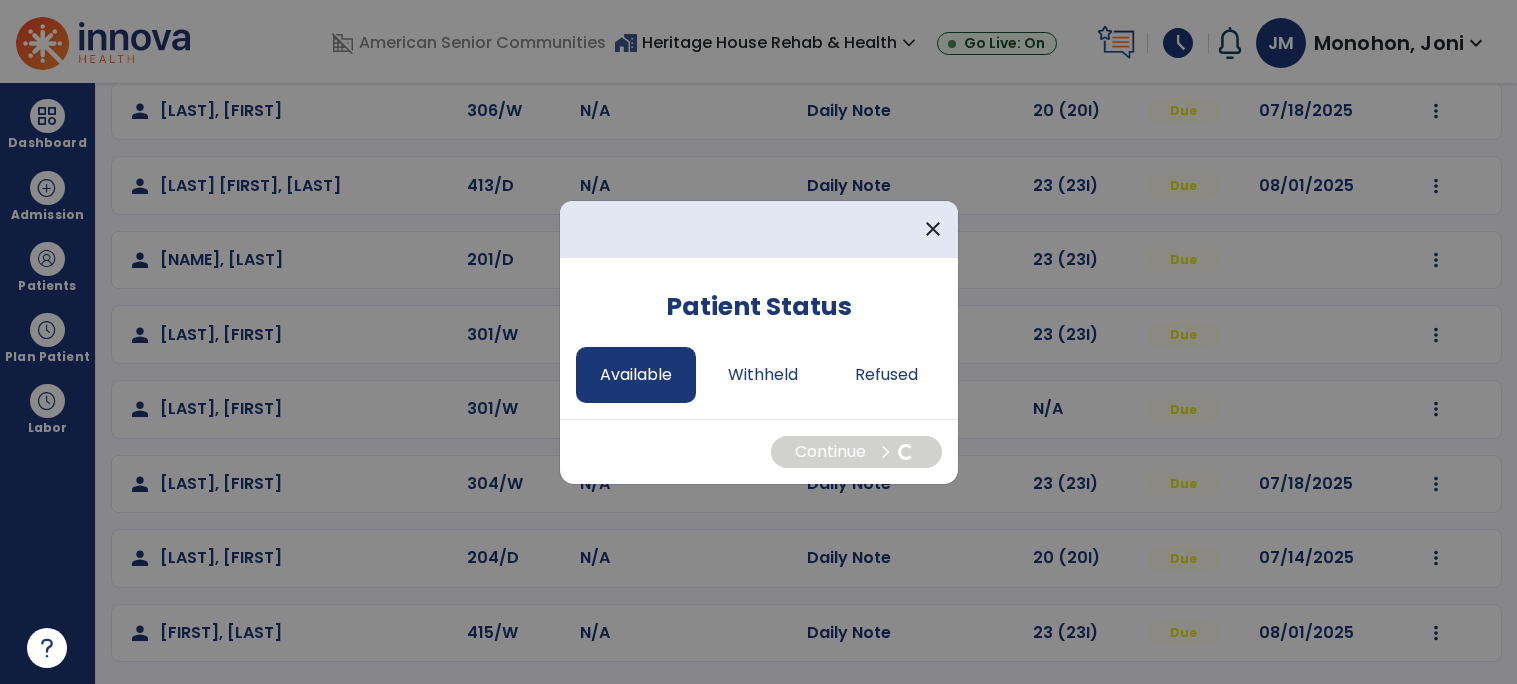 select on "*" 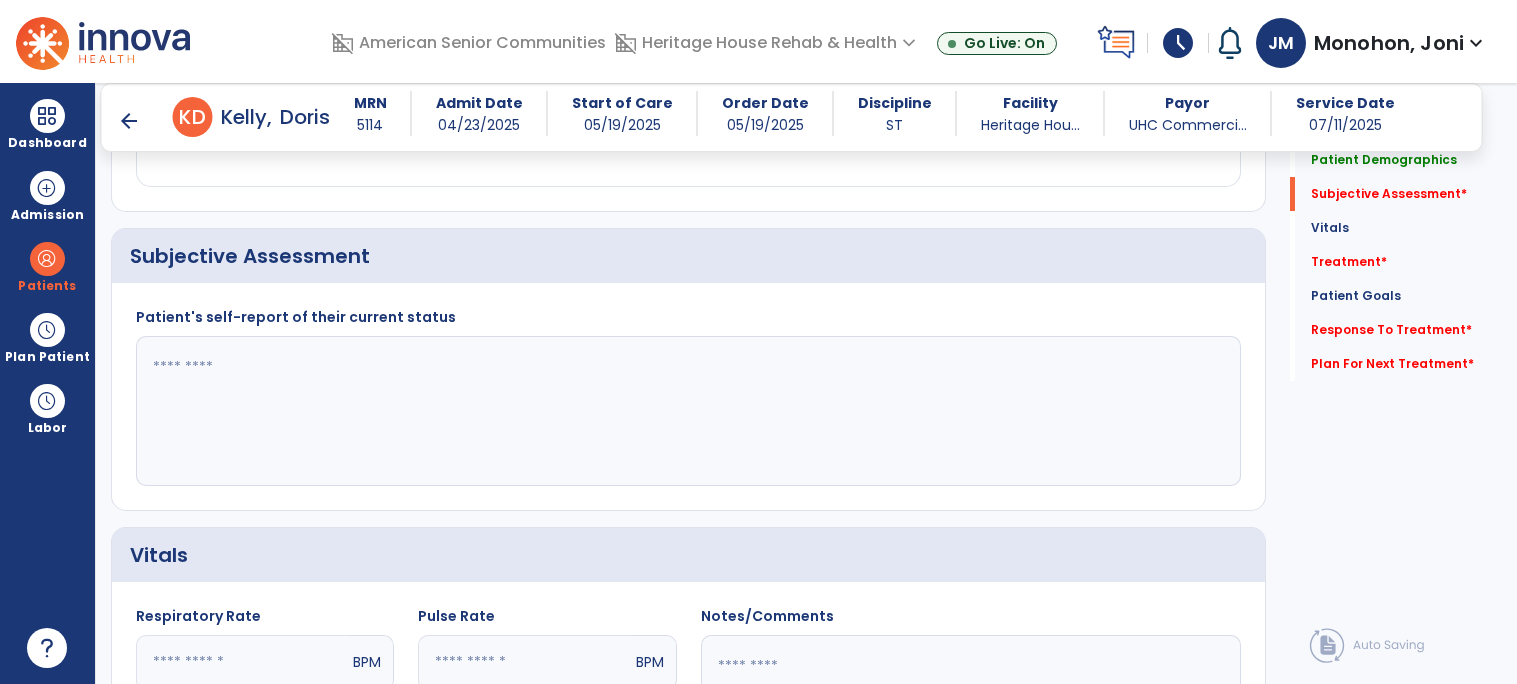 scroll, scrollTop: 465, scrollLeft: 0, axis: vertical 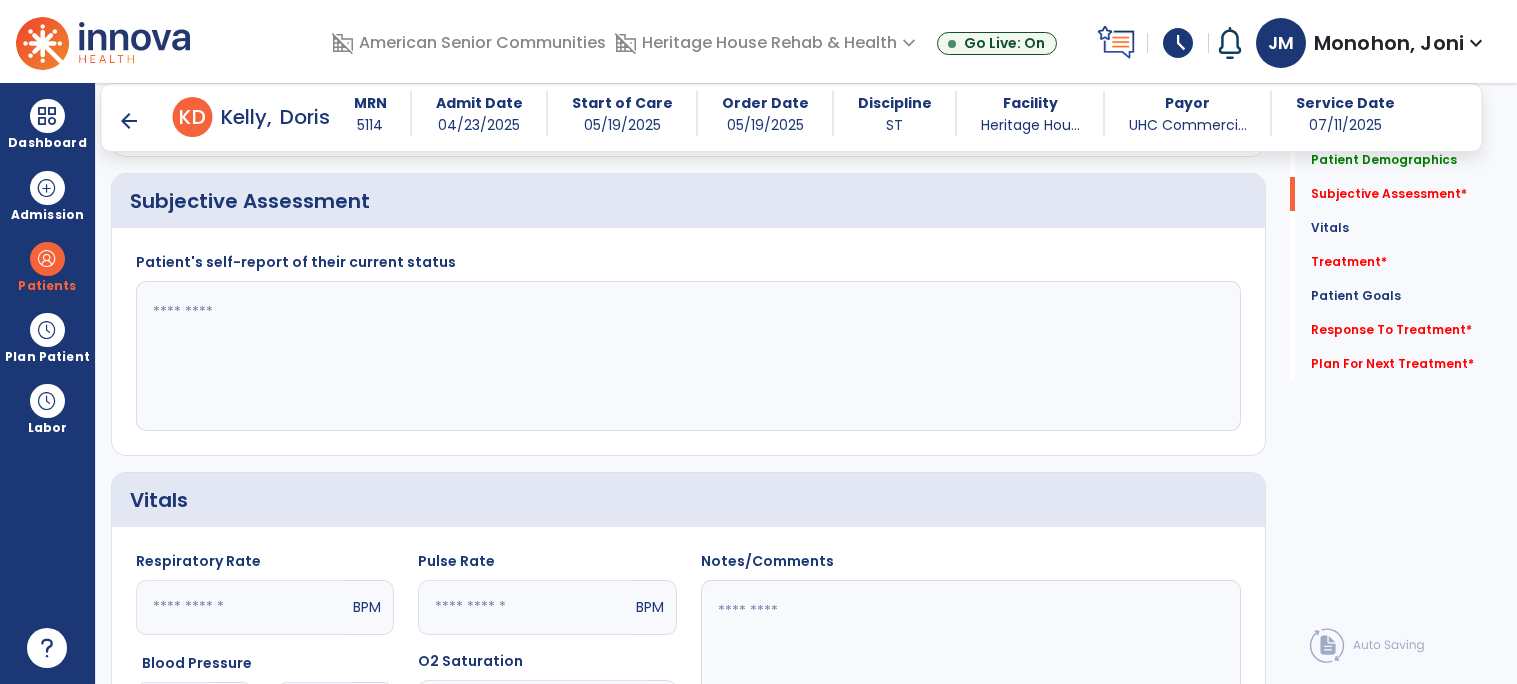 click 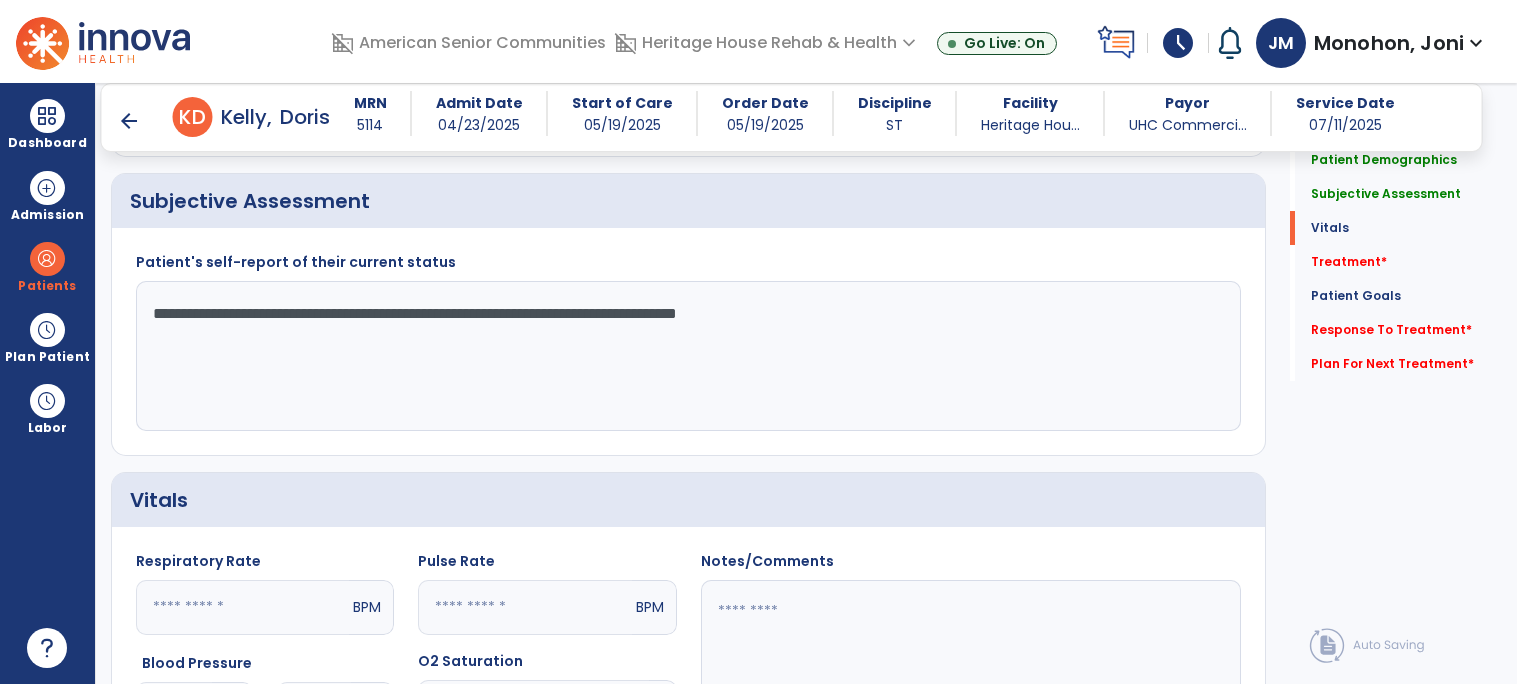 scroll, scrollTop: 1041, scrollLeft: 0, axis: vertical 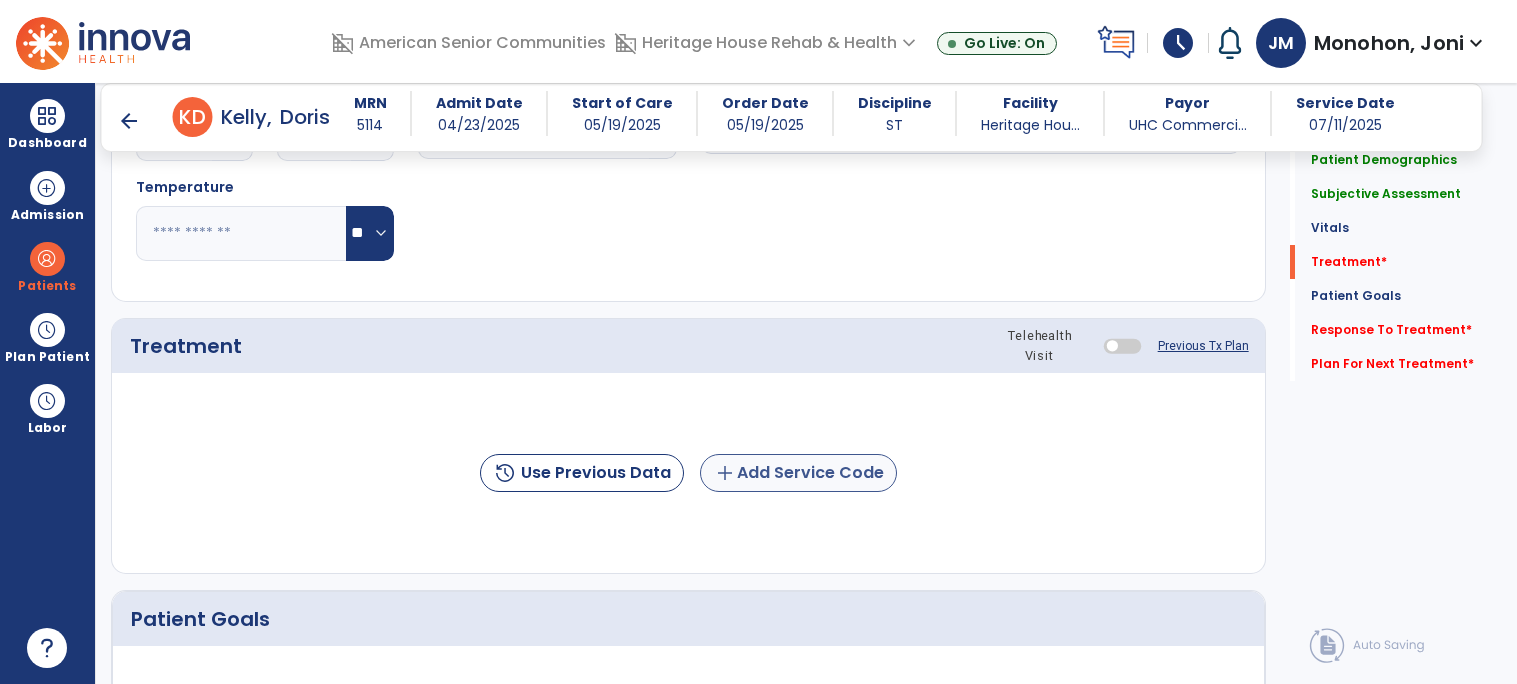 type on "**********" 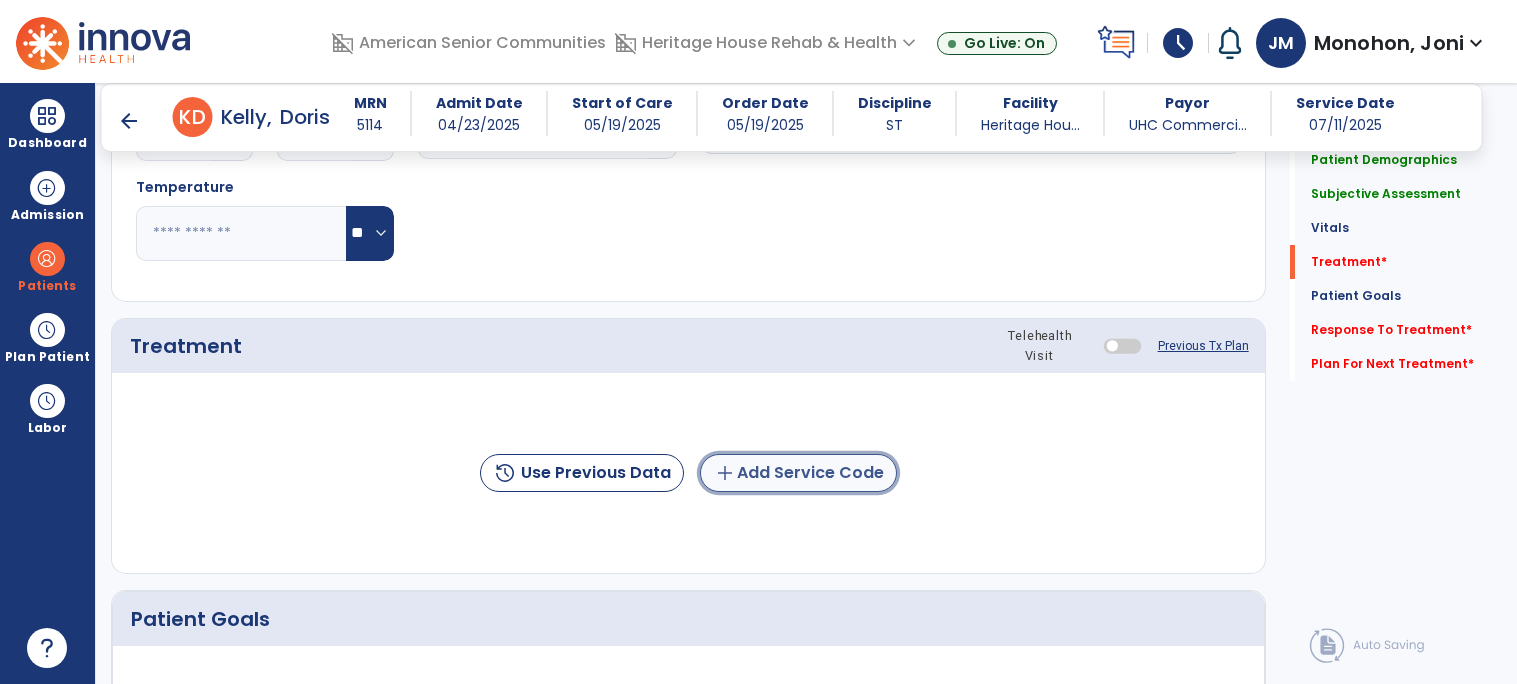 click on "add  Add Service Code" 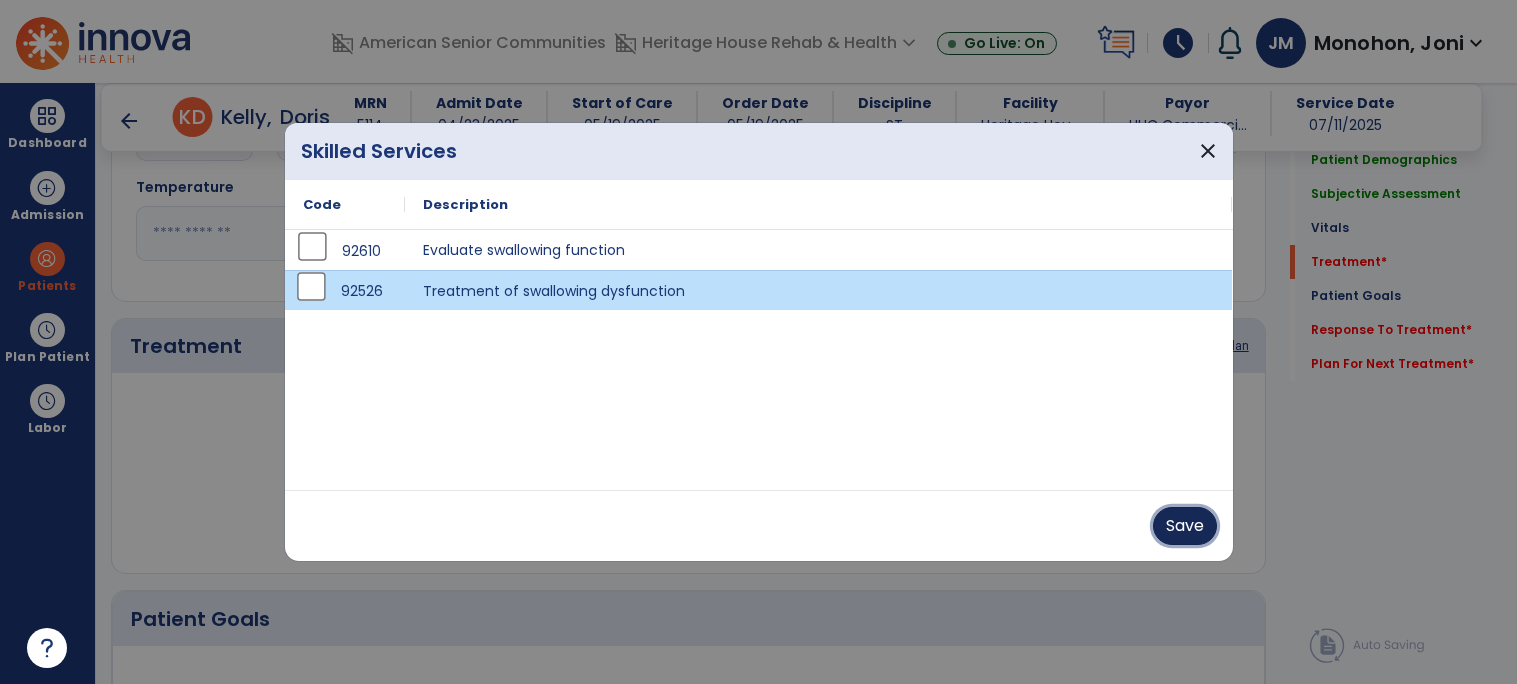 click on "Save" at bounding box center [1185, 526] 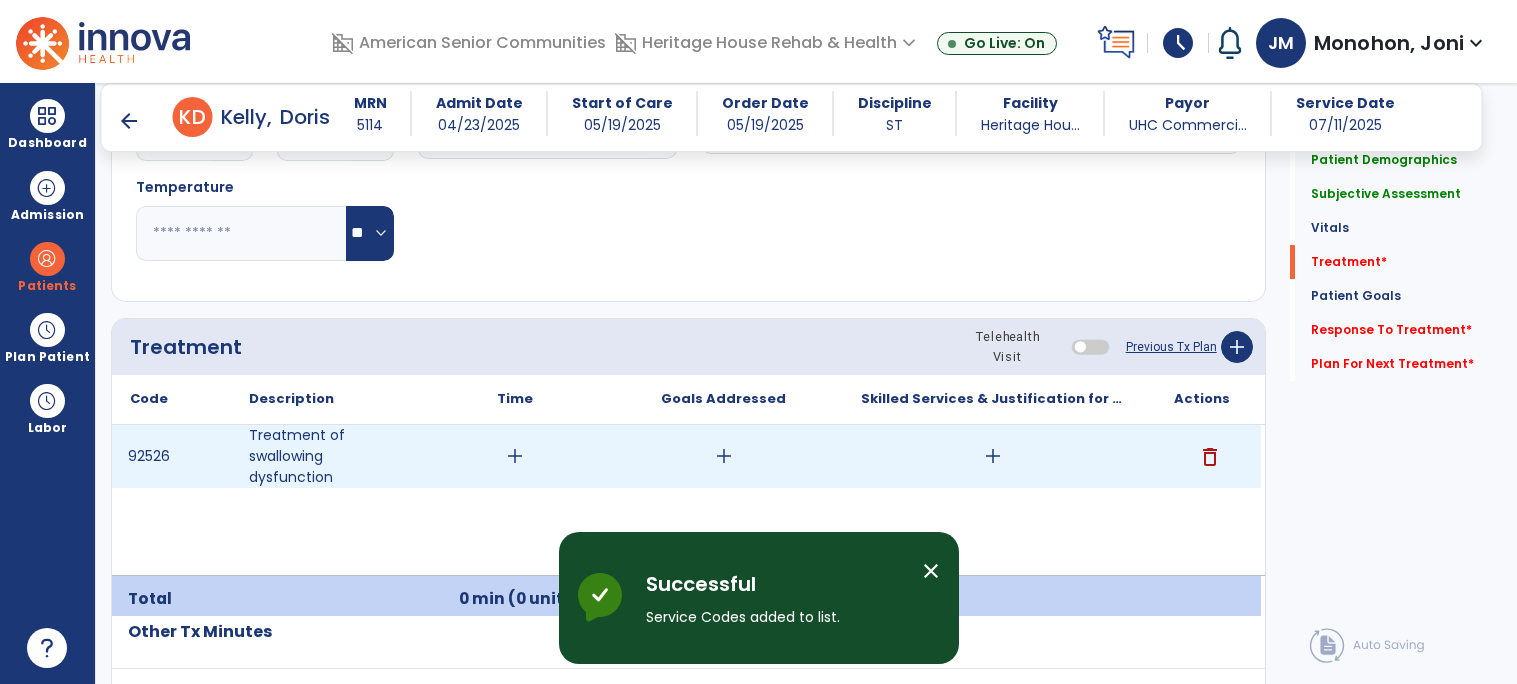click on "add" at bounding box center [515, 456] 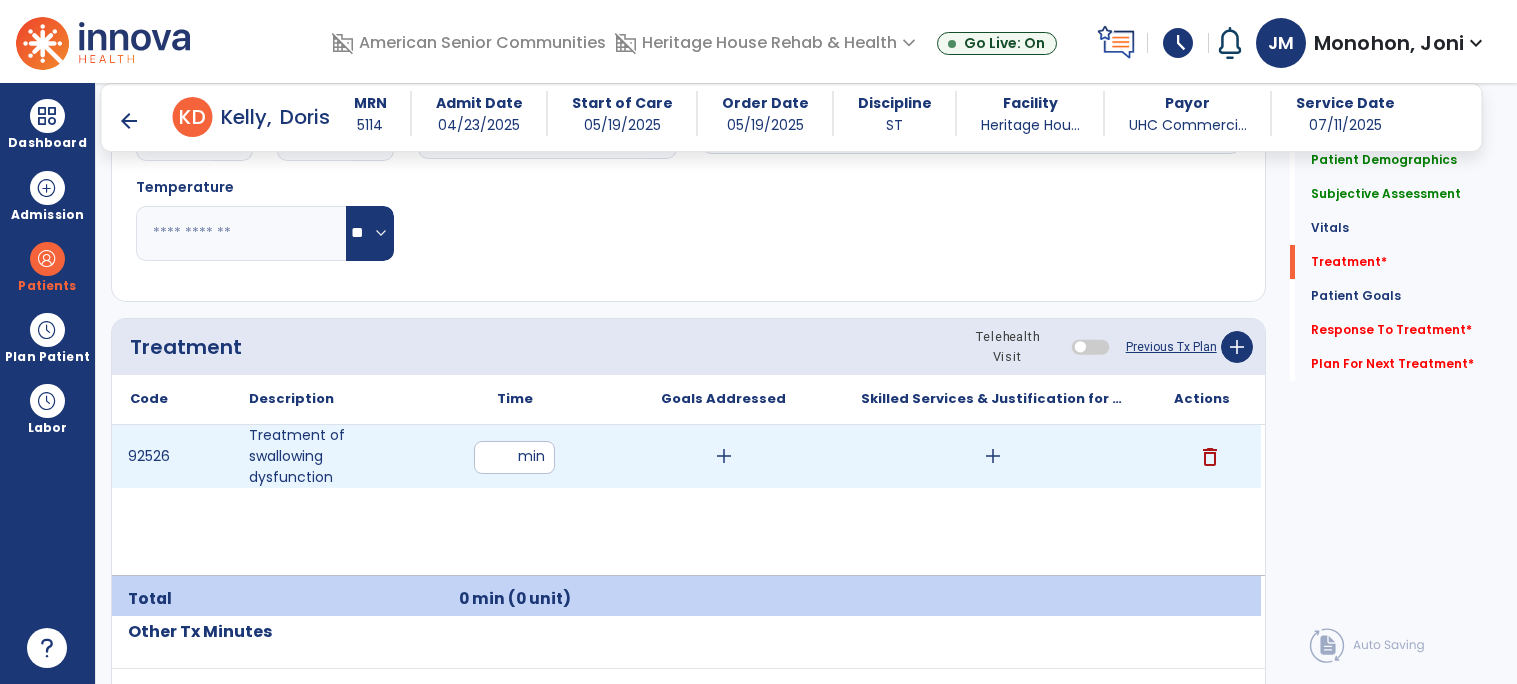 type on "**" 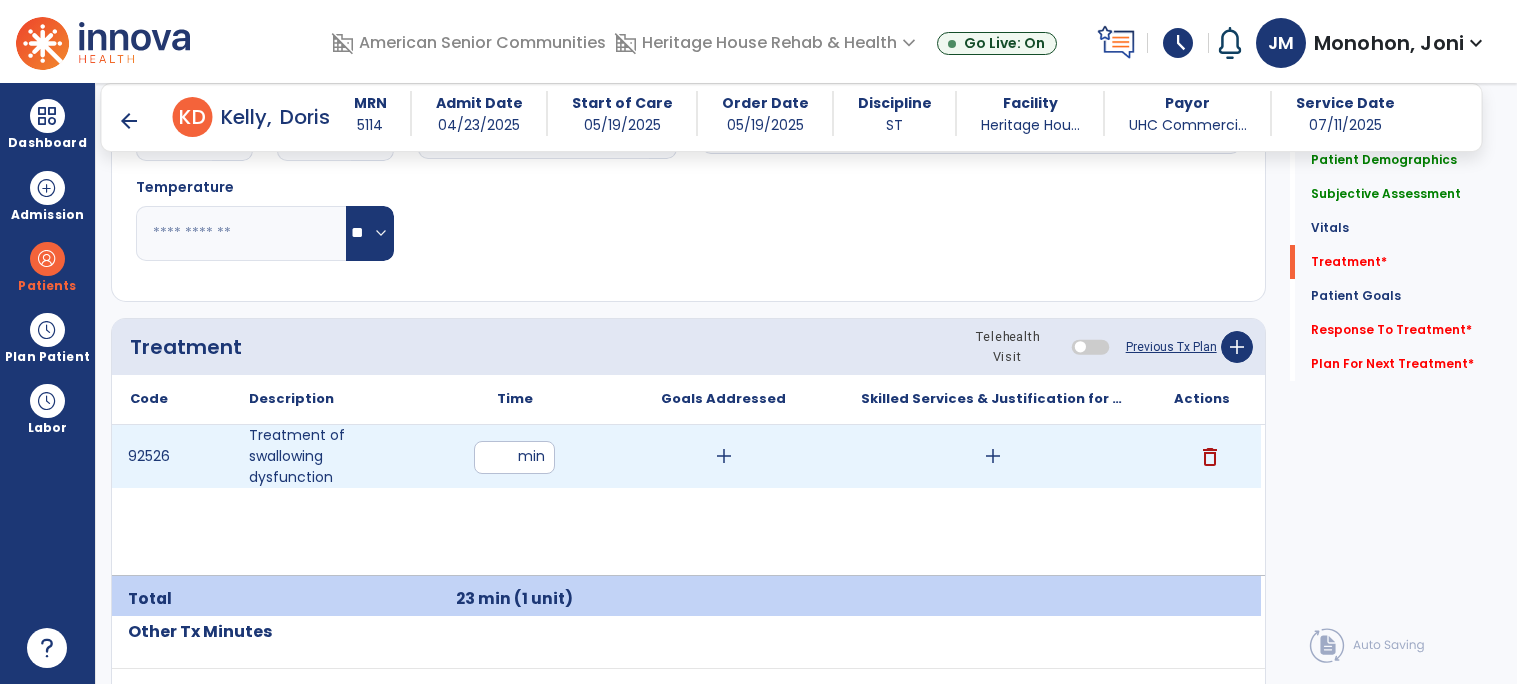 click on "add" at bounding box center (724, 456) 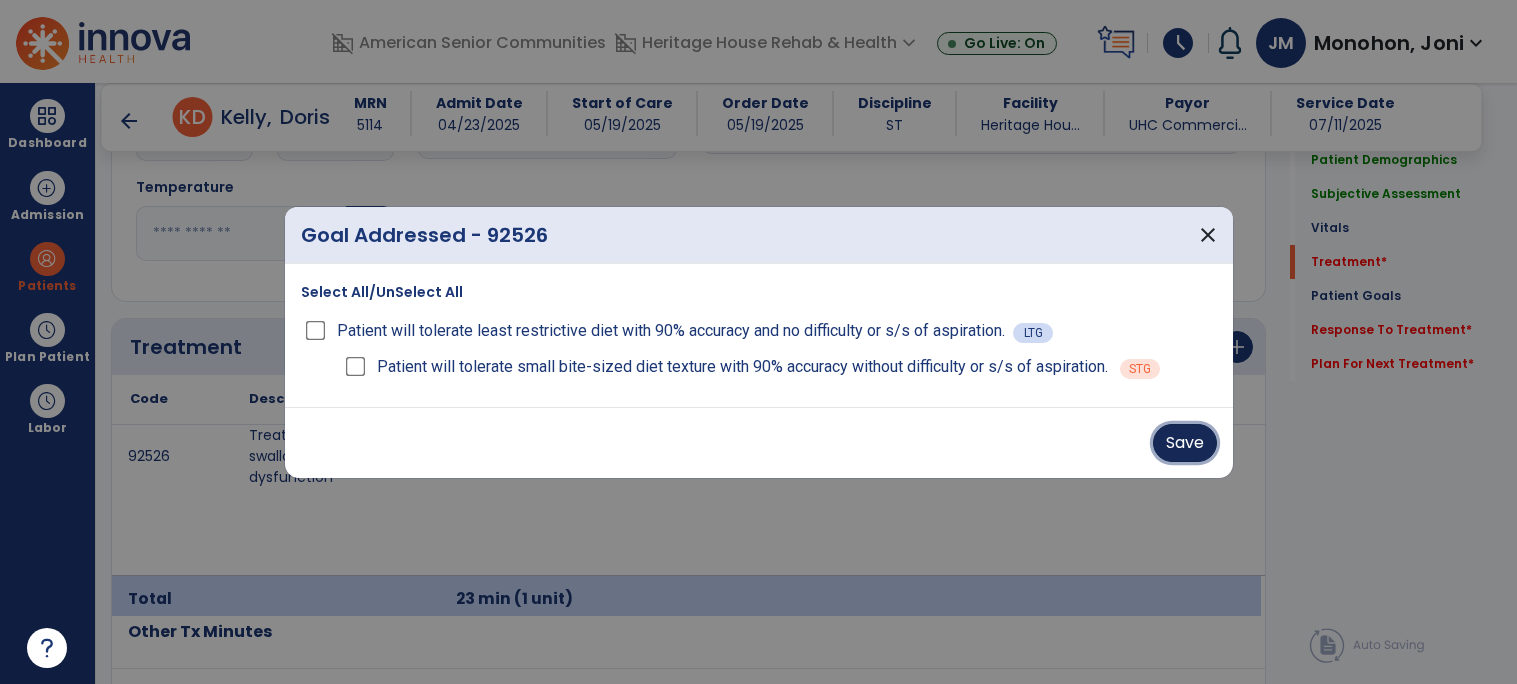 click on "Save" at bounding box center (1185, 443) 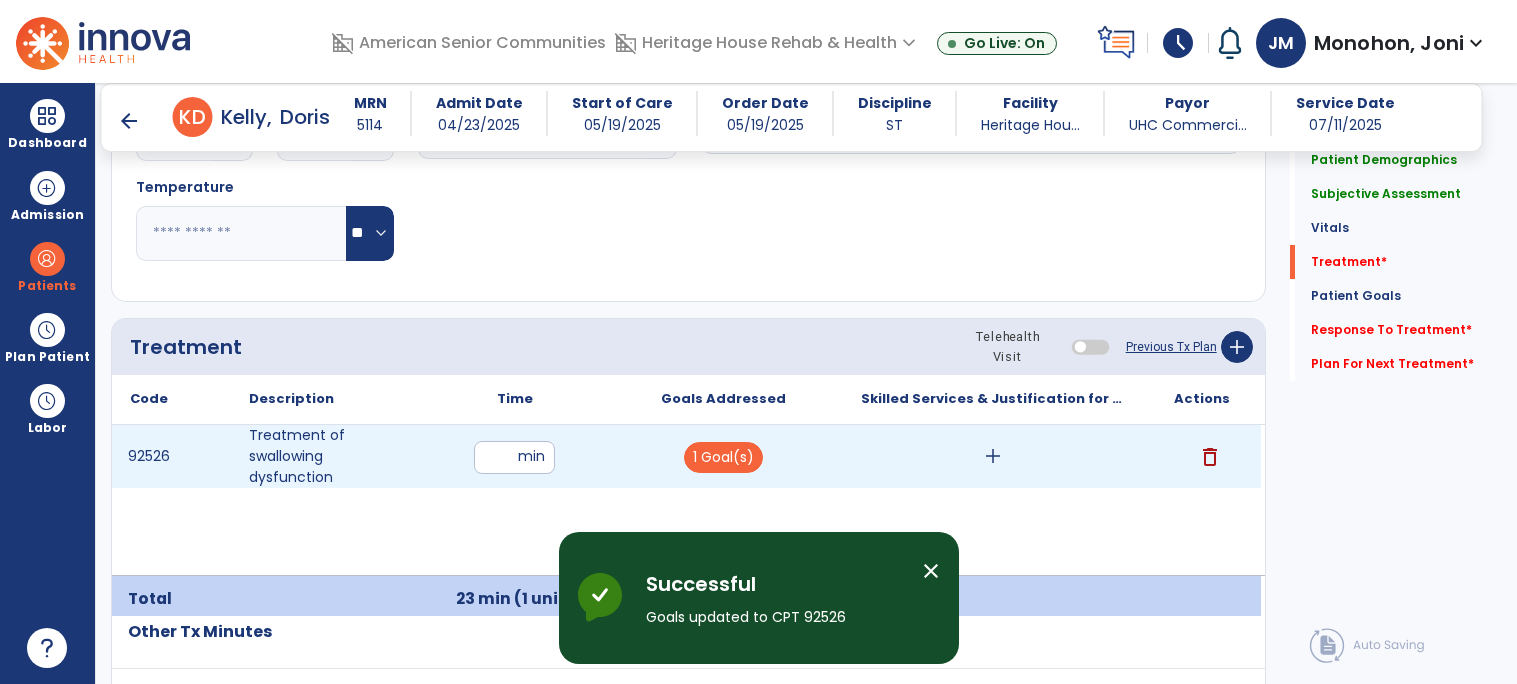 click on "add" at bounding box center (993, 456) 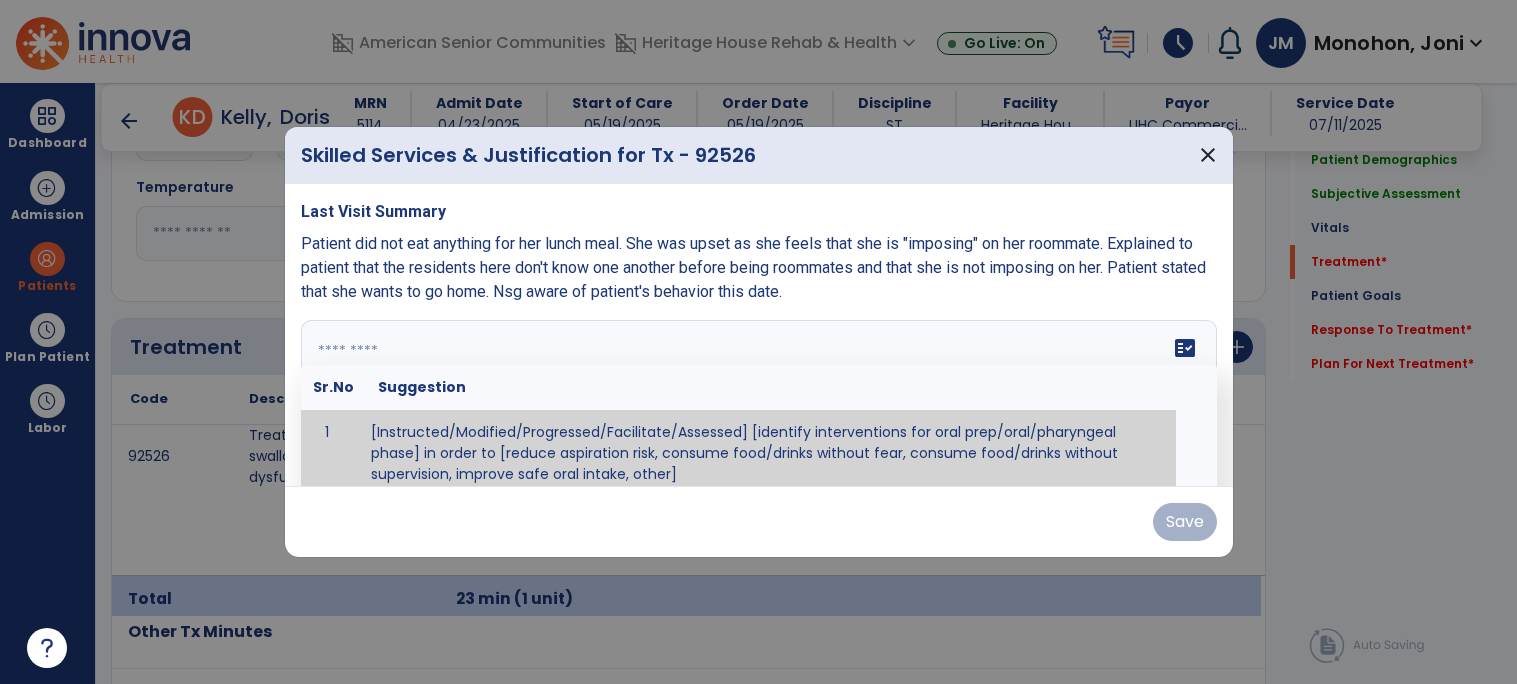 click on "fact_check  Sr.No Suggestion 1 [Instructed/Modified/Progressed/Facilitate/Assessed] [identify interventions for oral prep/oral/pharyngeal phase] in order to [reduce aspiration risk, consume food/drinks without fear, consume food/drinks without supervision, improve safe oral intake, other] 2 [Instructed/Modified/Progressed/Facilitate/Assessed] [identify compensatory methods such as alternating bites/sips, effortful swallow, other] in order to [reduce aspiration risk, consume food/drinks without fear, consume food/drinks without supervision, improve safe oral intake, other] 3 [Instructed/Modified/Progressed/Assessed] trials of [identify IDDSI Food/Drink Level or NDD Solid/Liquid Level] in order to [reduce aspiration risk, consume food/drinks without fear, consume food/drinks without supervision, improve safe oral intake, other] 4 5 Assessed swallow with administration of [identify test]" at bounding box center [759, 395] 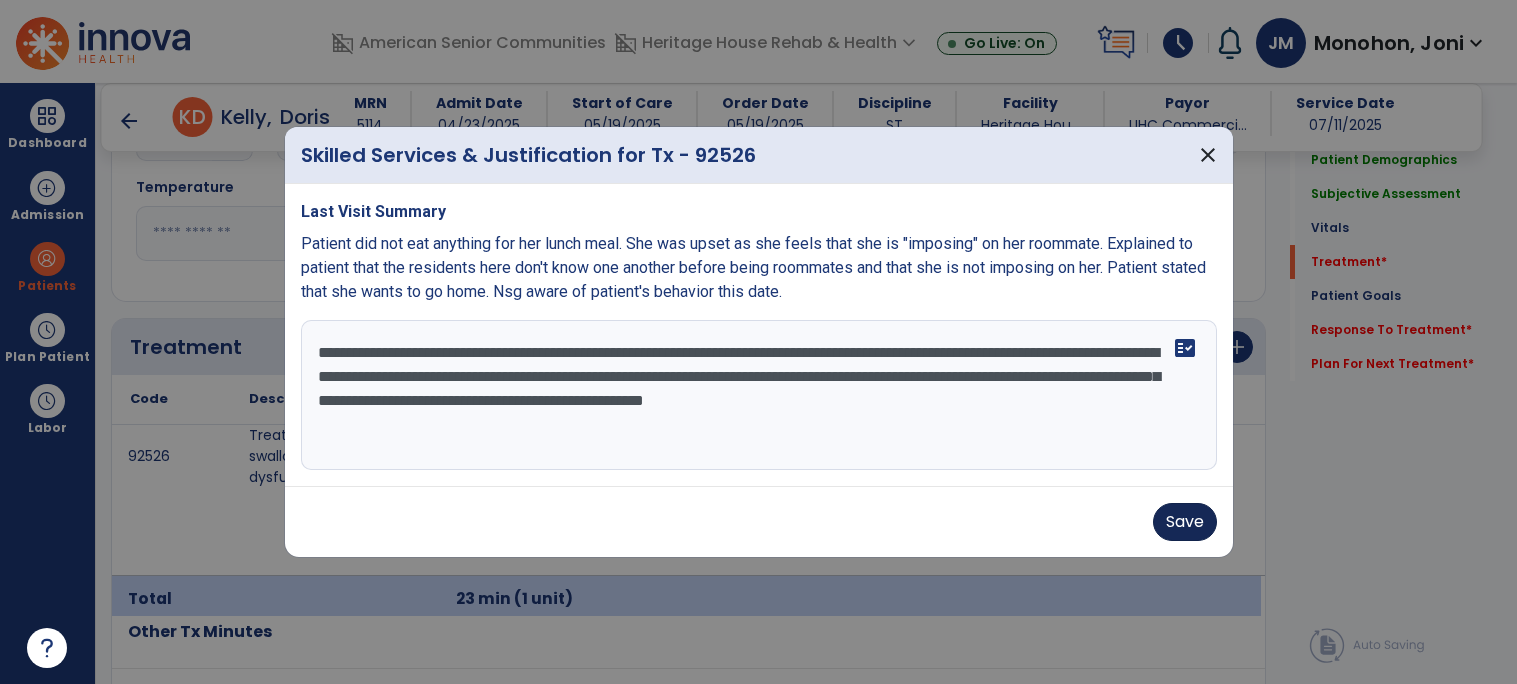 type on "**********" 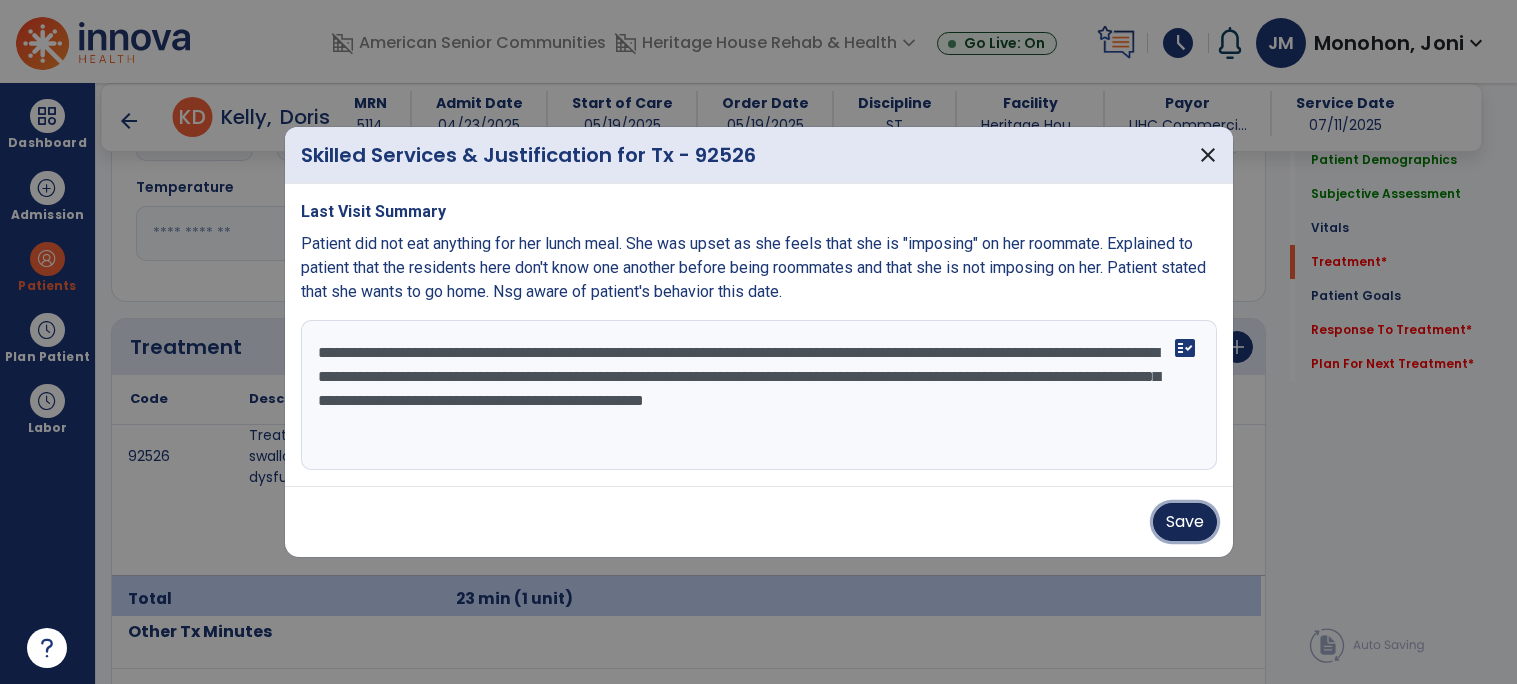 click on "Save" at bounding box center [1185, 522] 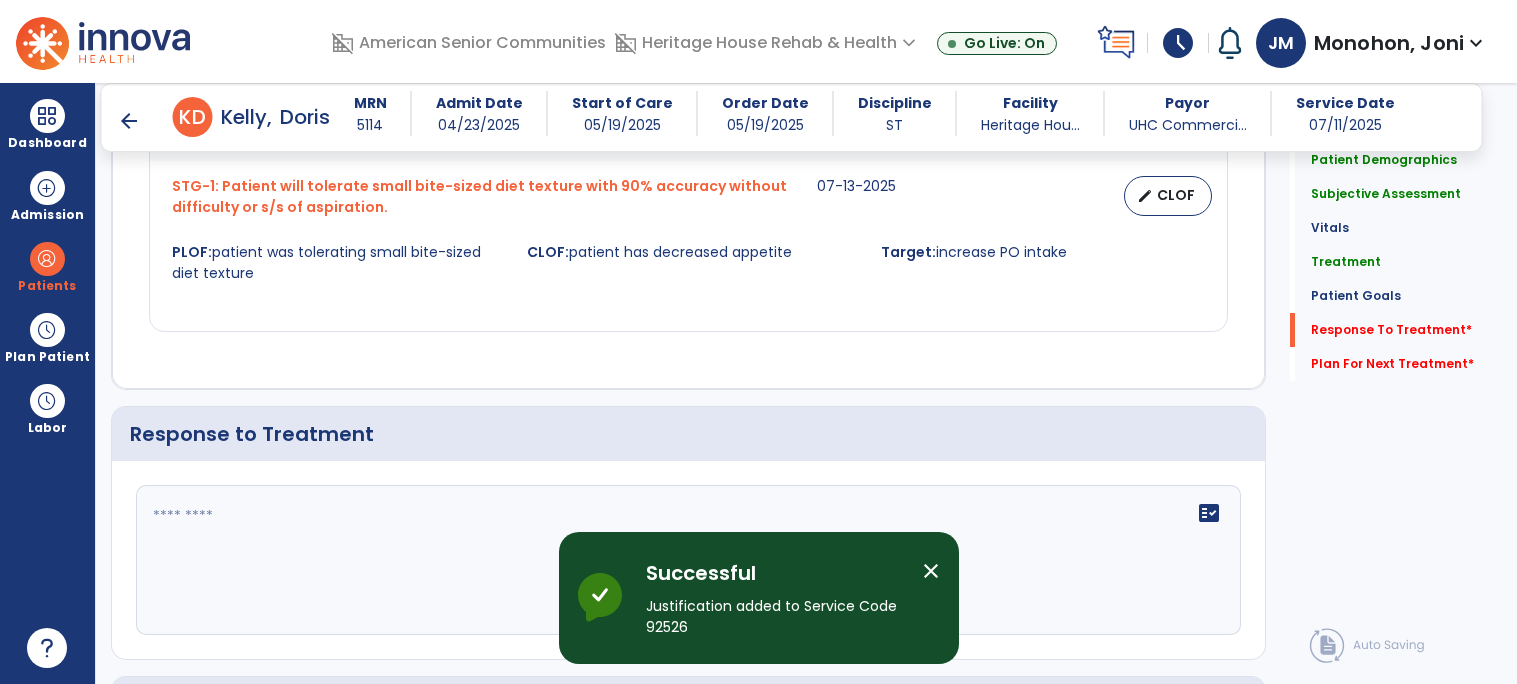 scroll, scrollTop: 1977, scrollLeft: 0, axis: vertical 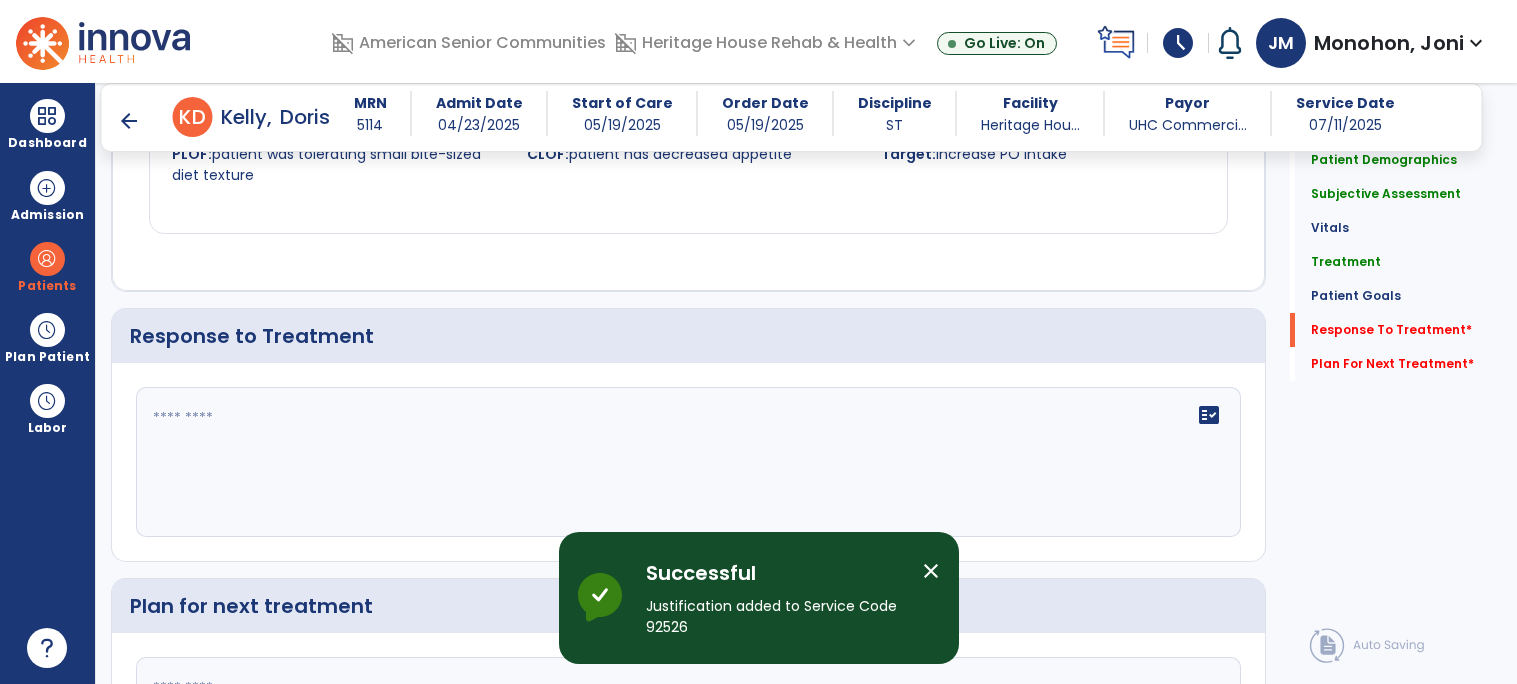 click on "fact_check" 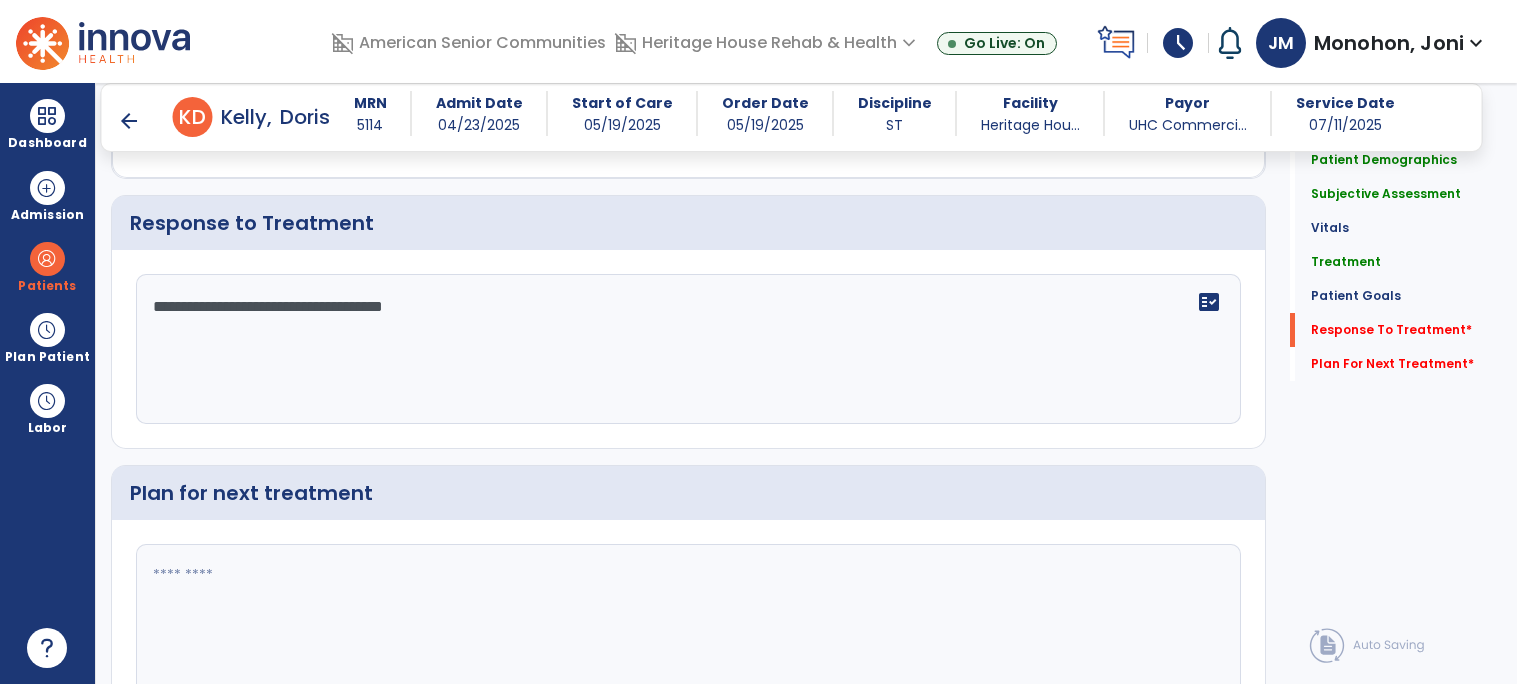 scroll, scrollTop: 2192, scrollLeft: 0, axis: vertical 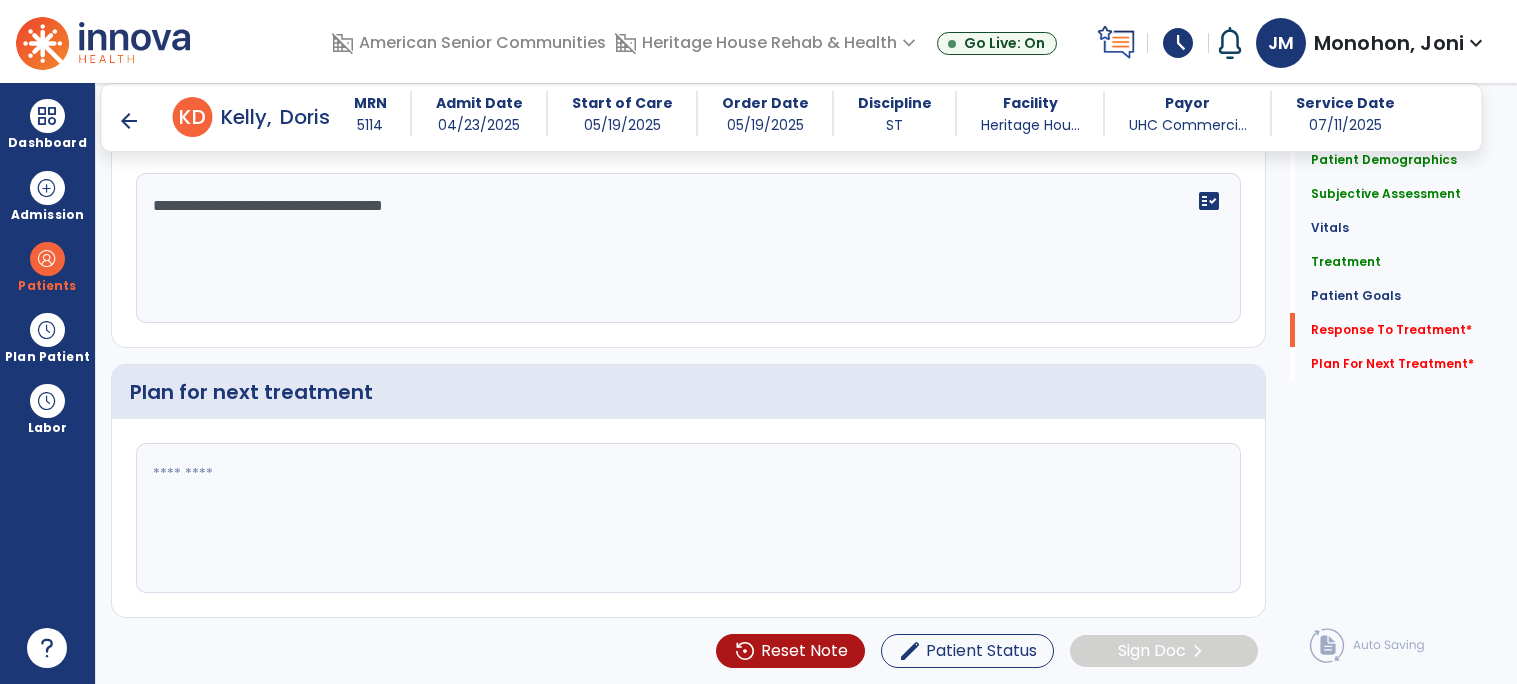 type on "**********" 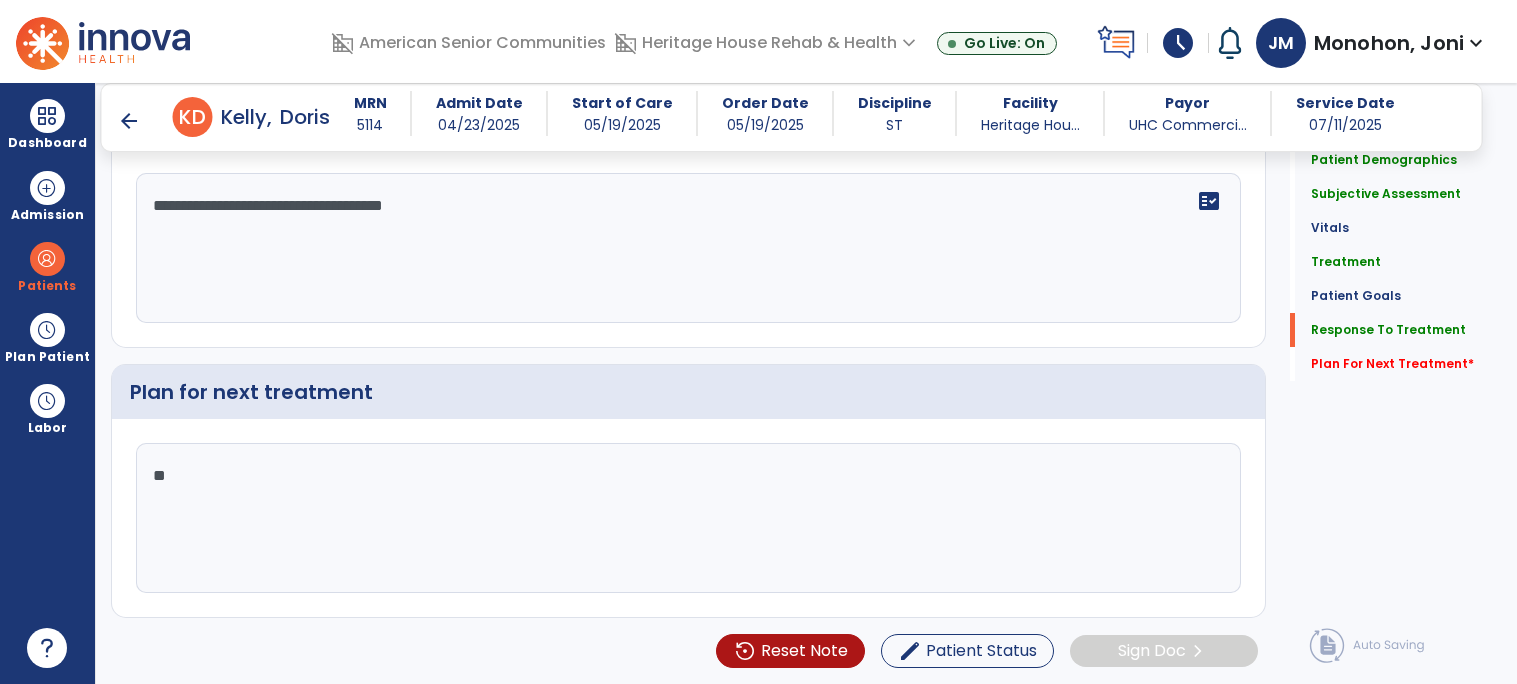 type on "*" 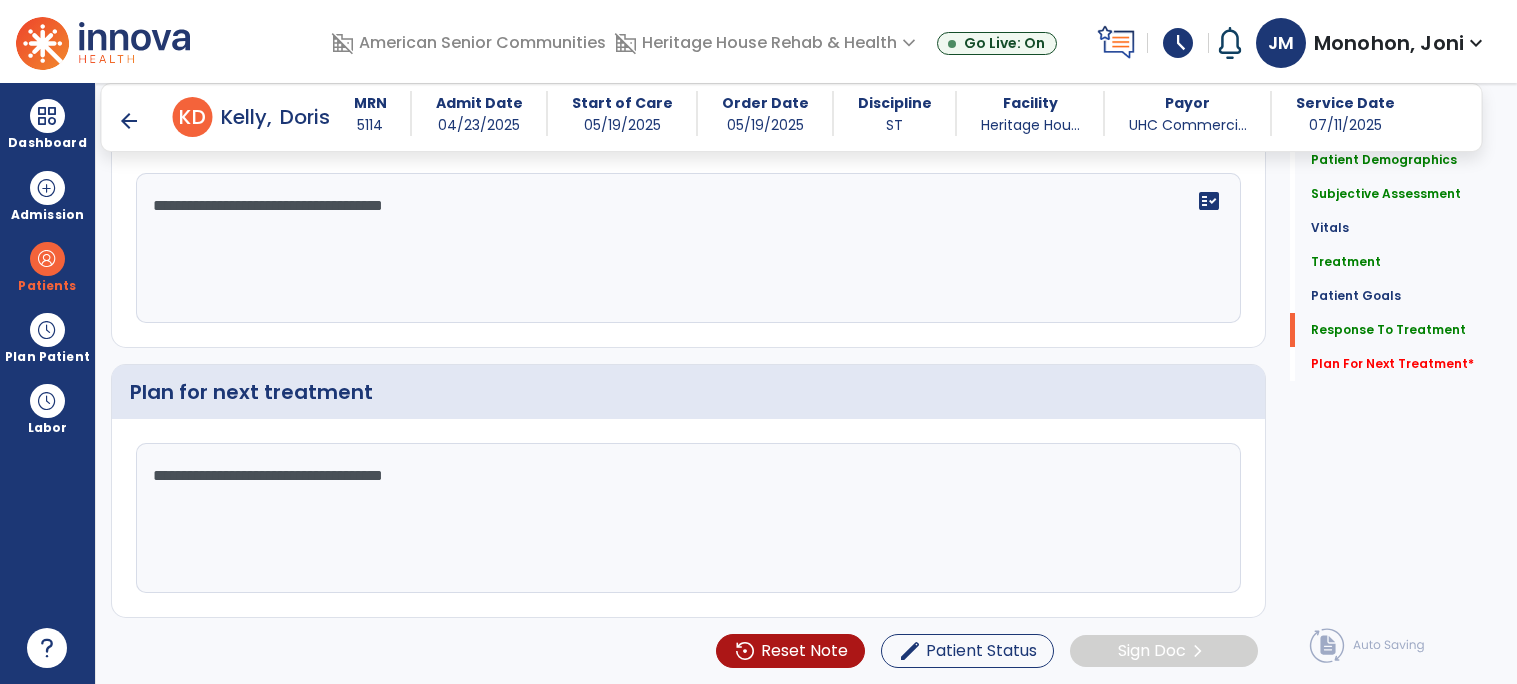 type on "**********" 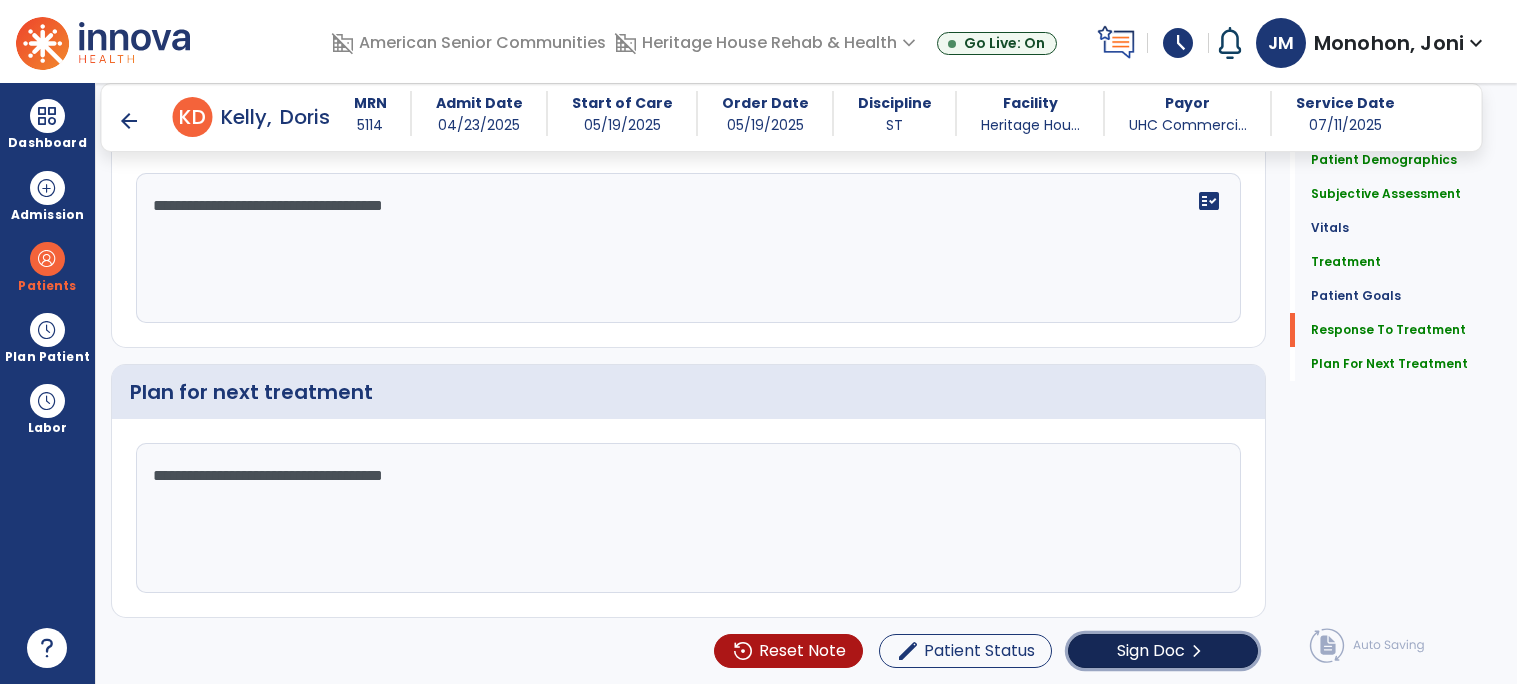 click on "Sign Doc  chevron_right" 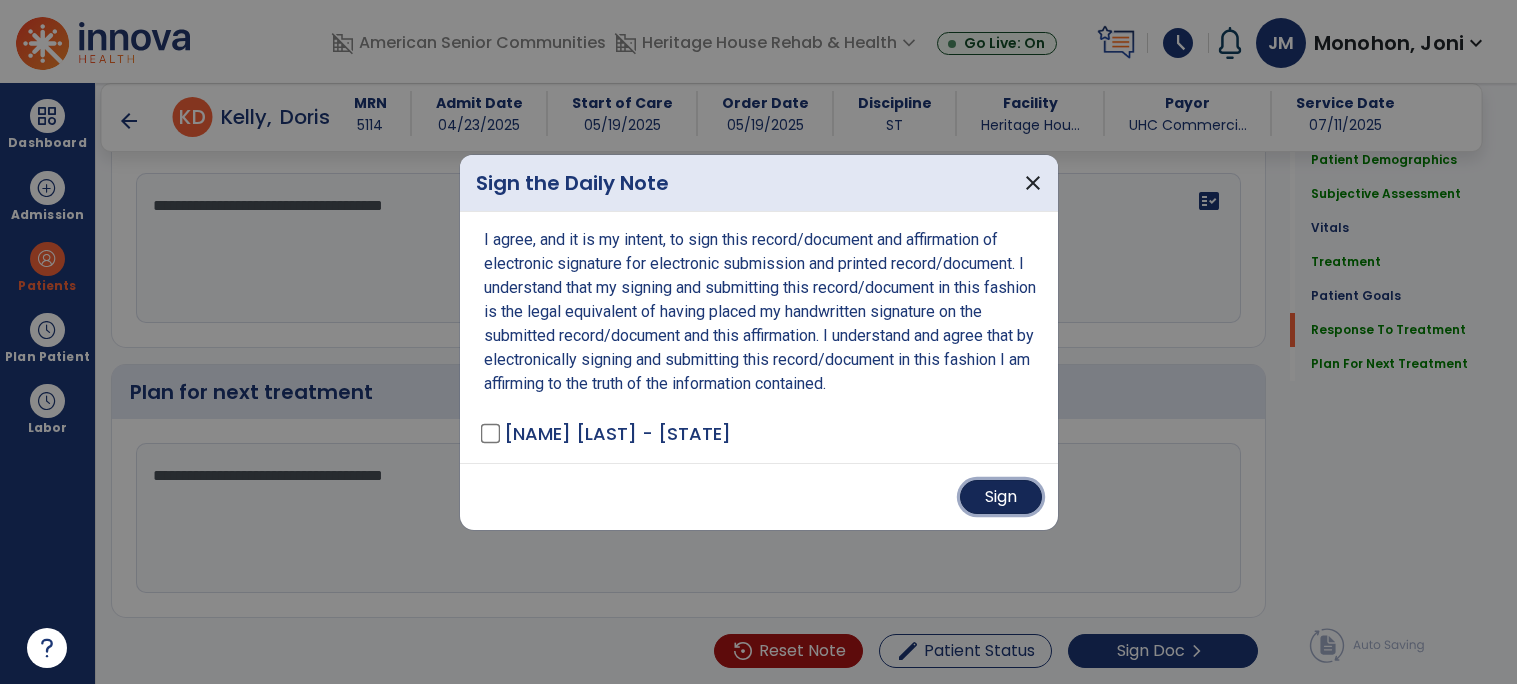 click on "Sign" at bounding box center (1001, 497) 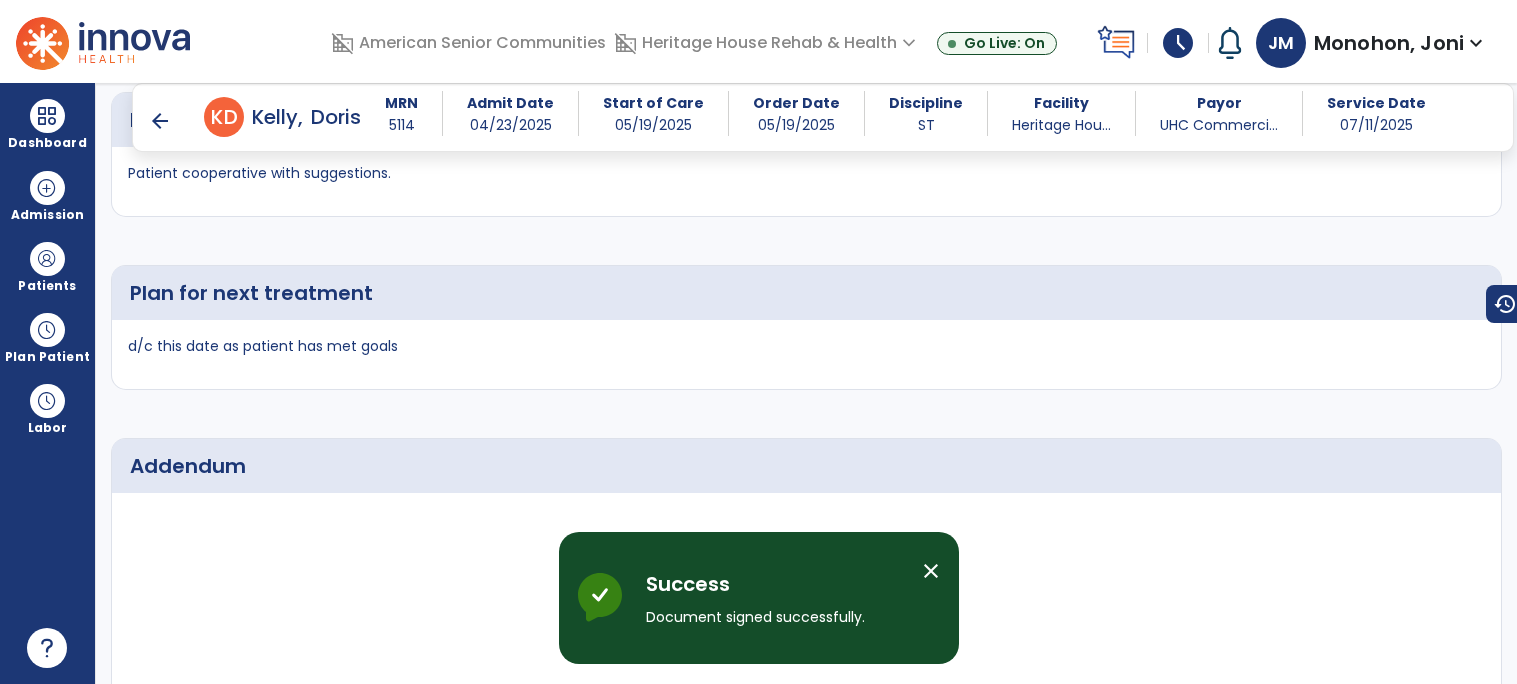 scroll, scrollTop: 2490, scrollLeft: 0, axis: vertical 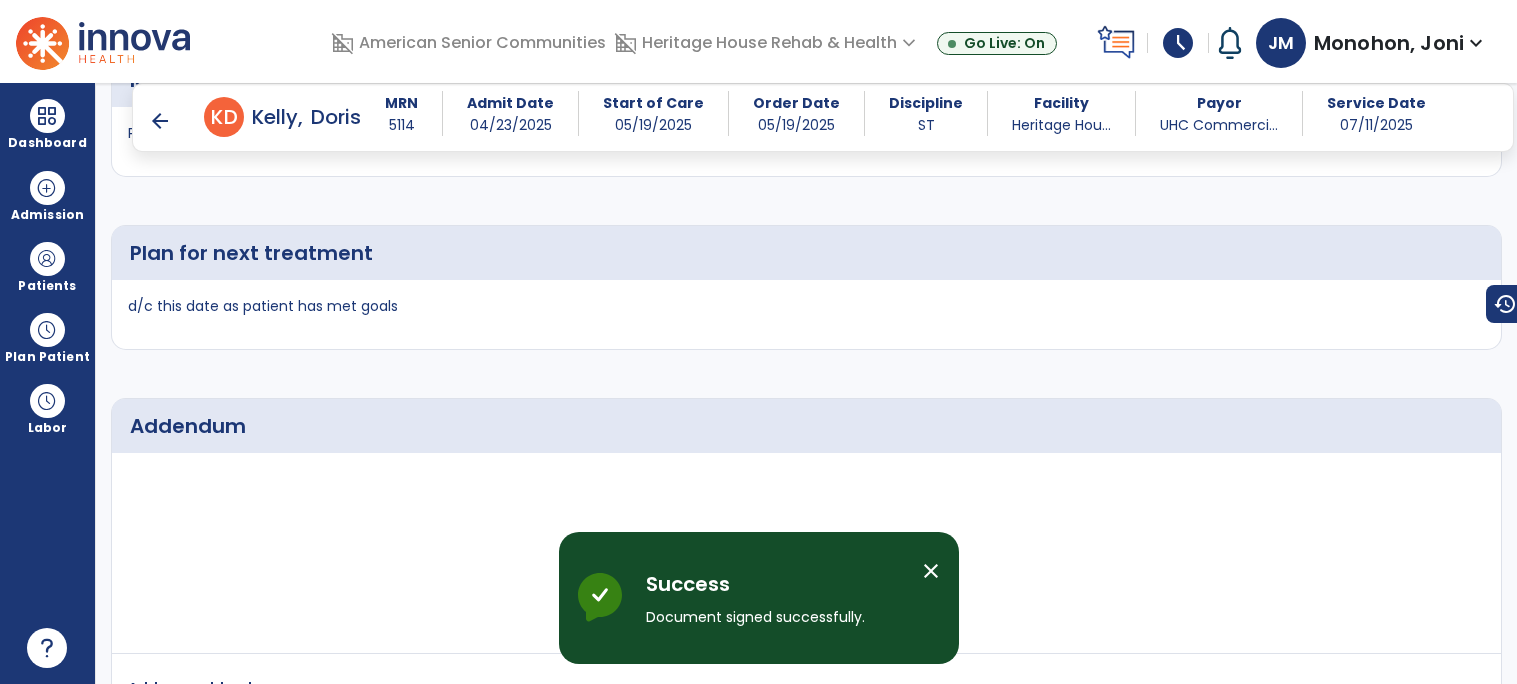 click on "arrow_back" at bounding box center [160, 121] 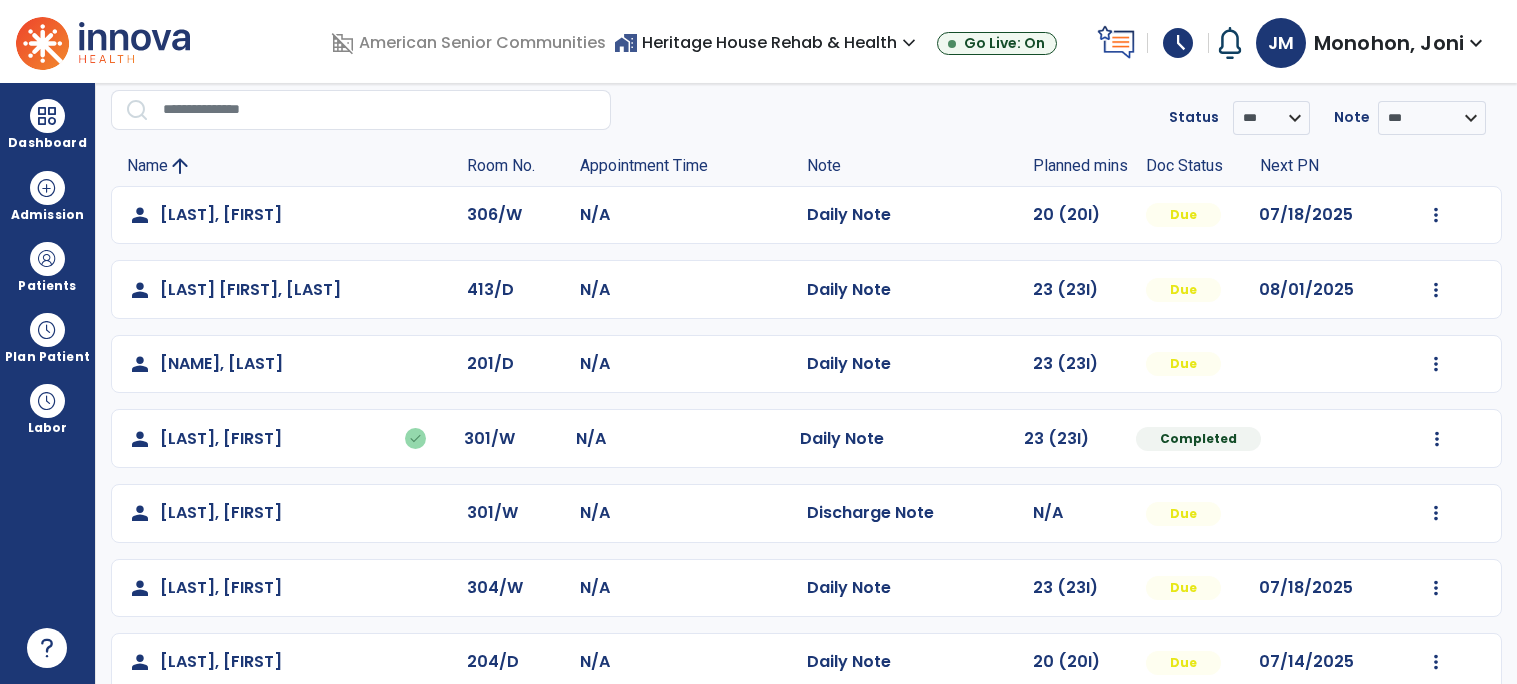 scroll, scrollTop: 177, scrollLeft: 0, axis: vertical 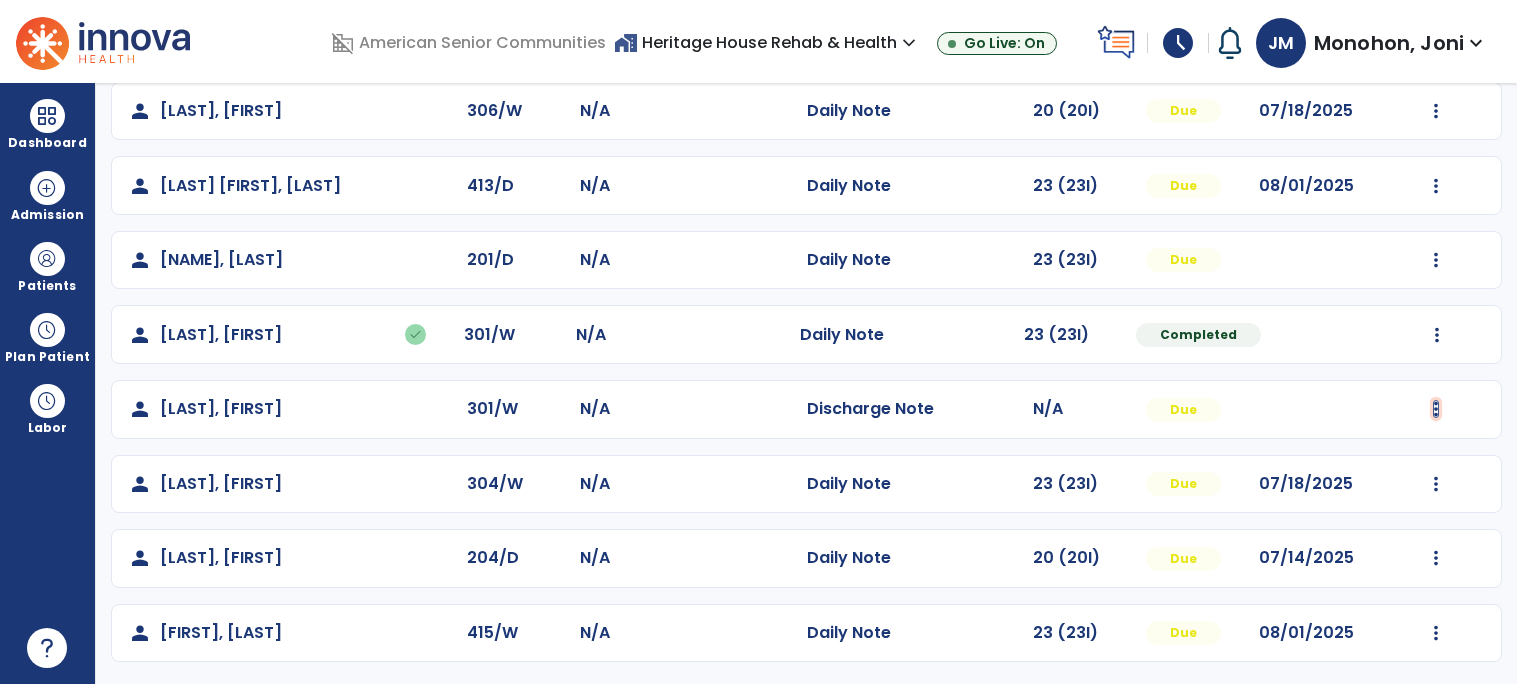 click at bounding box center (1436, 111) 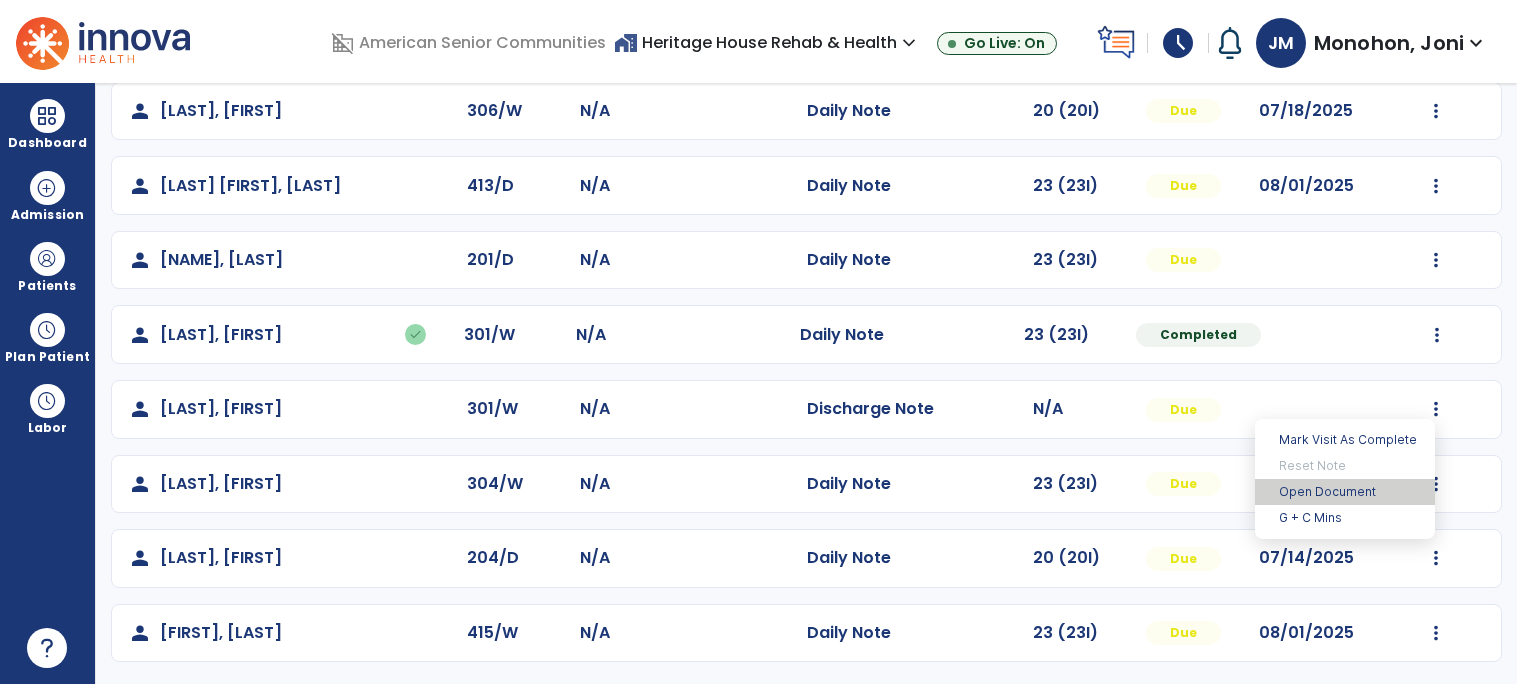 click on "Open Document" at bounding box center (1345, 492) 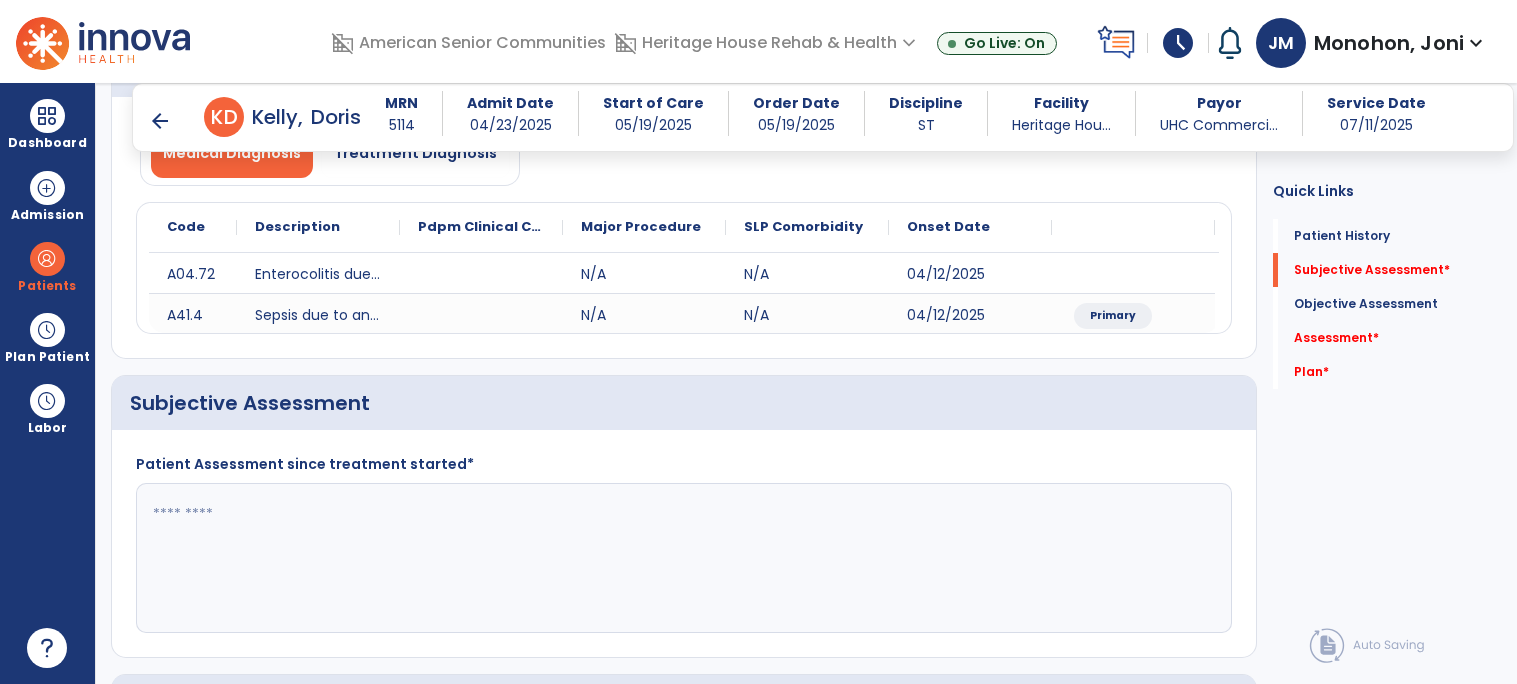 scroll, scrollTop: 322, scrollLeft: 0, axis: vertical 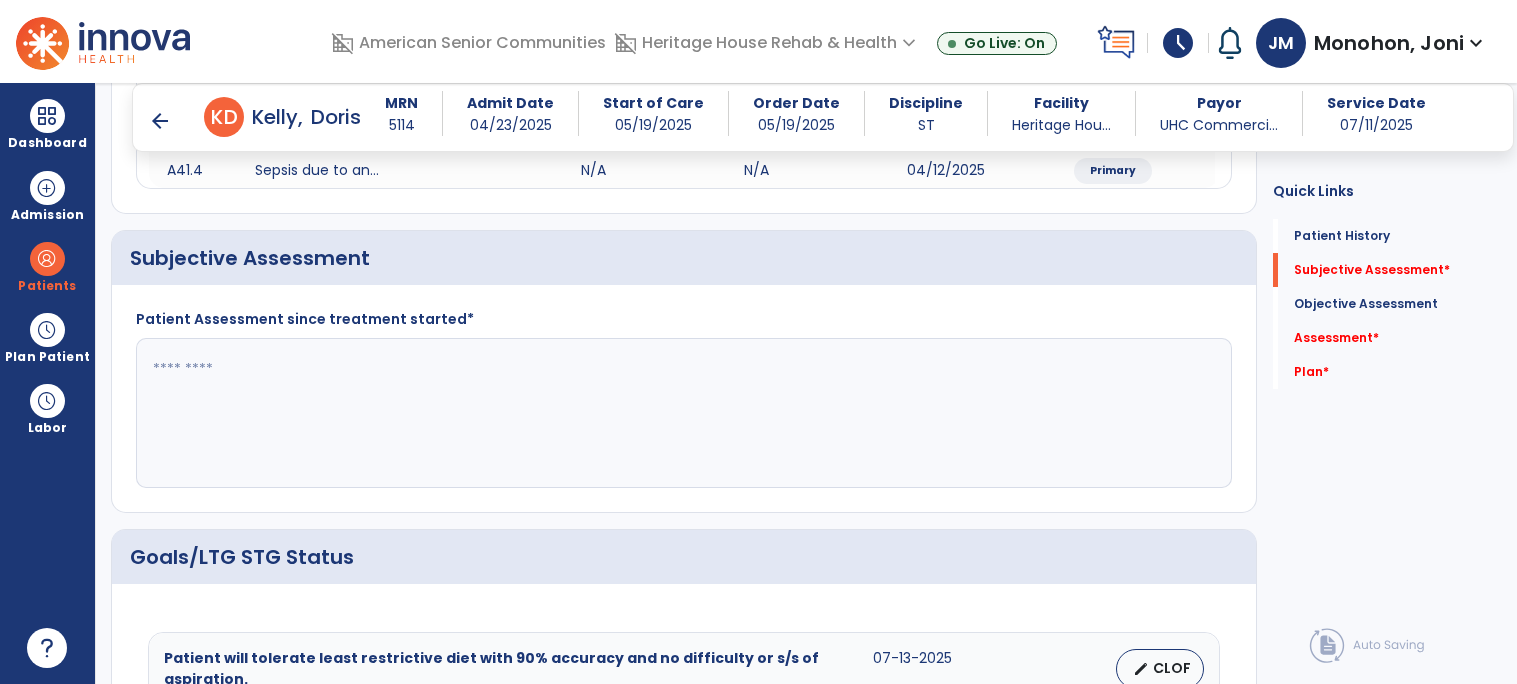 click 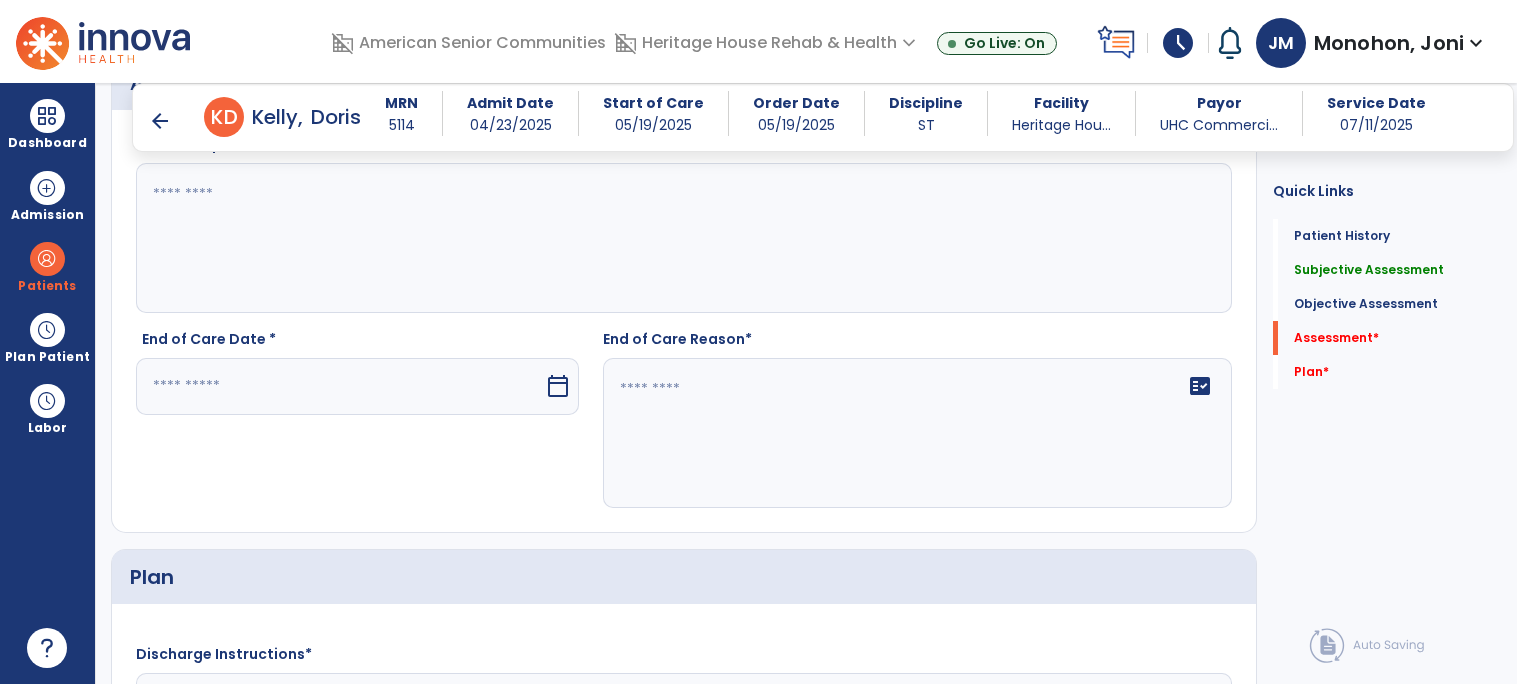 scroll, scrollTop: 1329, scrollLeft: 0, axis: vertical 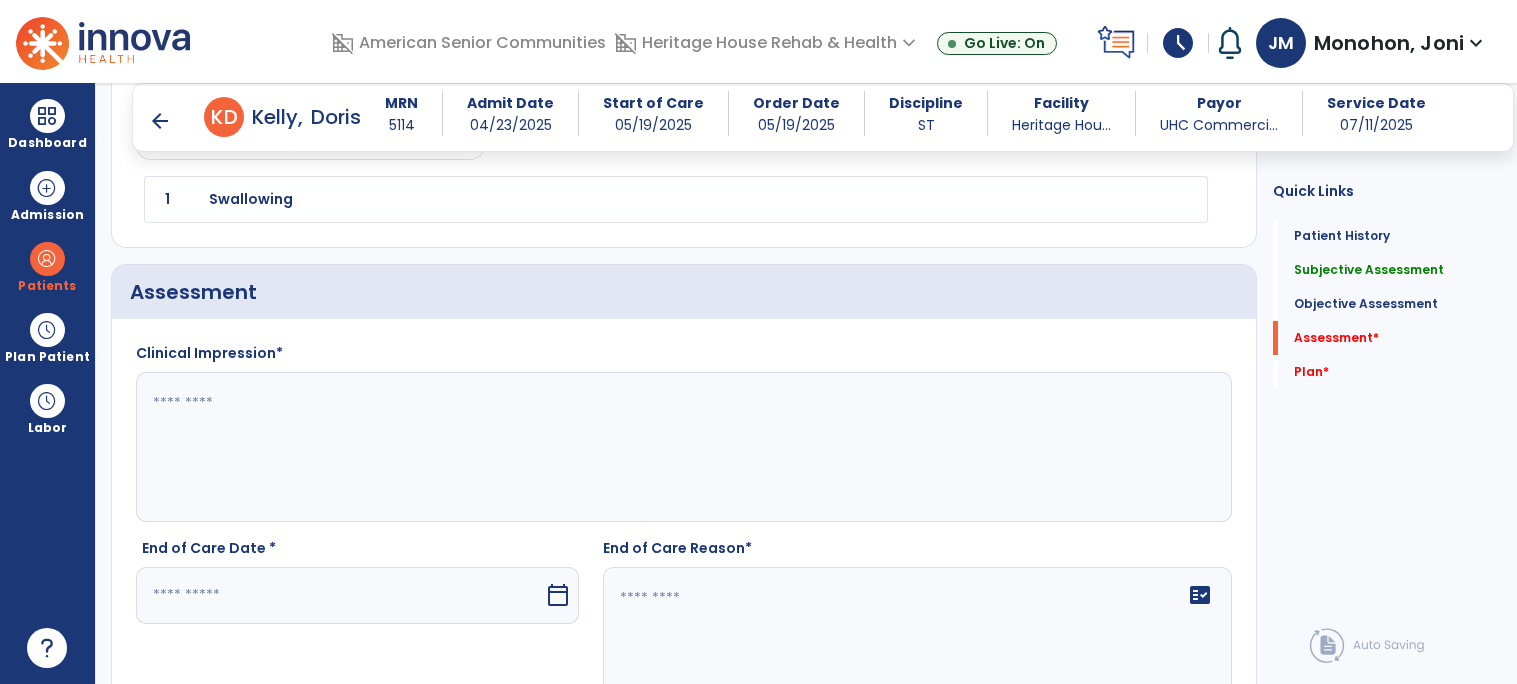 type on "**********" 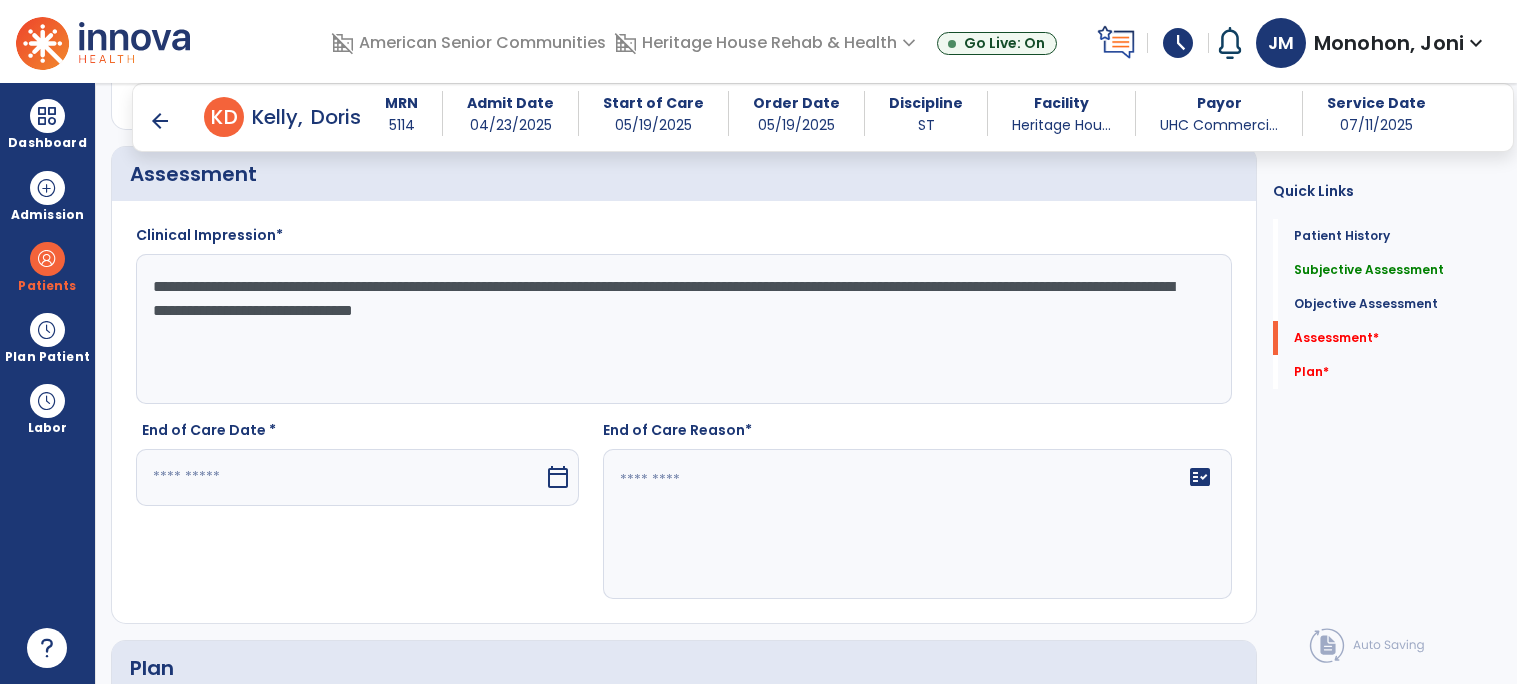 scroll, scrollTop: 1618, scrollLeft: 0, axis: vertical 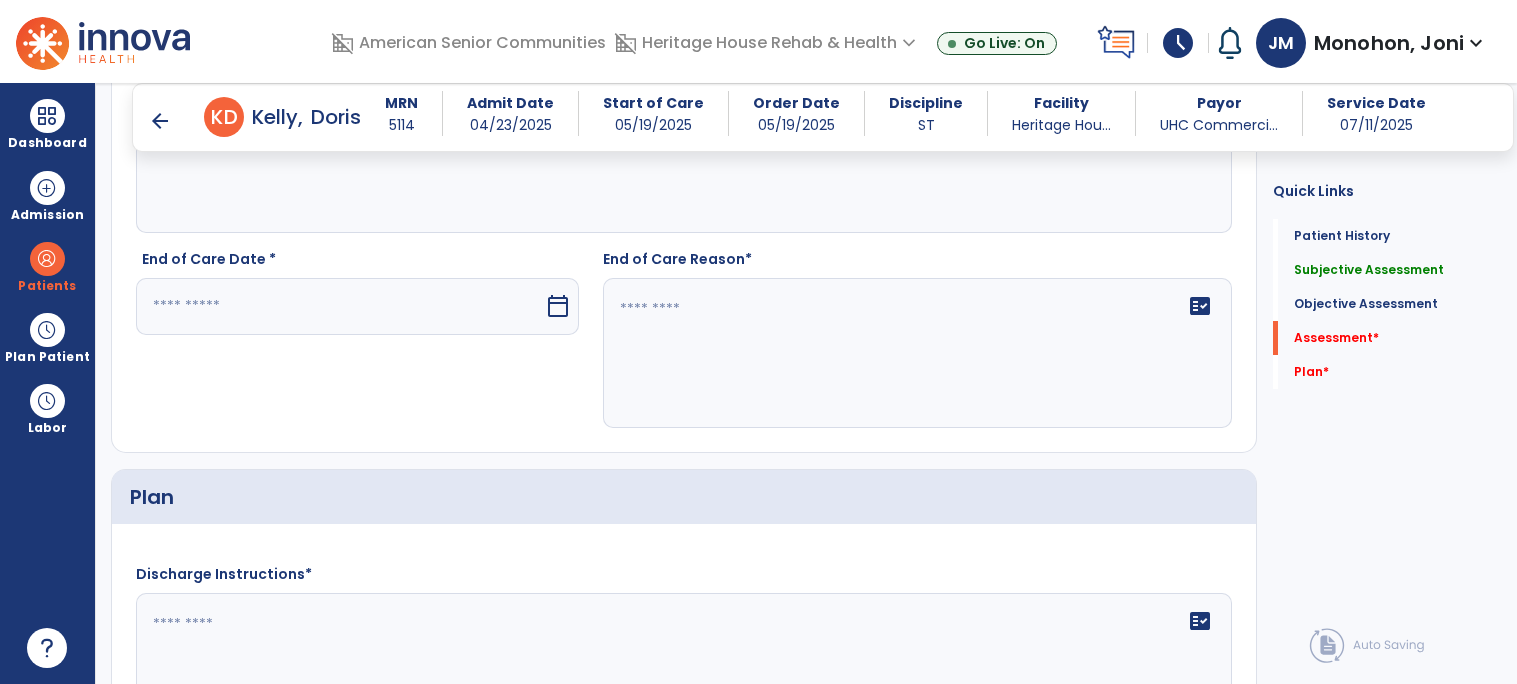 type on "**********" 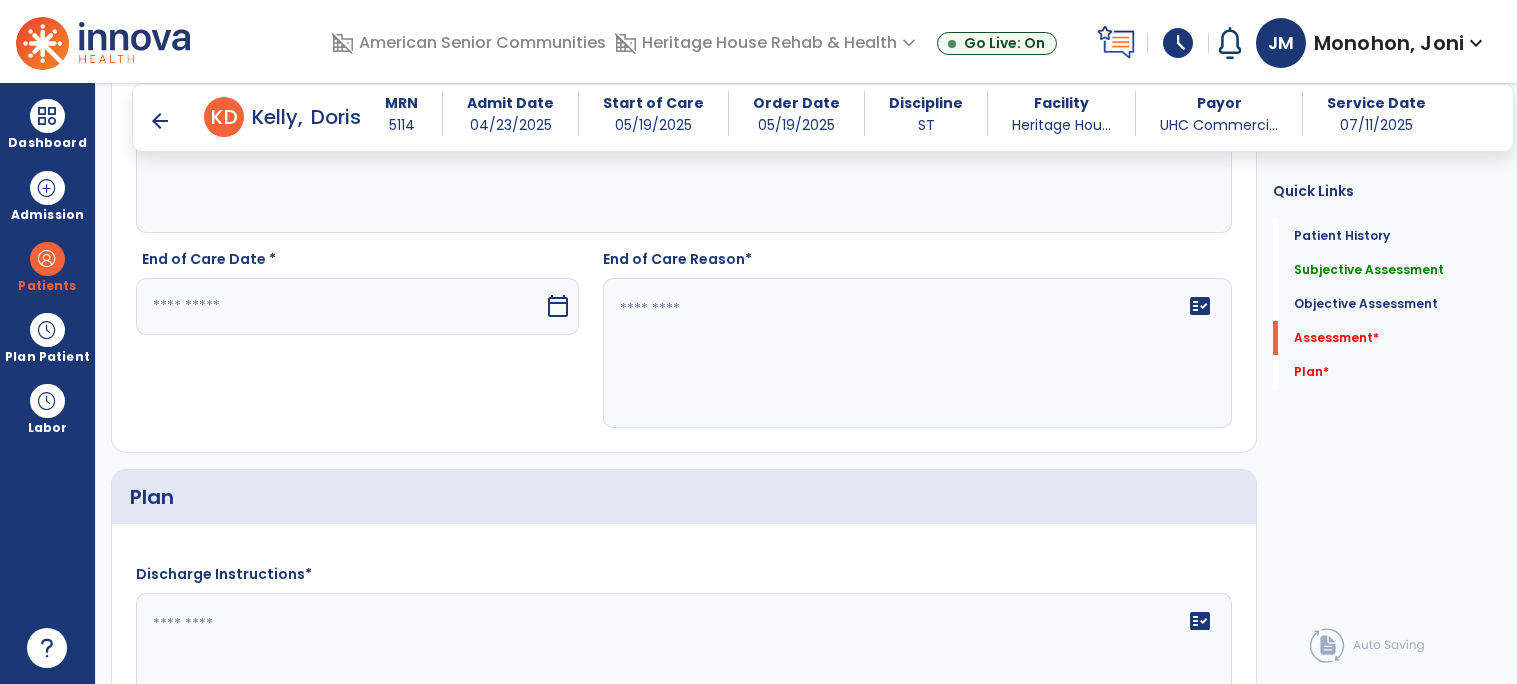 click at bounding box center (340, 306) 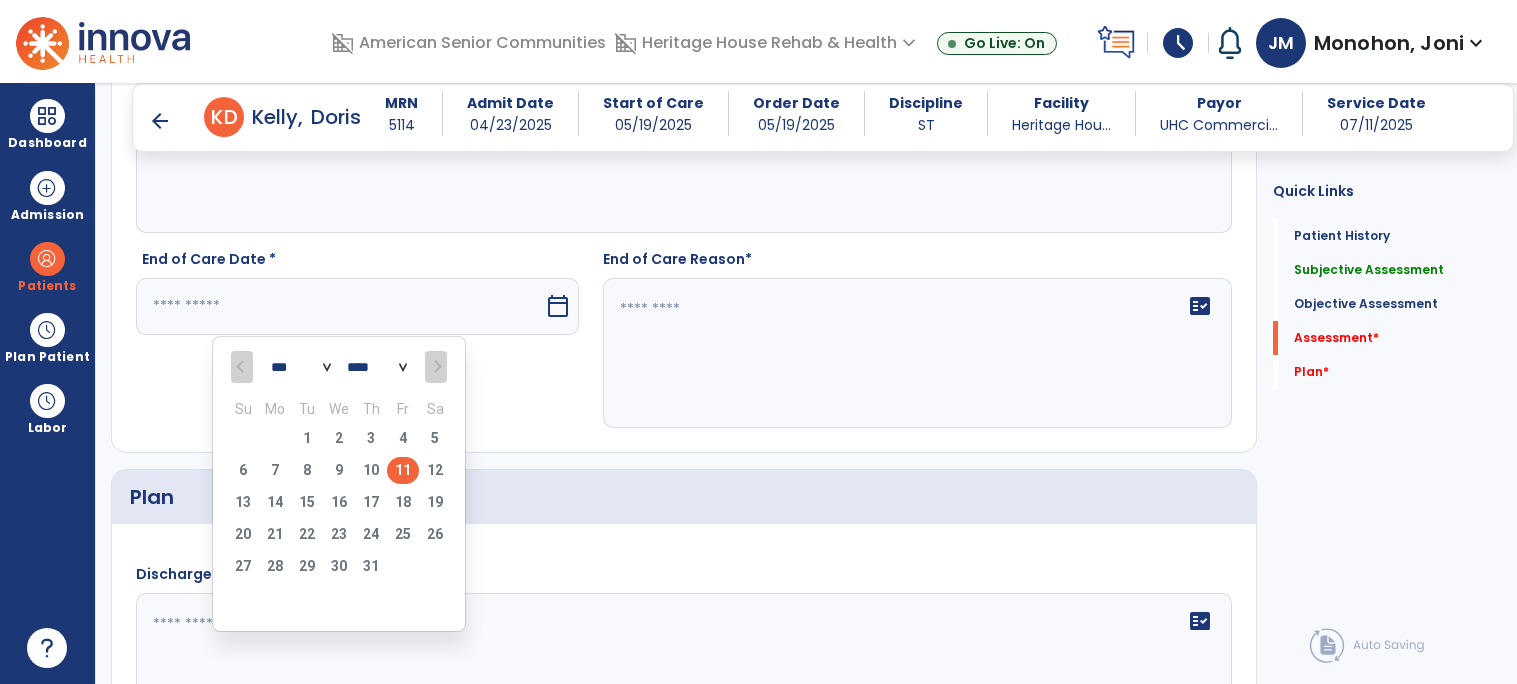 click on "11" at bounding box center (403, 470) 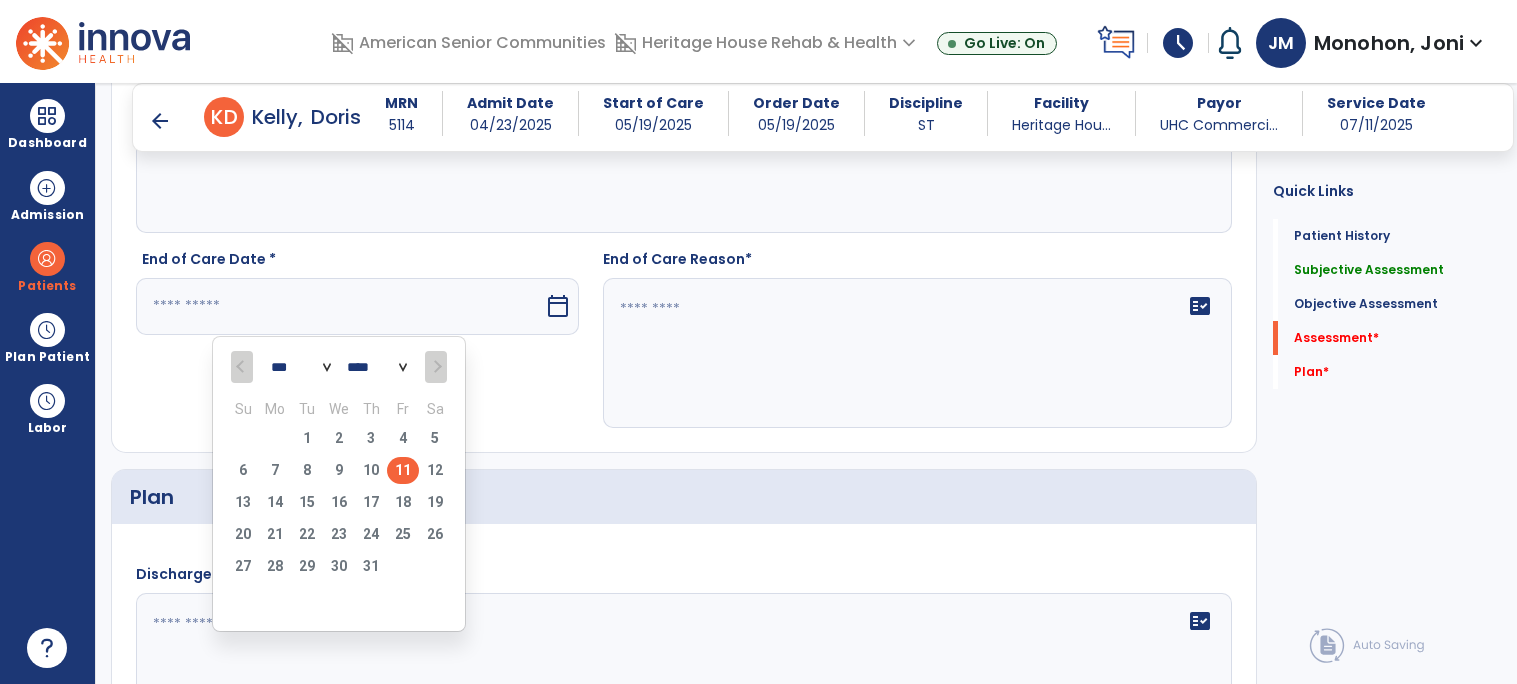 type on "*********" 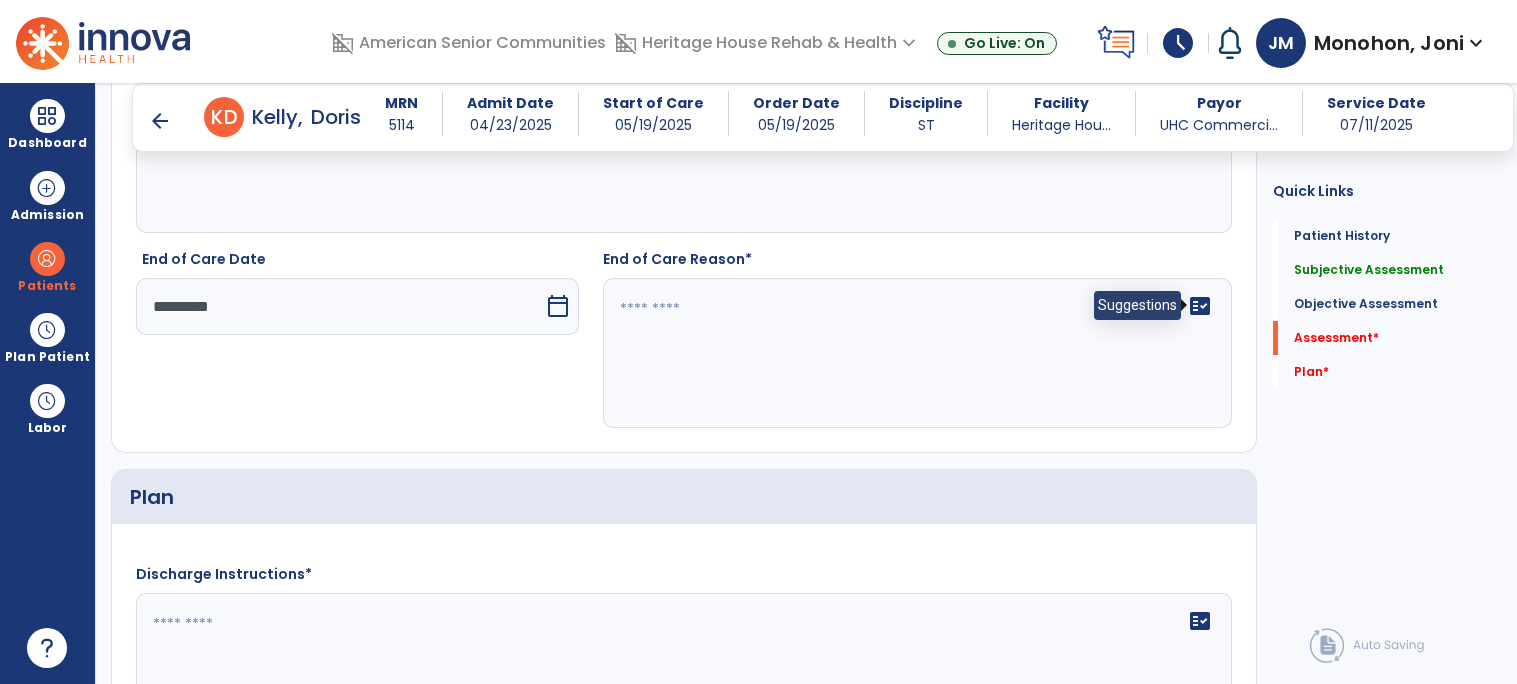 click on "fact_check" 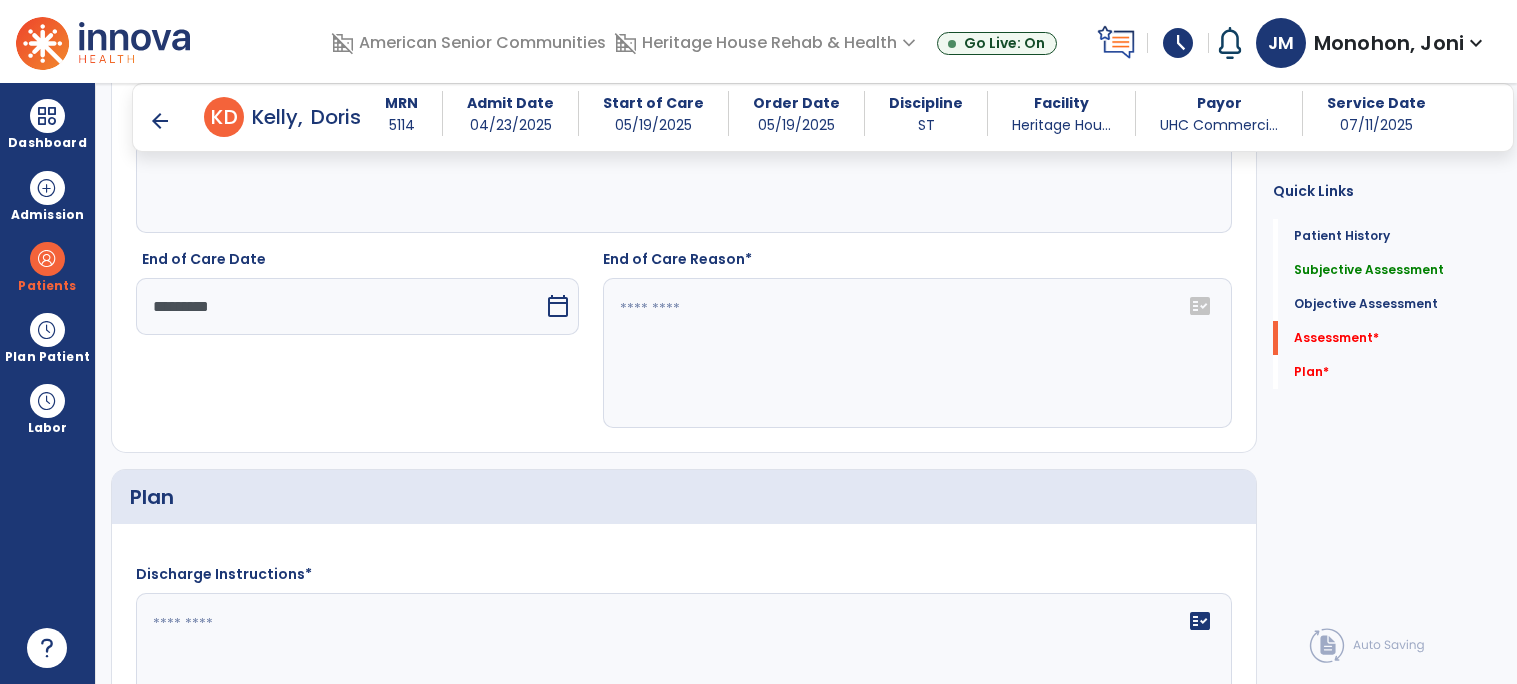 click on "fact_check" 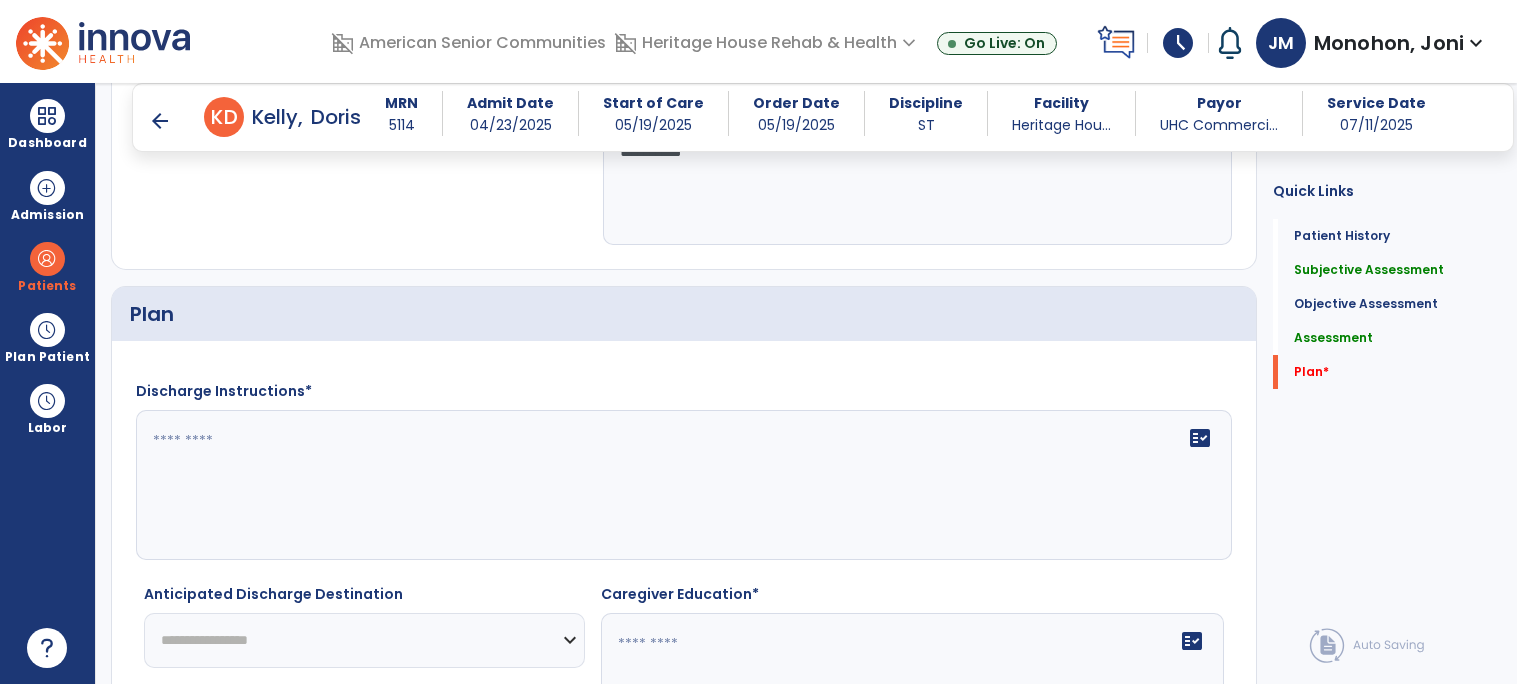 scroll, scrollTop: 1905, scrollLeft: 0, axis: vertical 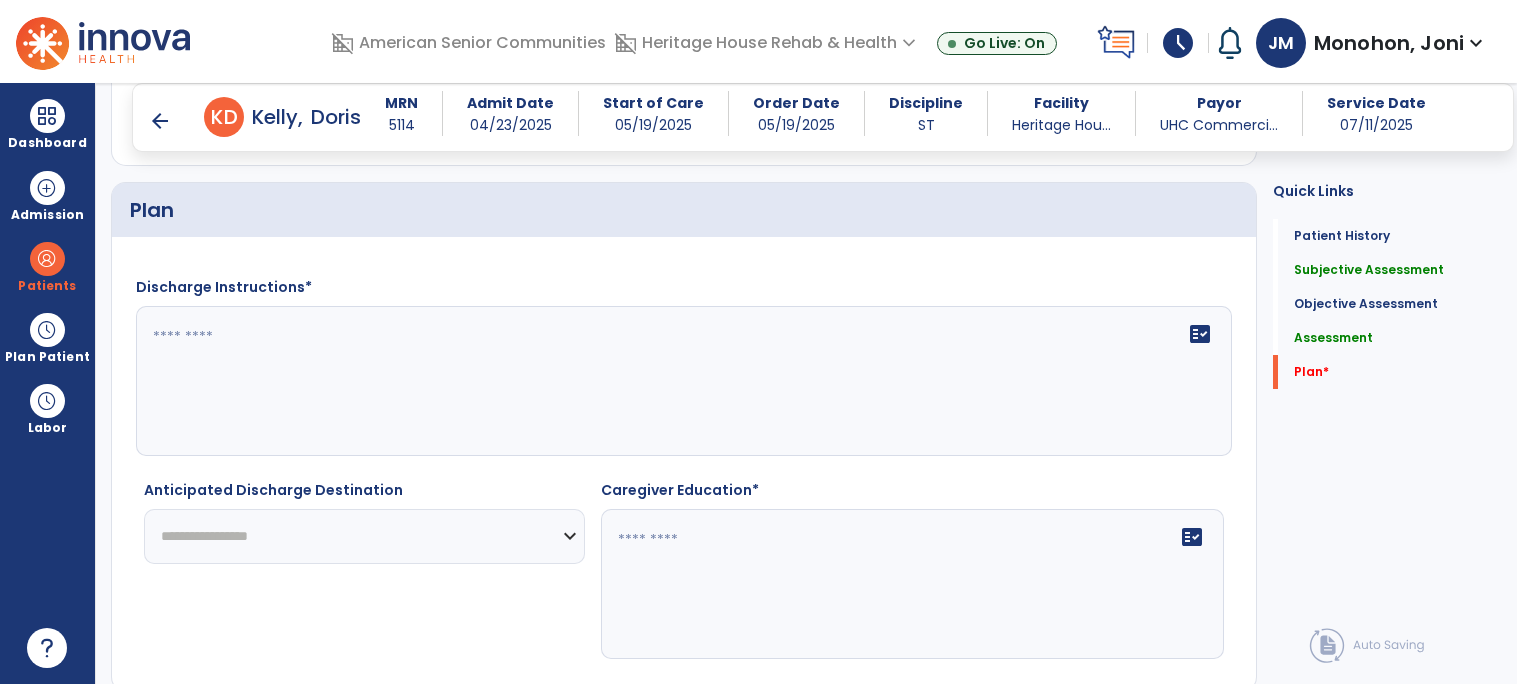 type on "**********" 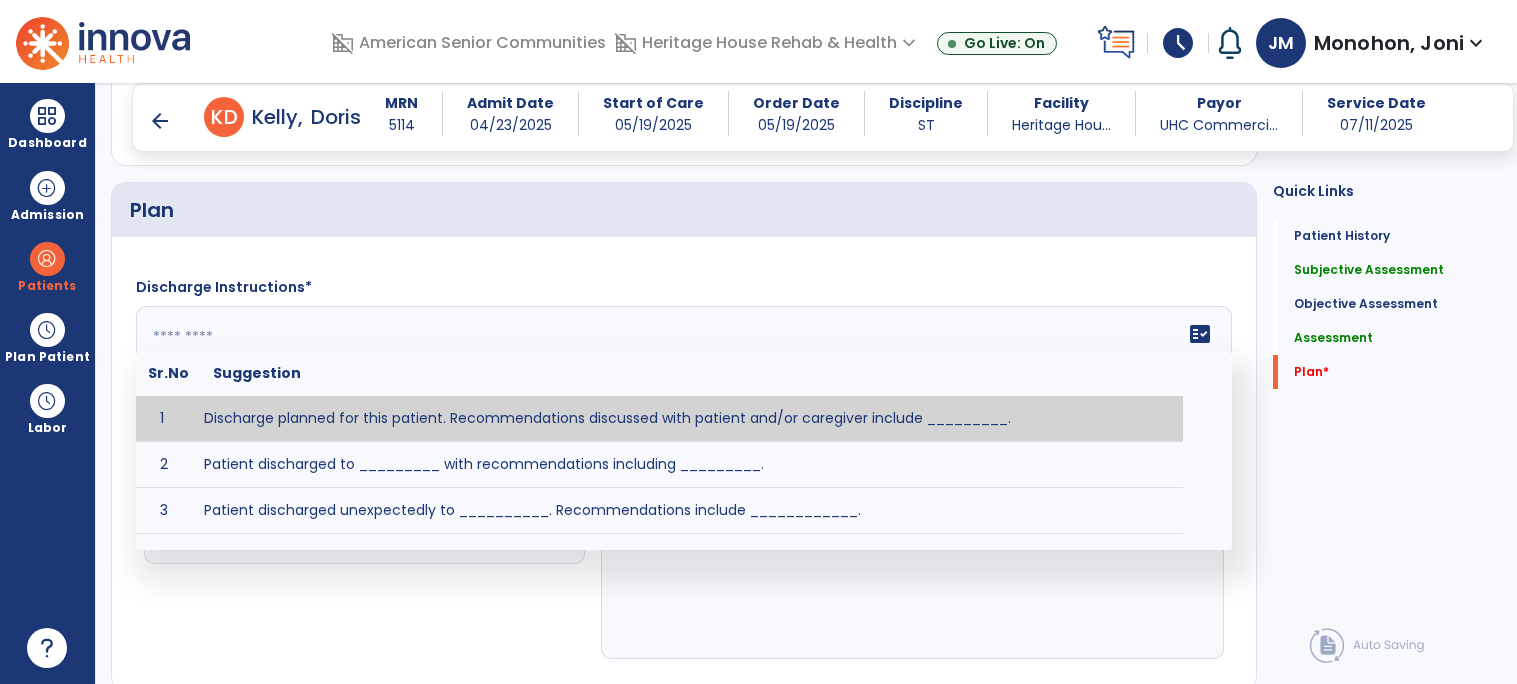 click 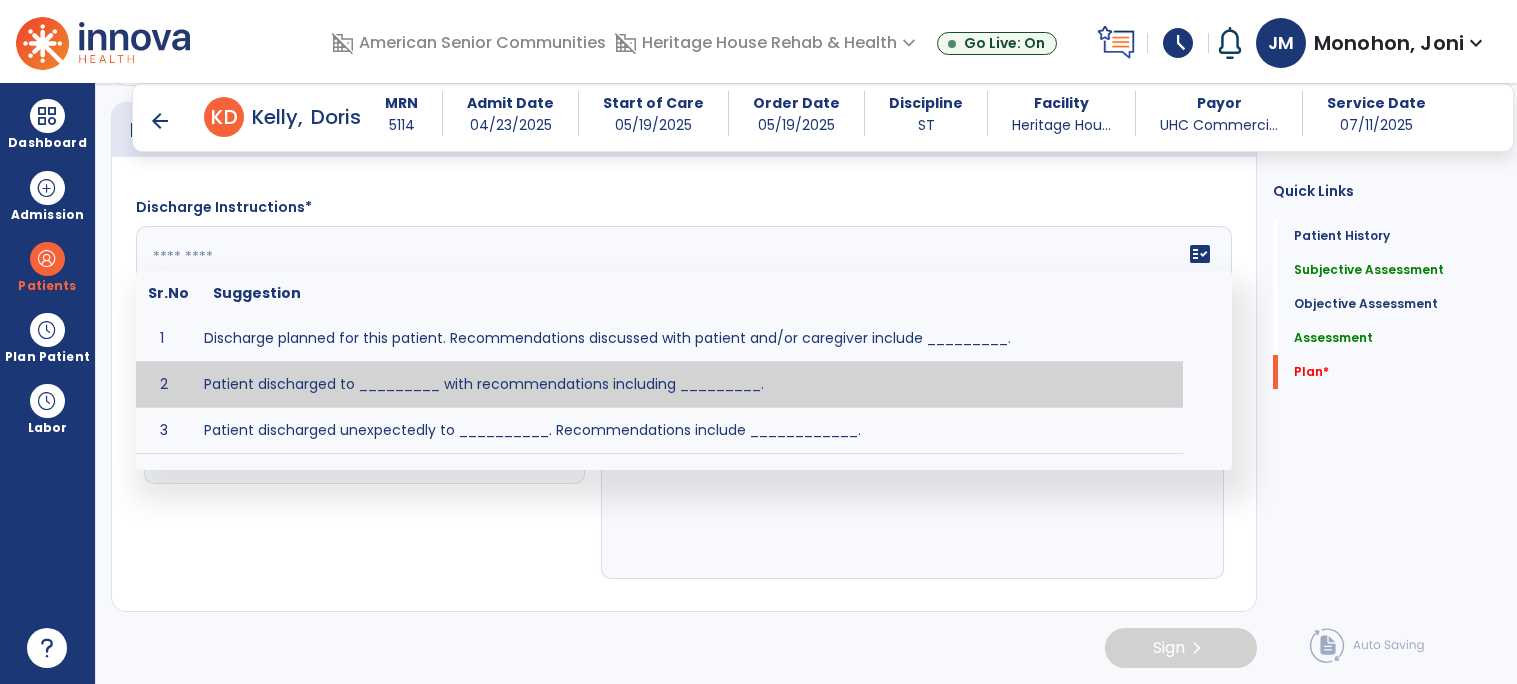scroll, scrollTop: 1915, scrollLeft: 0, axis: vertical 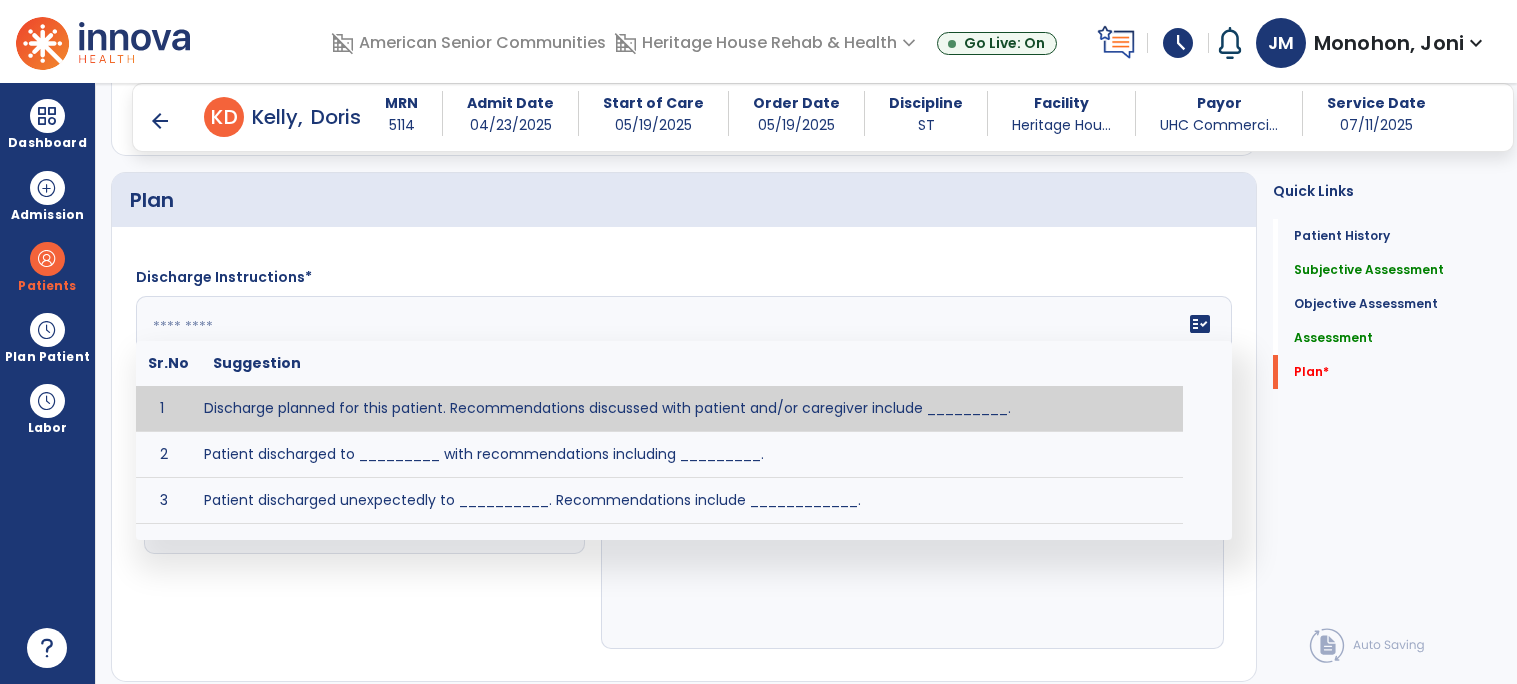 click 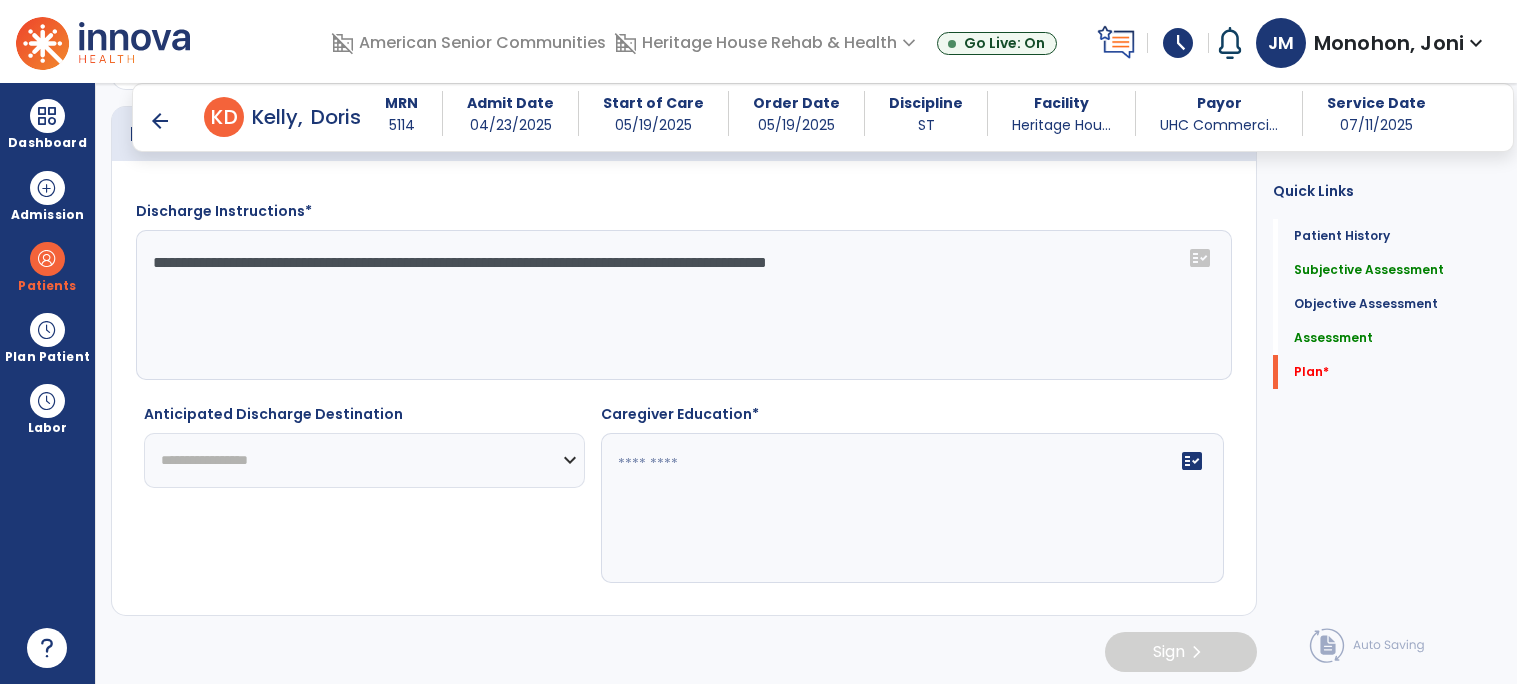 scroll, scrollTop: 1987, scrollLeft: 0, axis: vertical 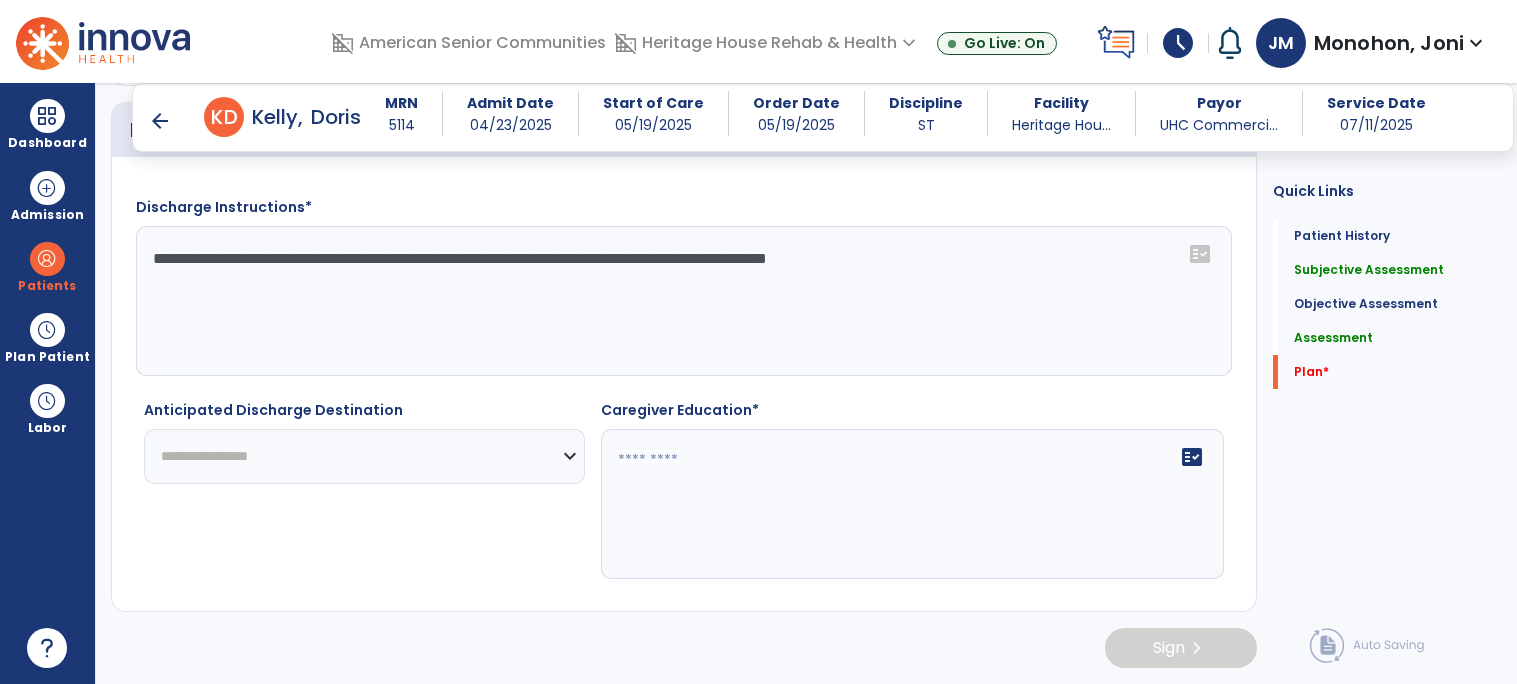 type on "**********" 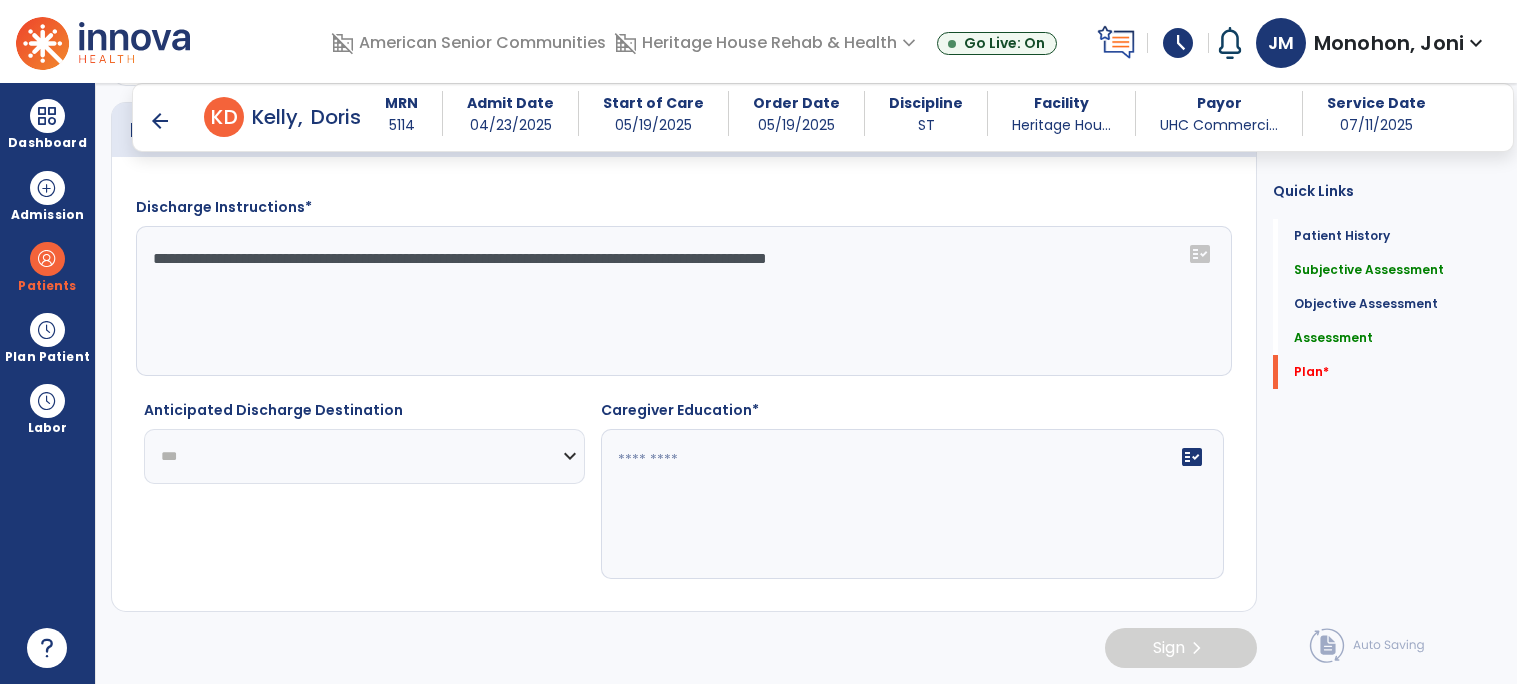 click on "**********" 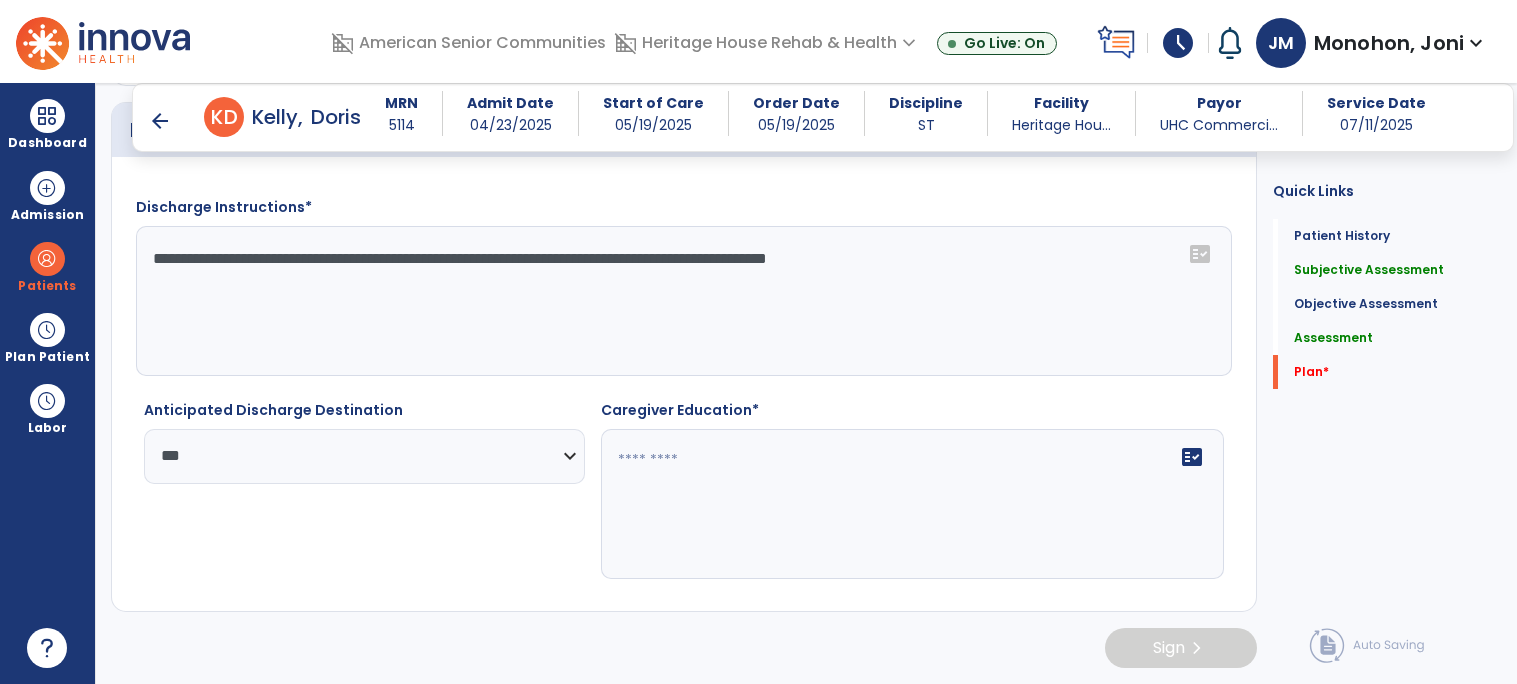 click 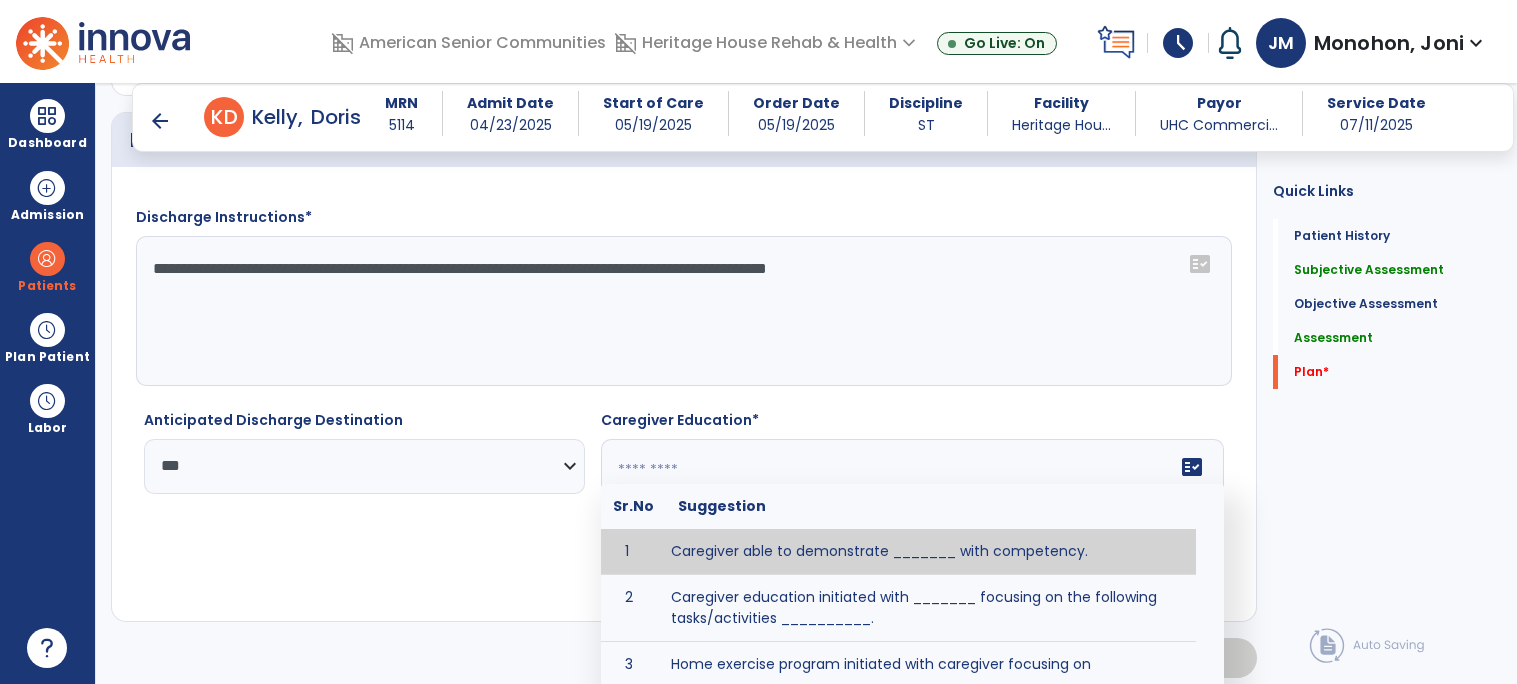 scroll, scrollTop: 1870, scrollLeft: 0, axis: vertical 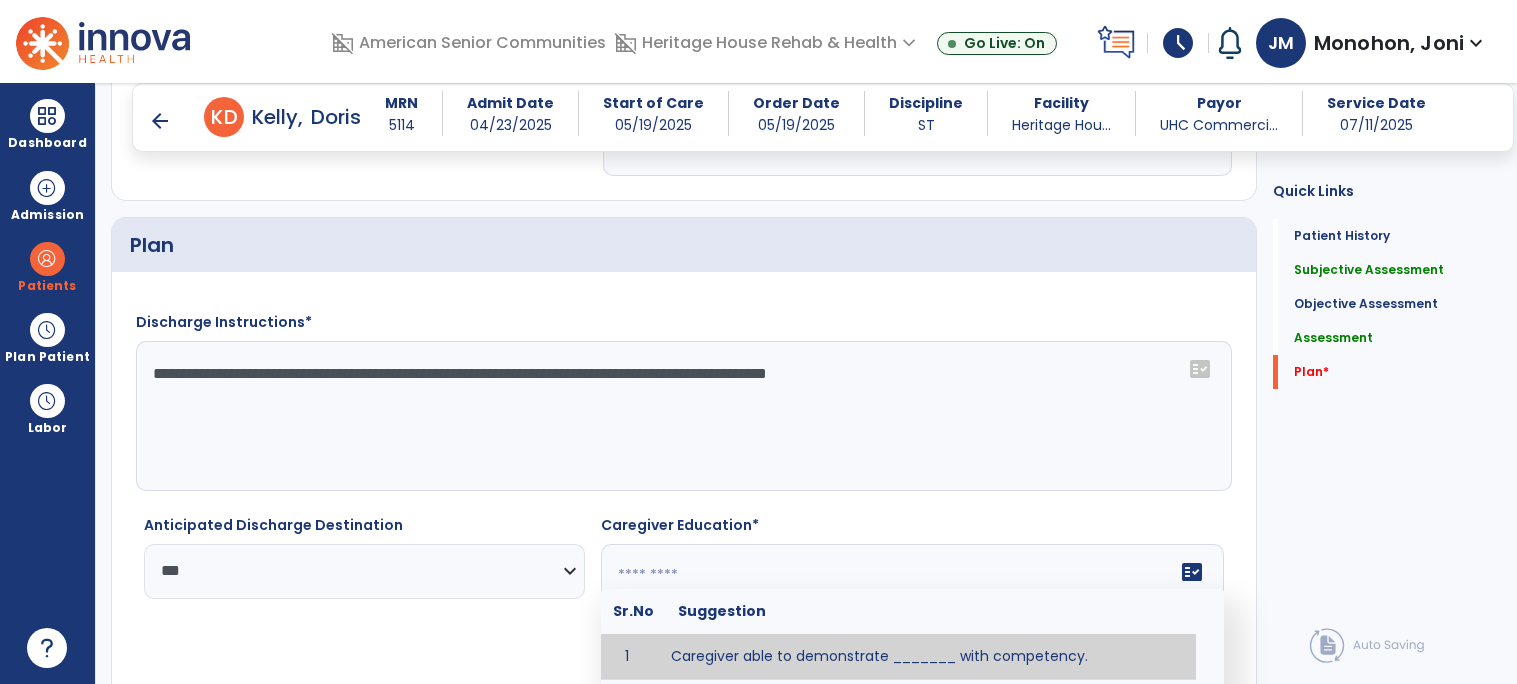 click 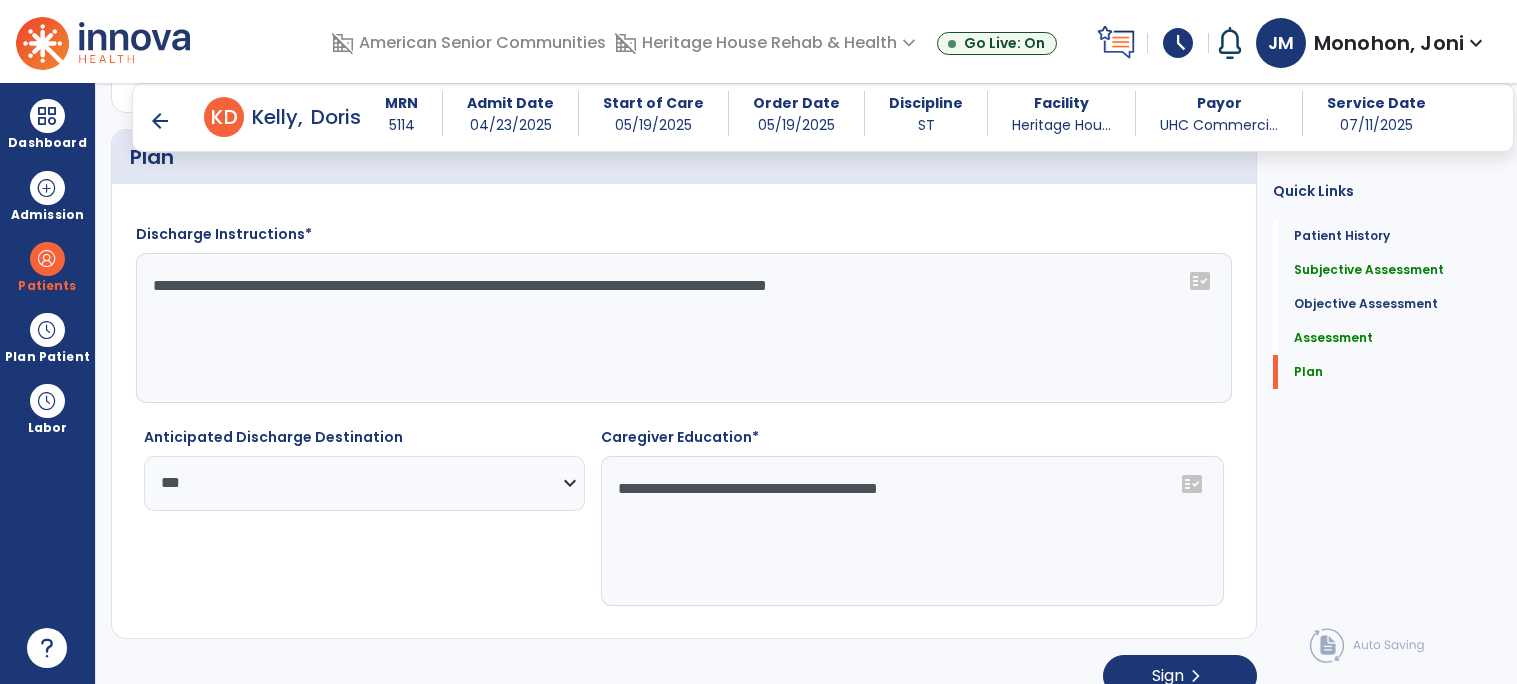 scroll, scrollTop: 1990, scrollLeft: 0, axis: vertical 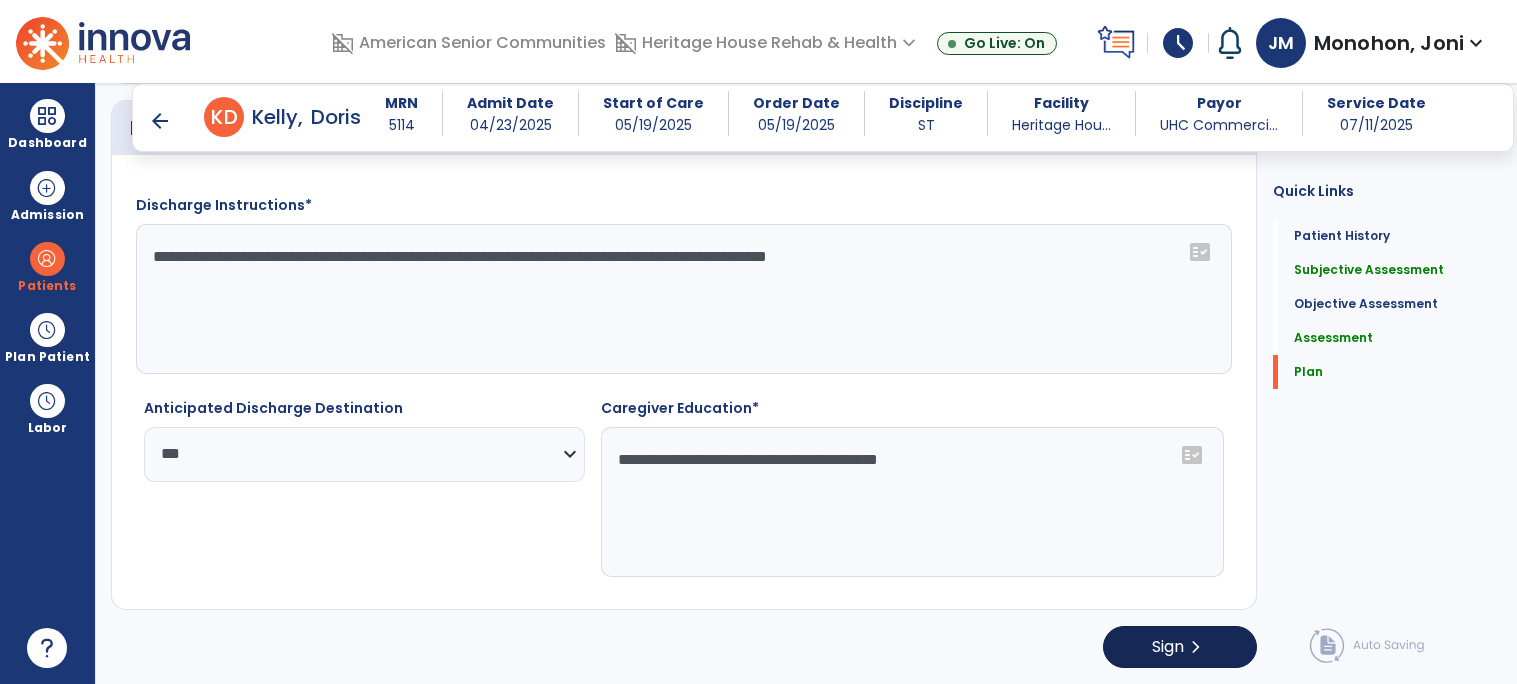 type on "**********" 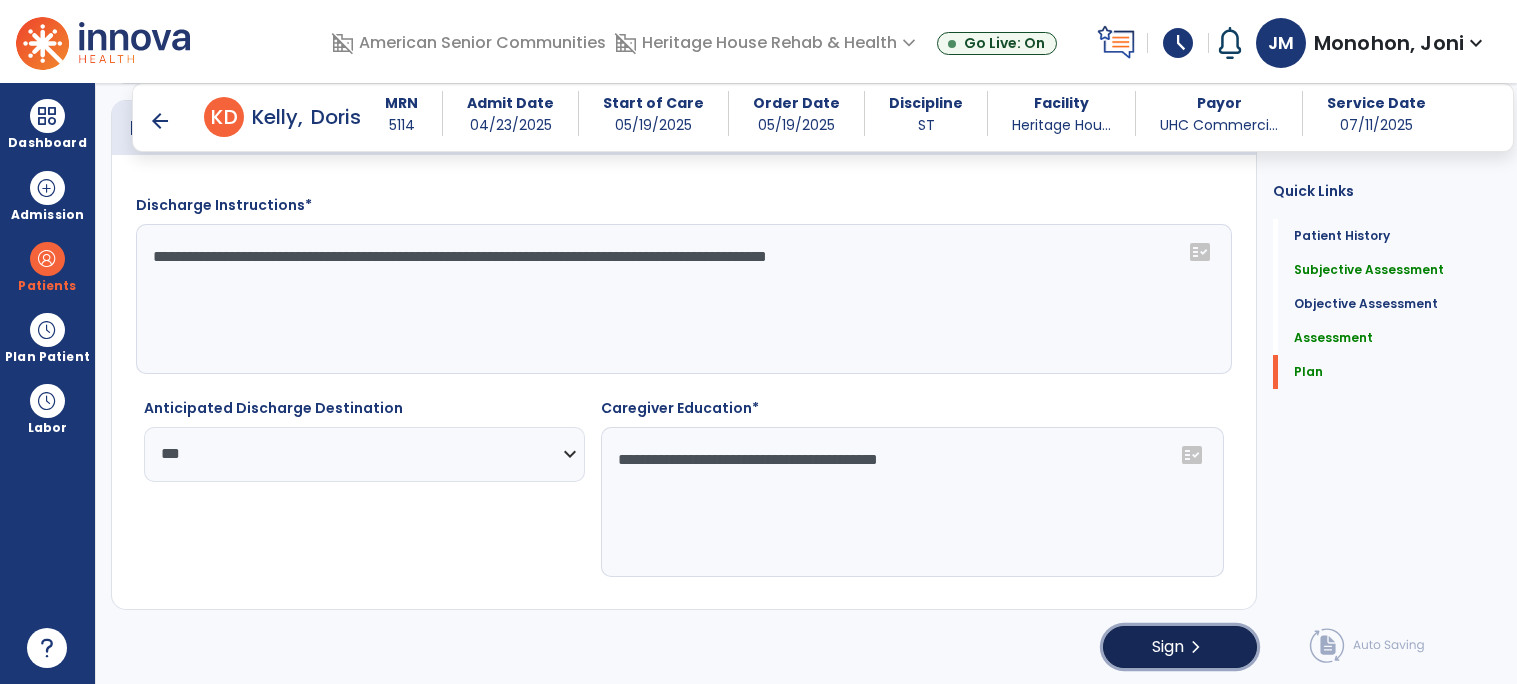 click on "Sign  chevron_right" 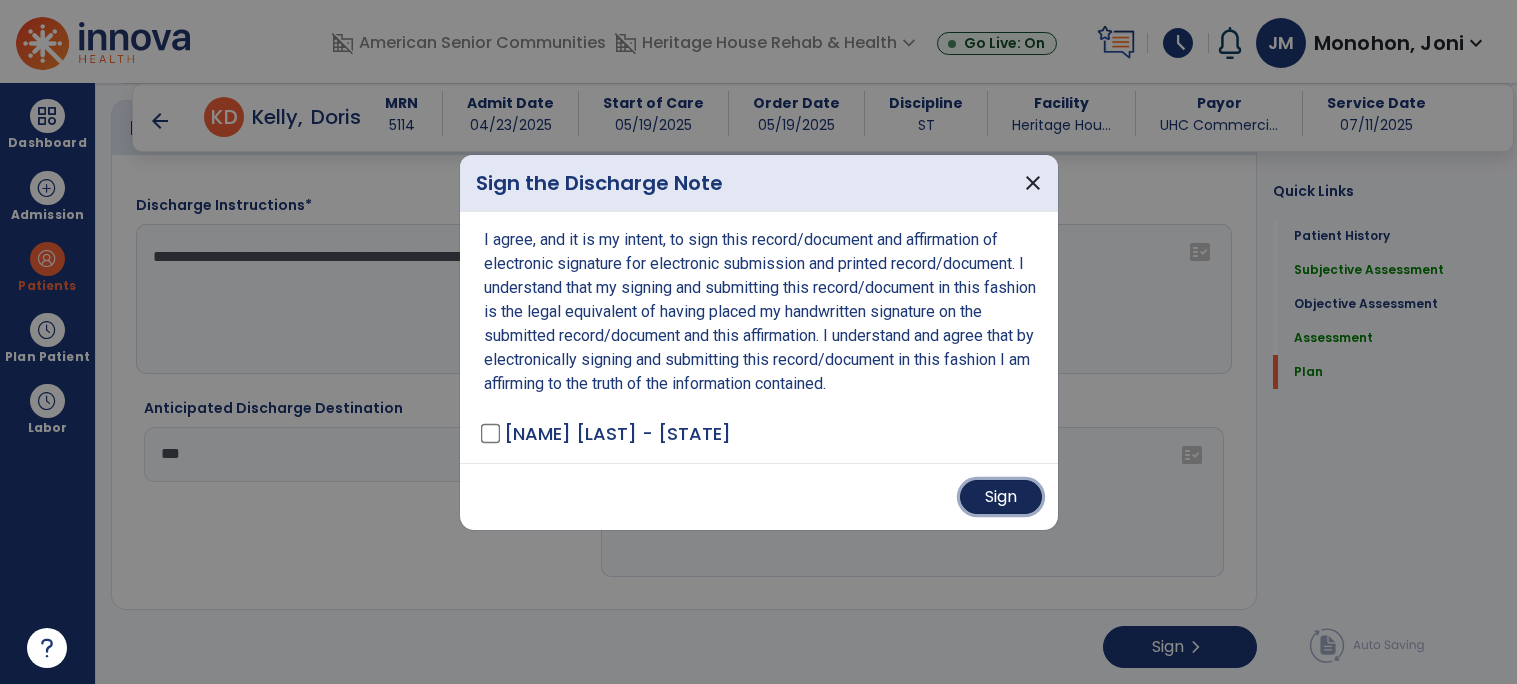 click on "Sign" at bounding box center (1001, 497) 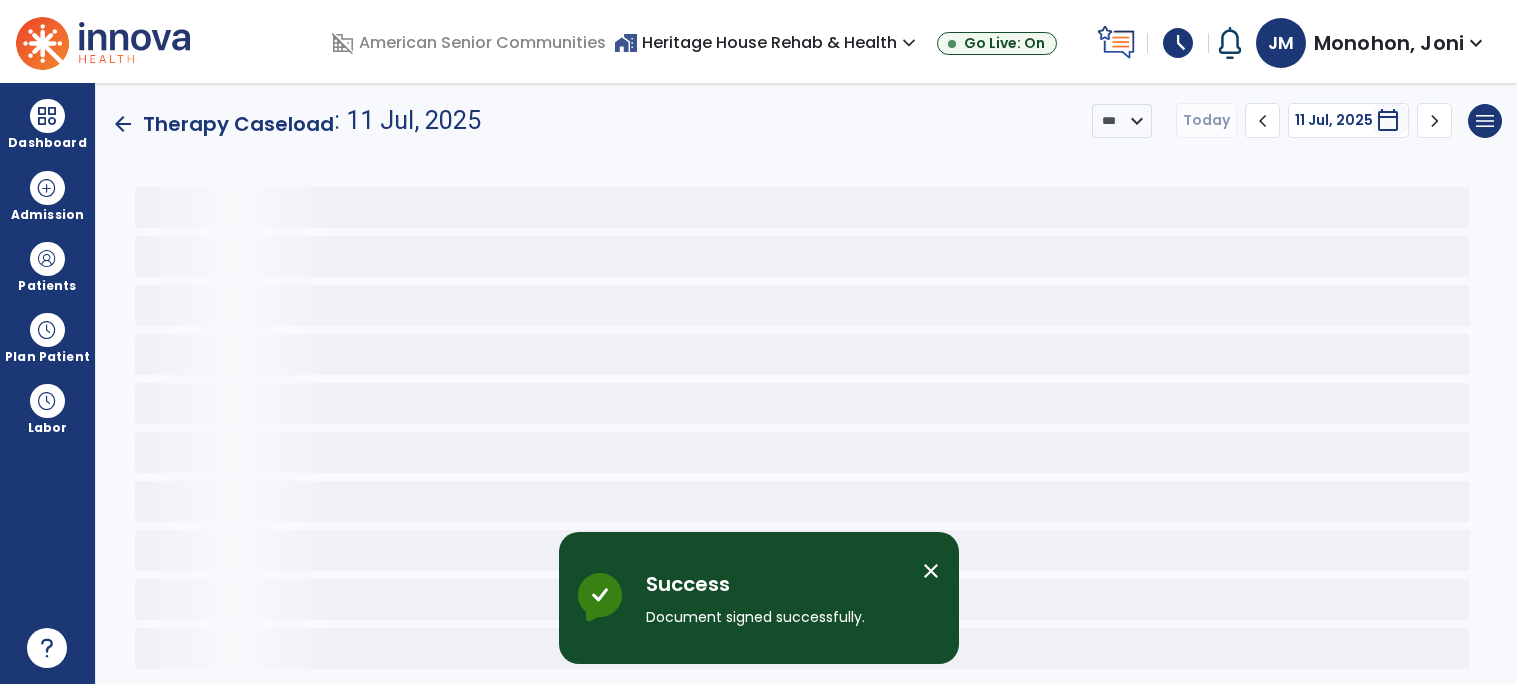 scroll, scrollTop: 0, scrollLeft: 0, axis: both 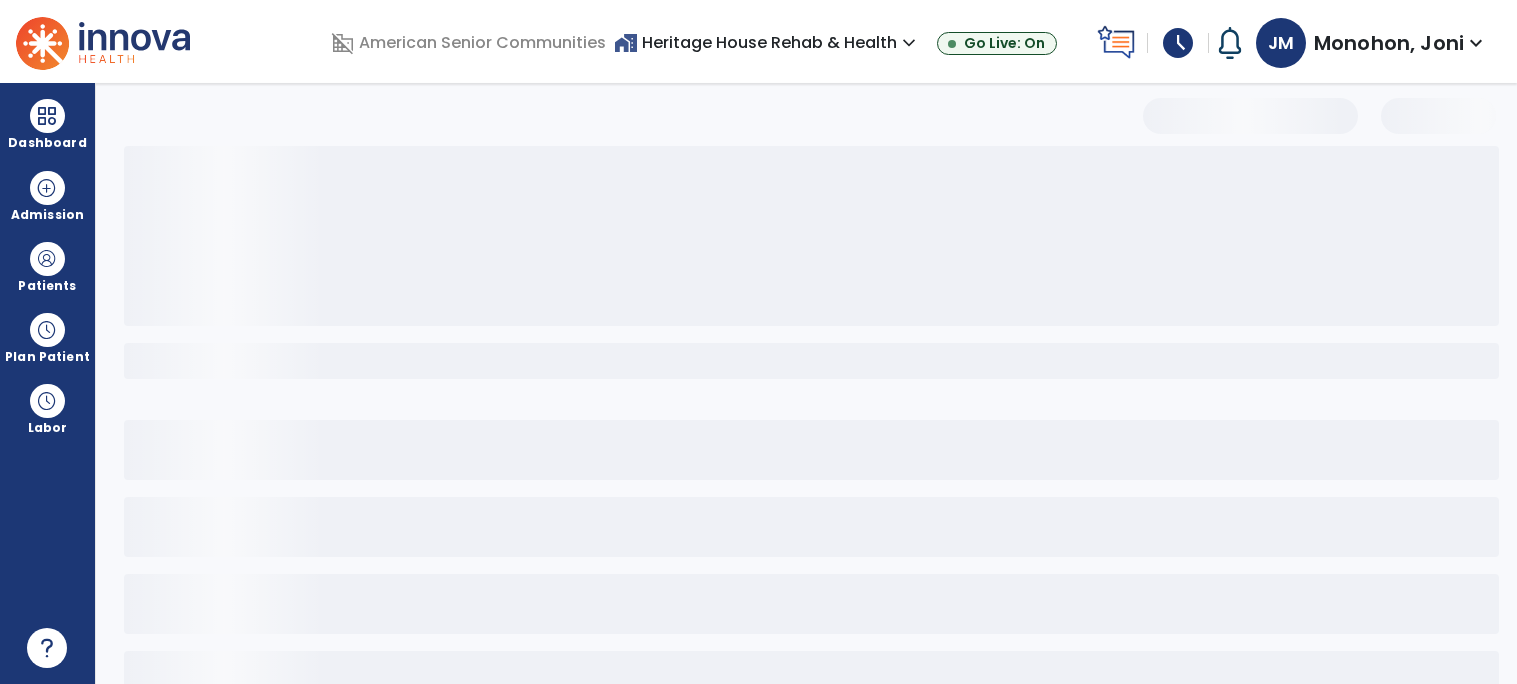 select on "*" 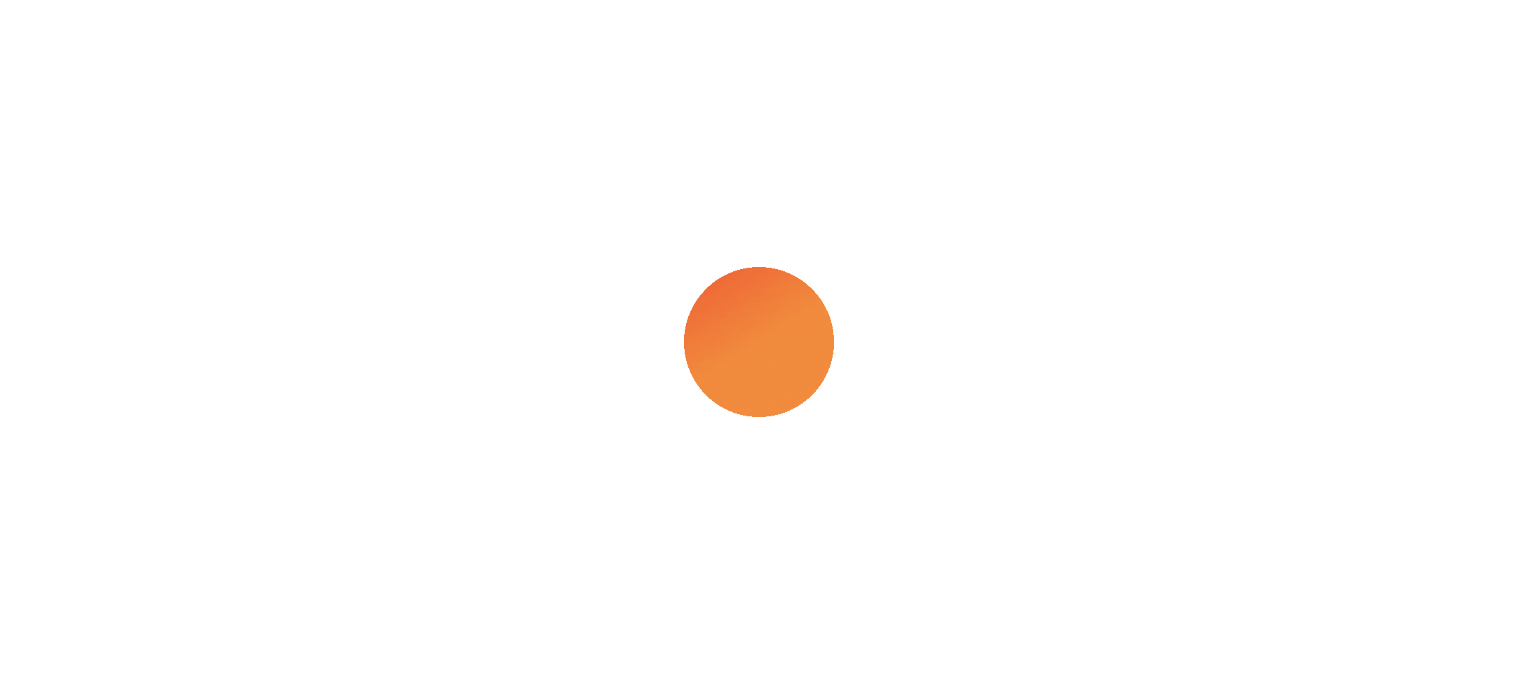 scroll, scrollTop: 0, scrollLeft: 0, axis: both 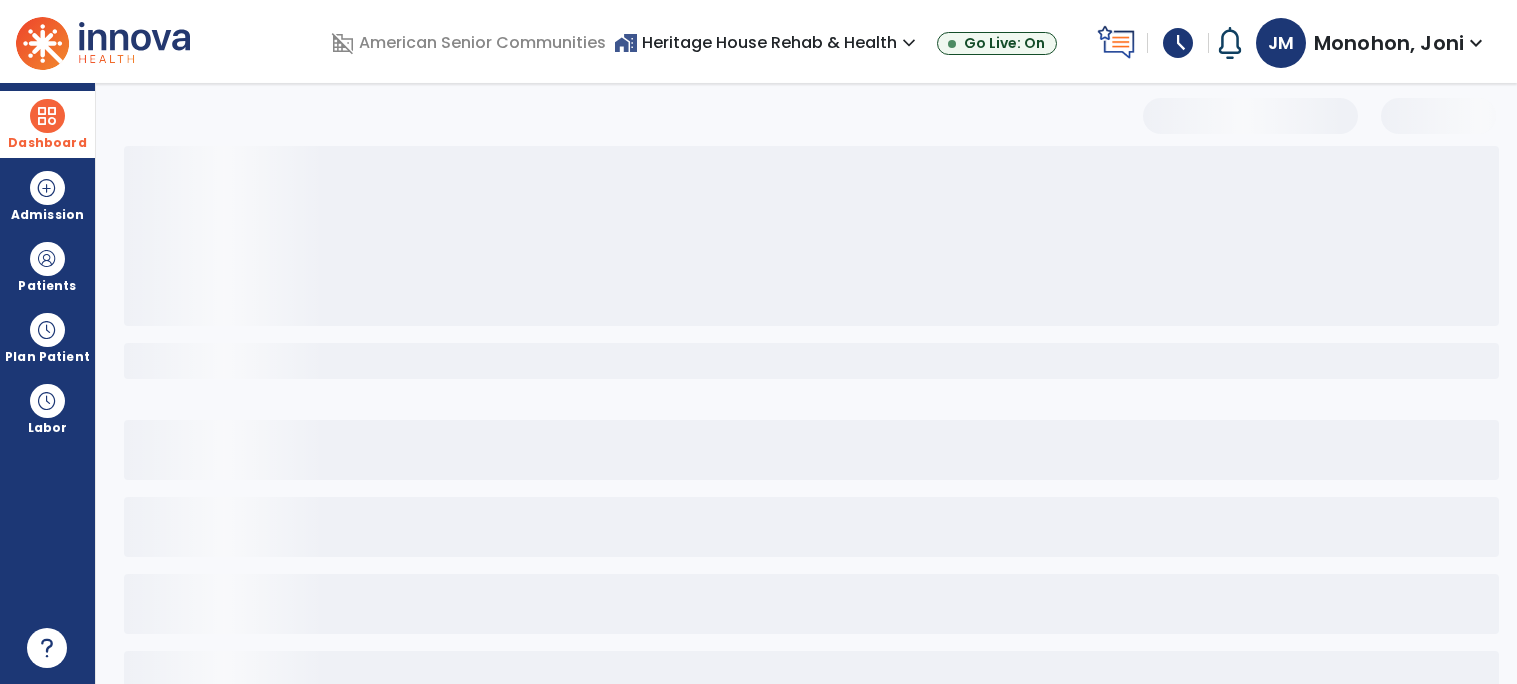 click on "Dashboard" at bounding box center [47, 143] 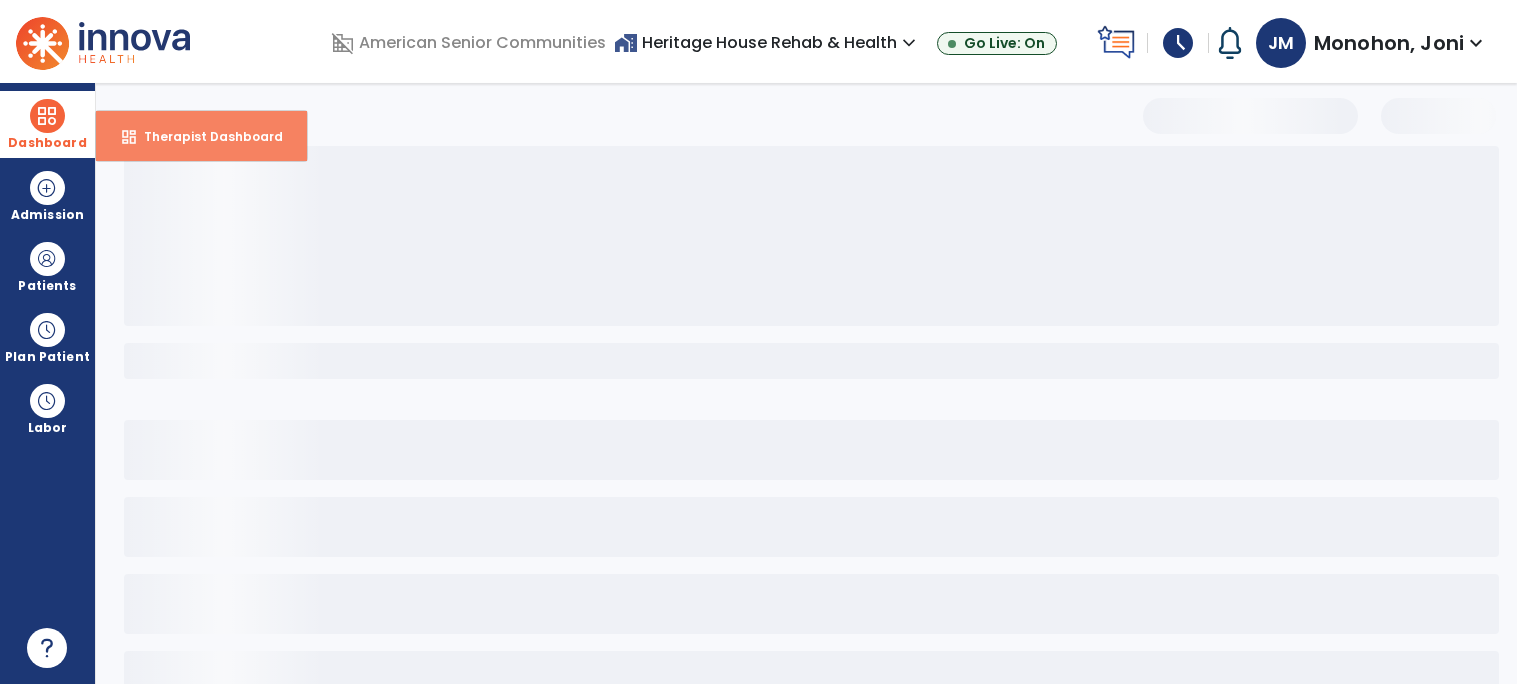 click on "Therapist Dashboard" at bounding box center [205, 136] 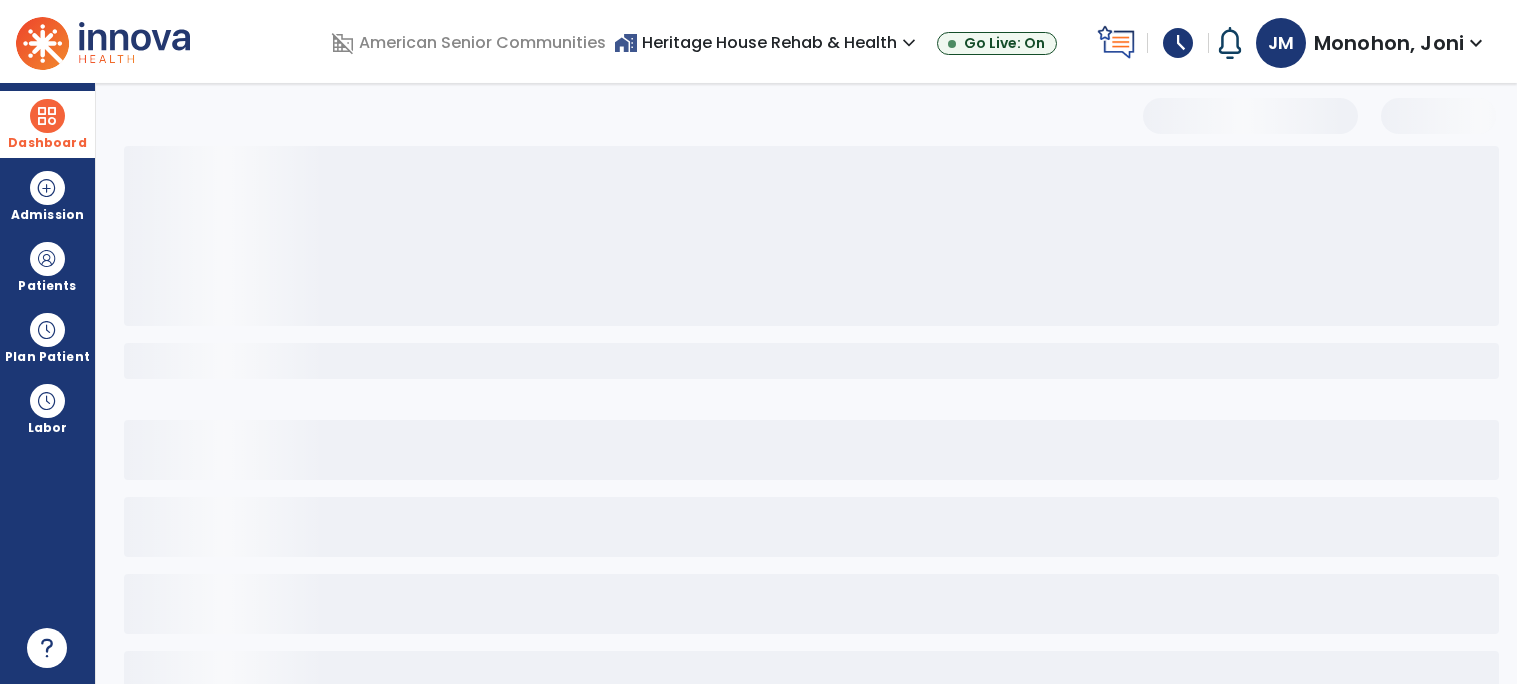click on "Dashboard" at bounding box center (47, 143) 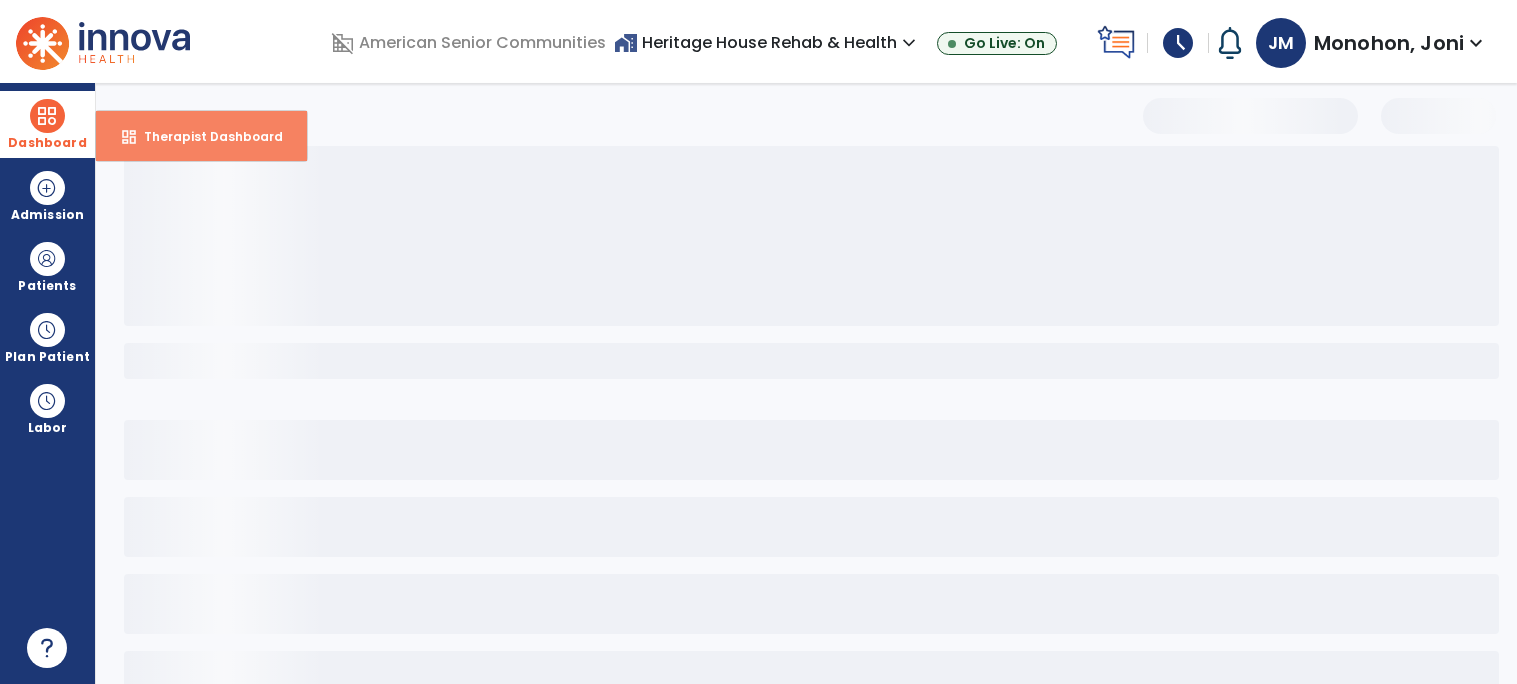click on "Therapist Dashboard" at bounding box center [205, 136] 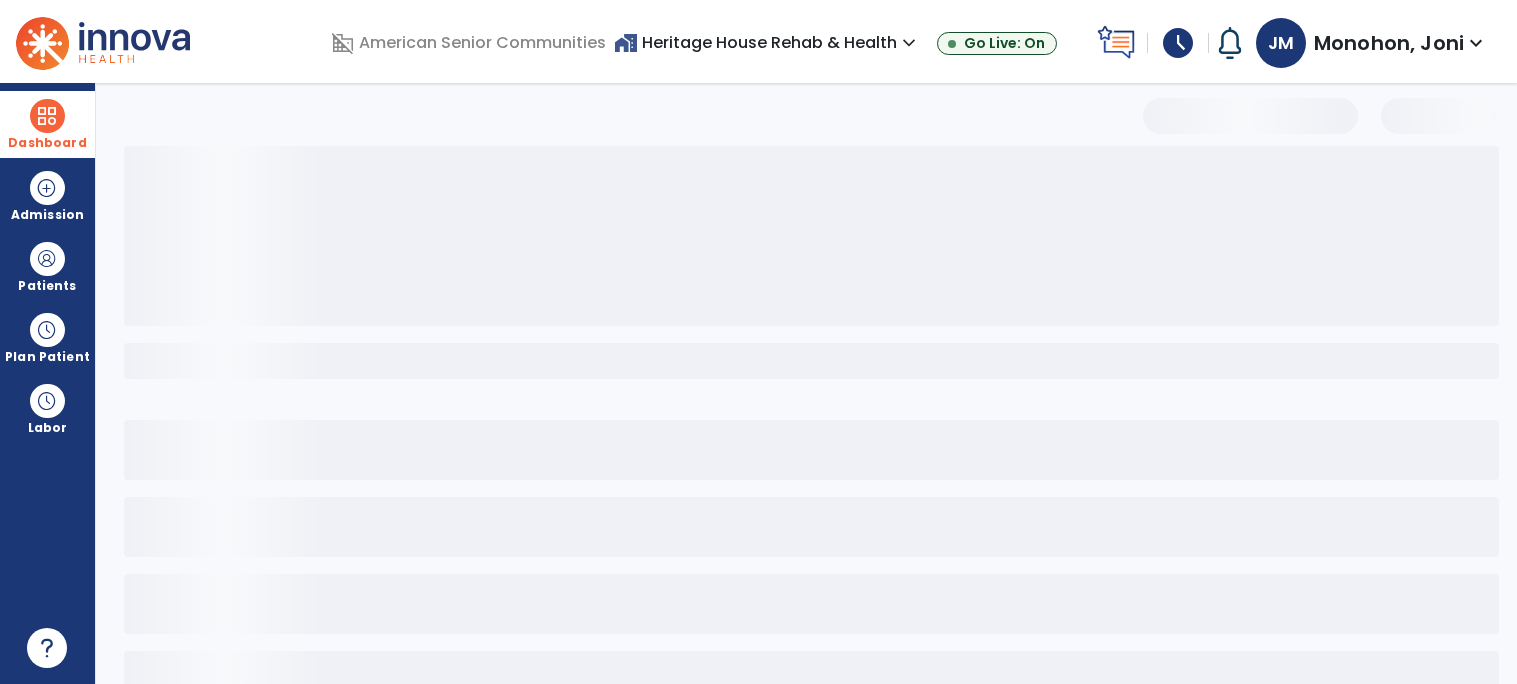 click at bounding box center (811, 236) 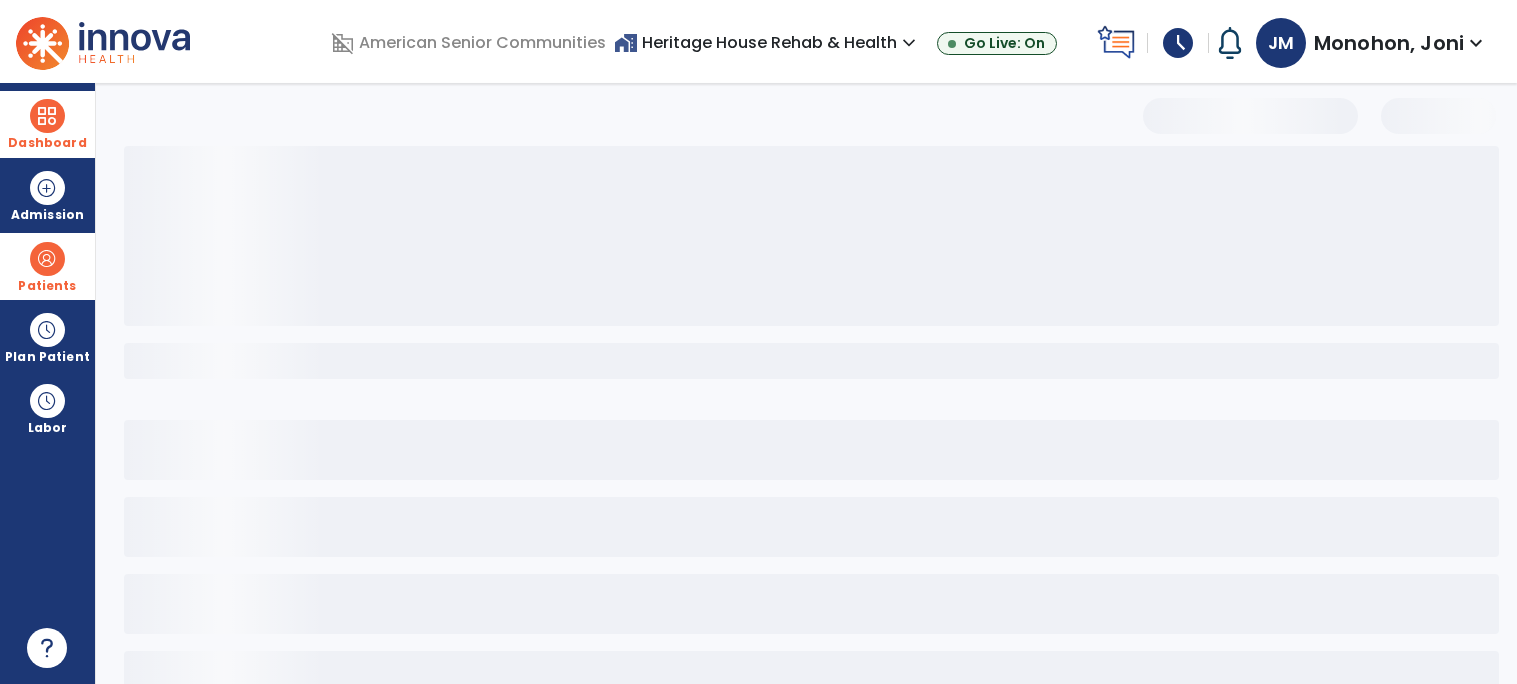 click at bounding box center (47, 259) 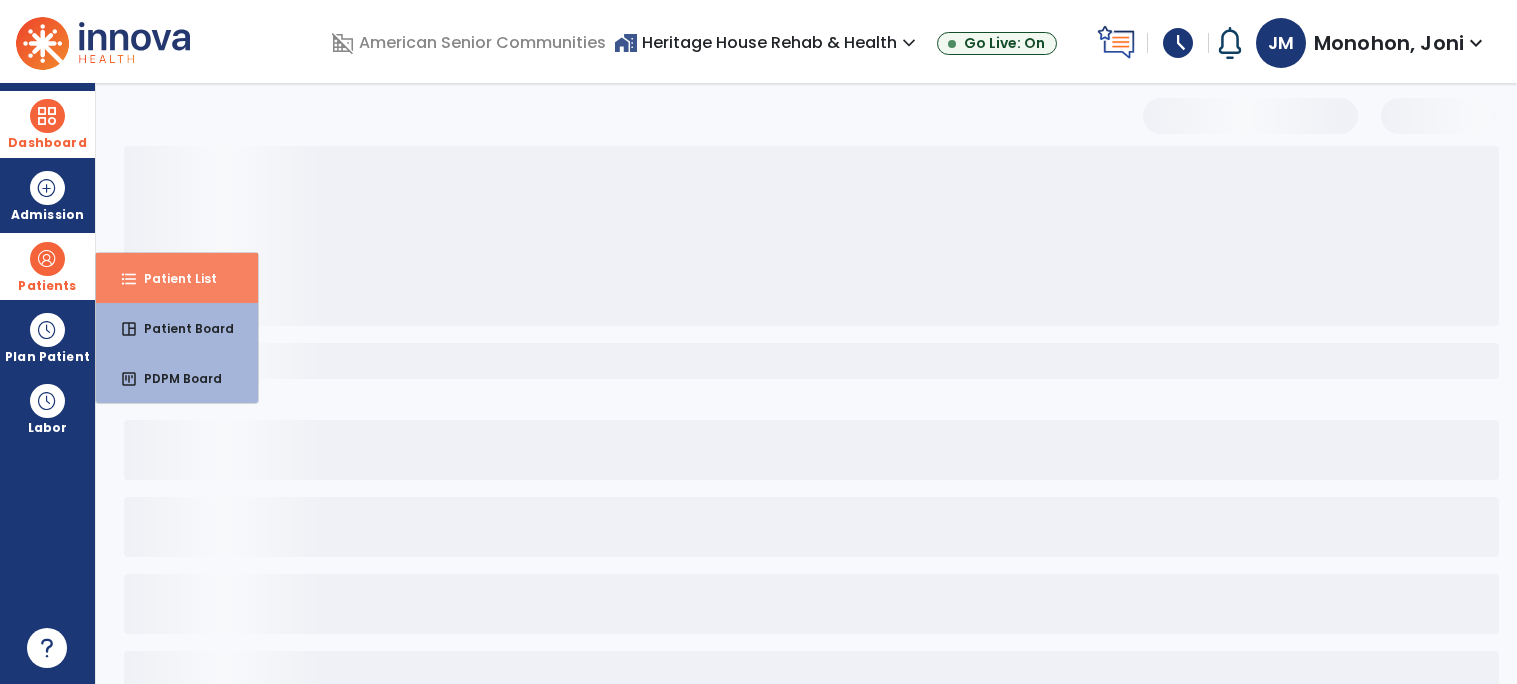 click on "Patient List" at bounding box center [172, 278] 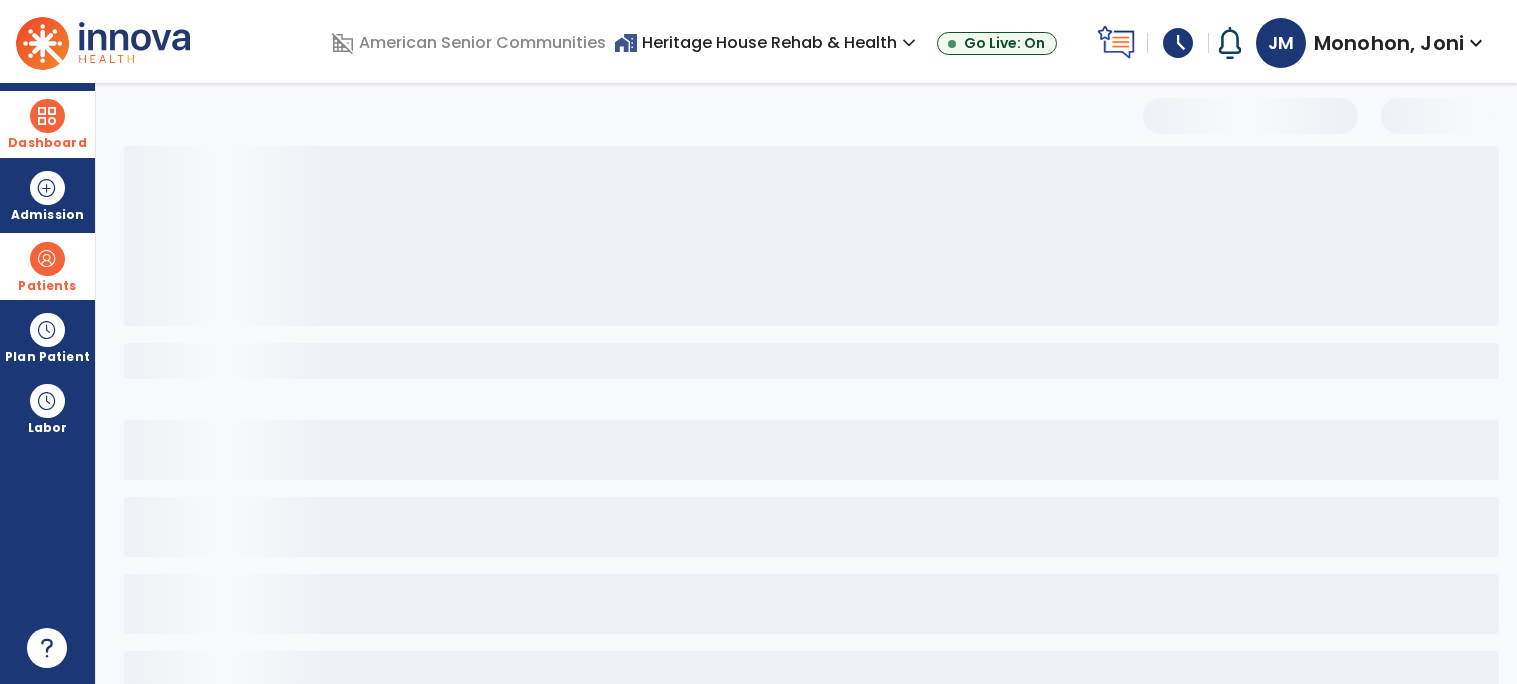 select on "***" 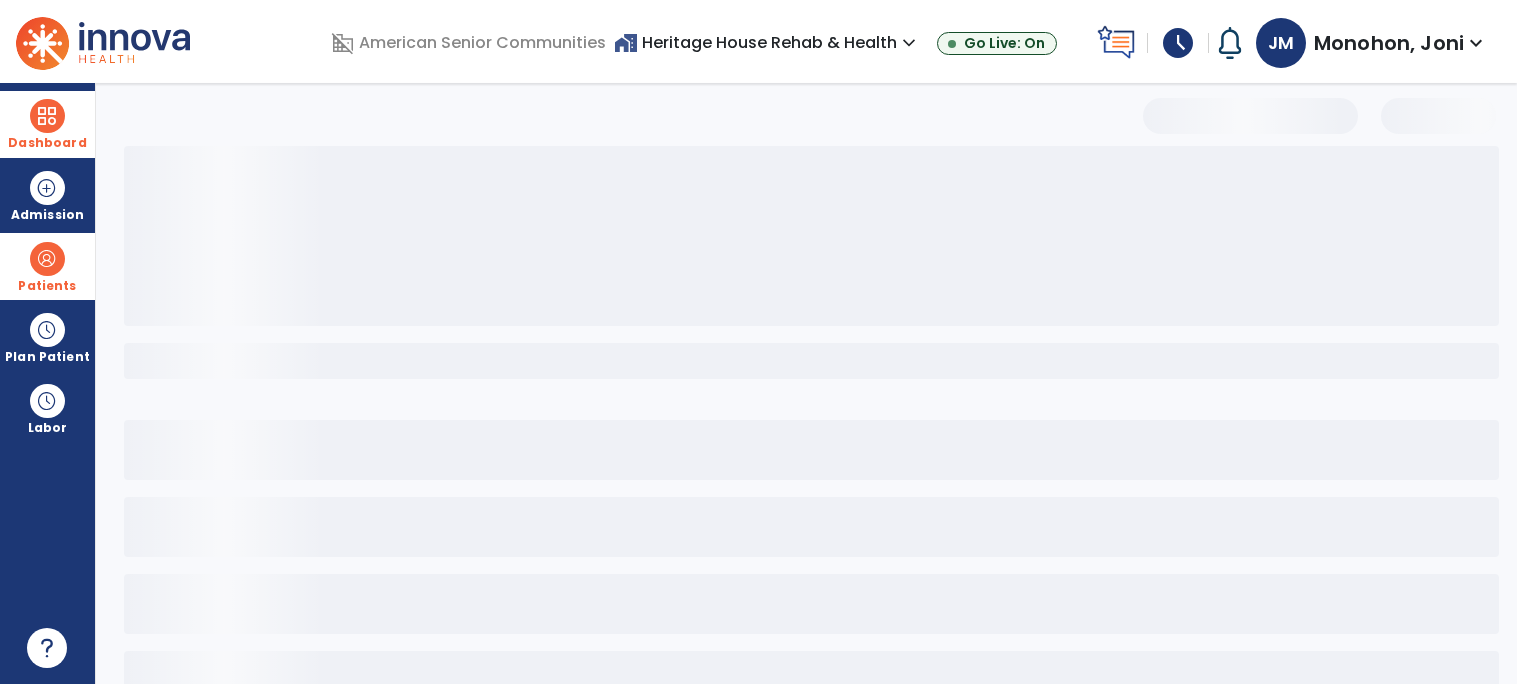click at bounding box center [47, 116] 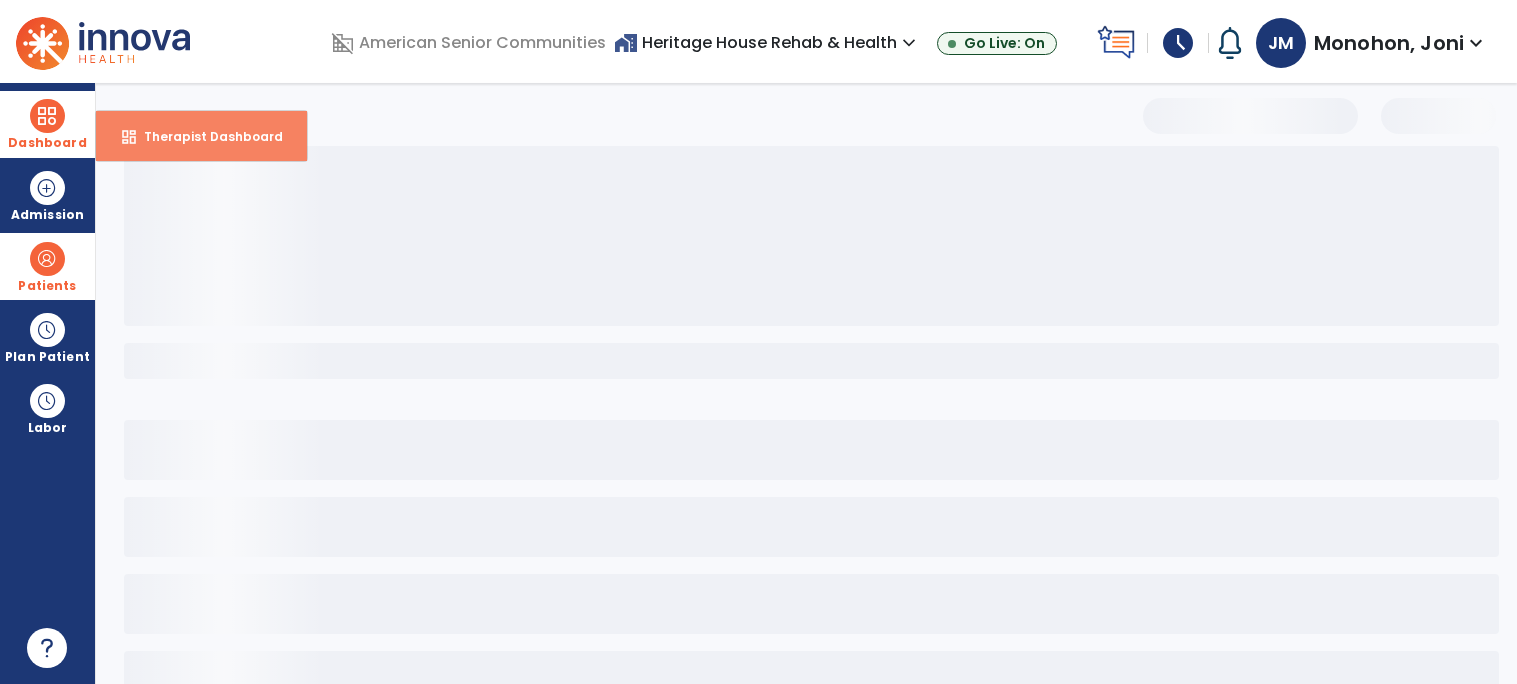 click on "Therapist Dashboard" at bounding box center [205, 136] 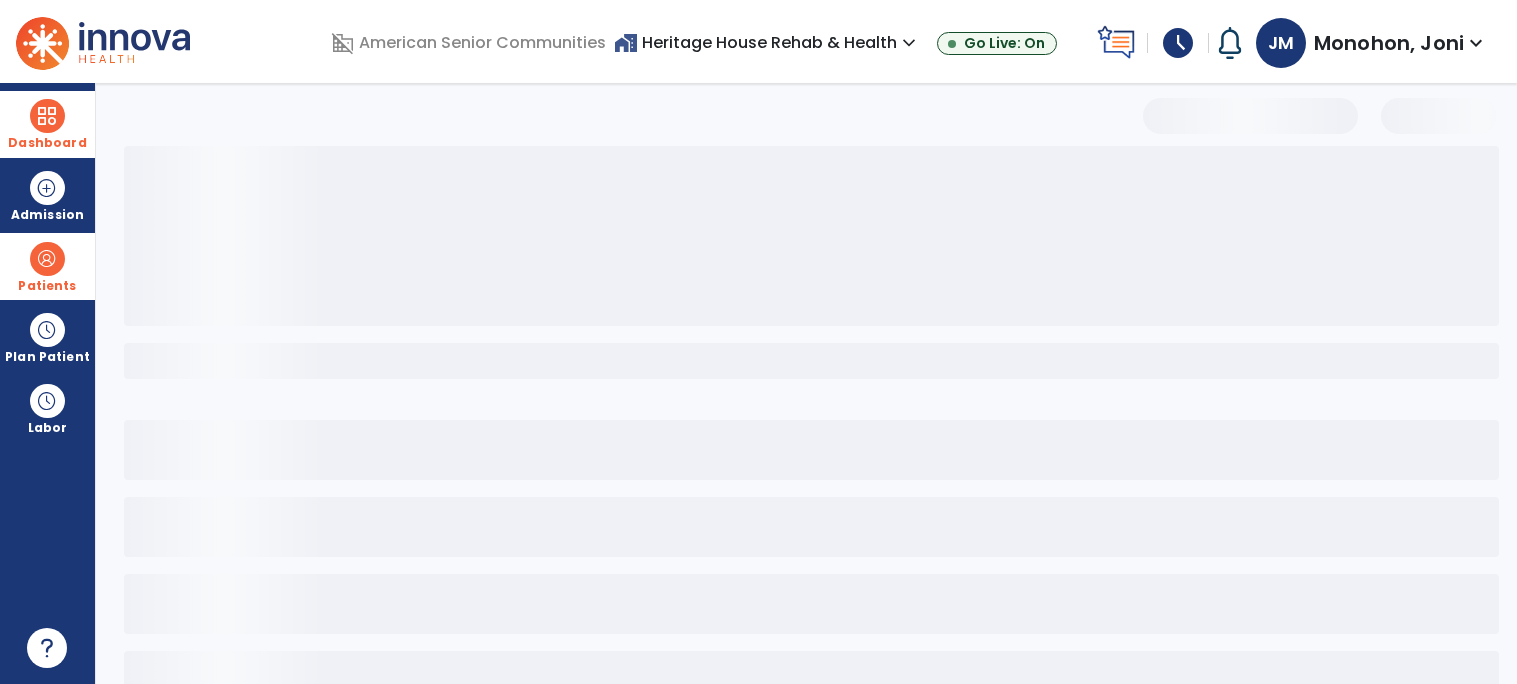click at bounding box center [47, 259] 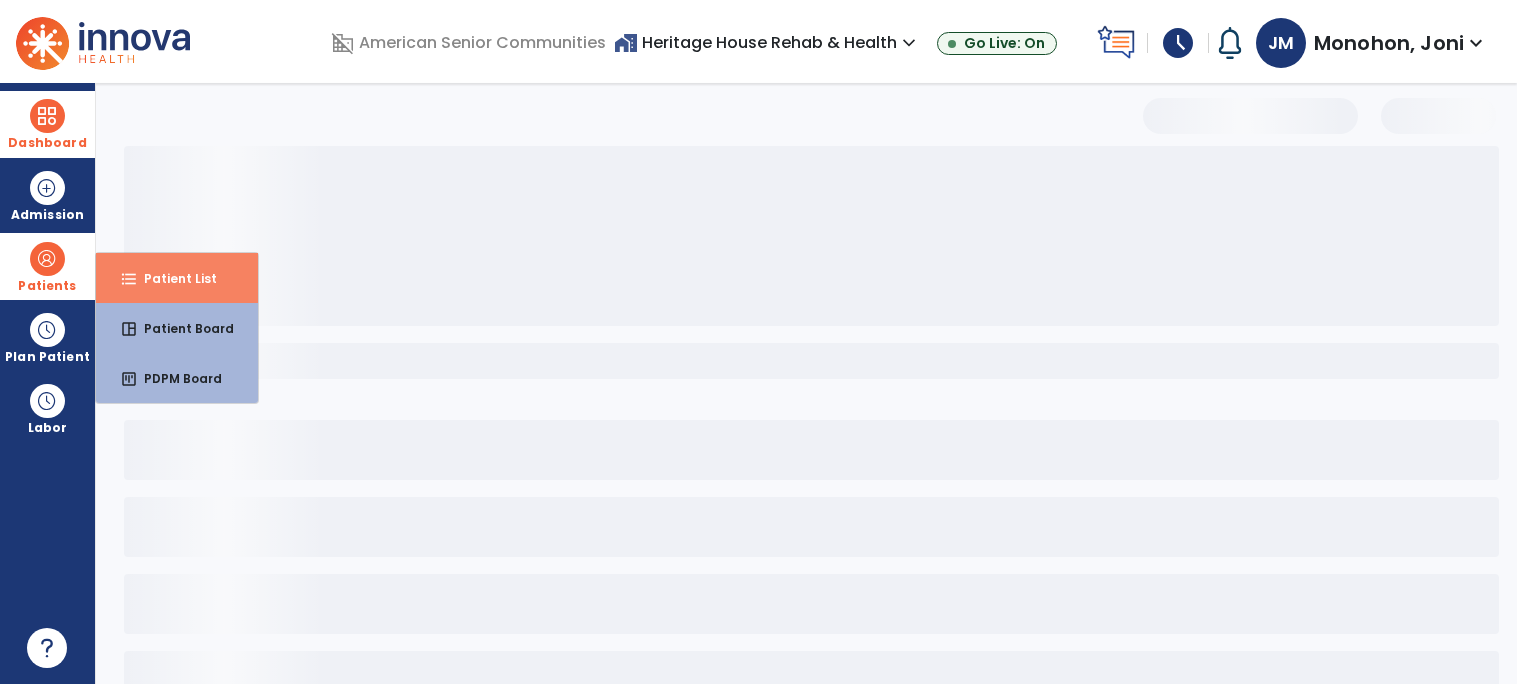 click on "Patient List" at bounding box center (172, 278) 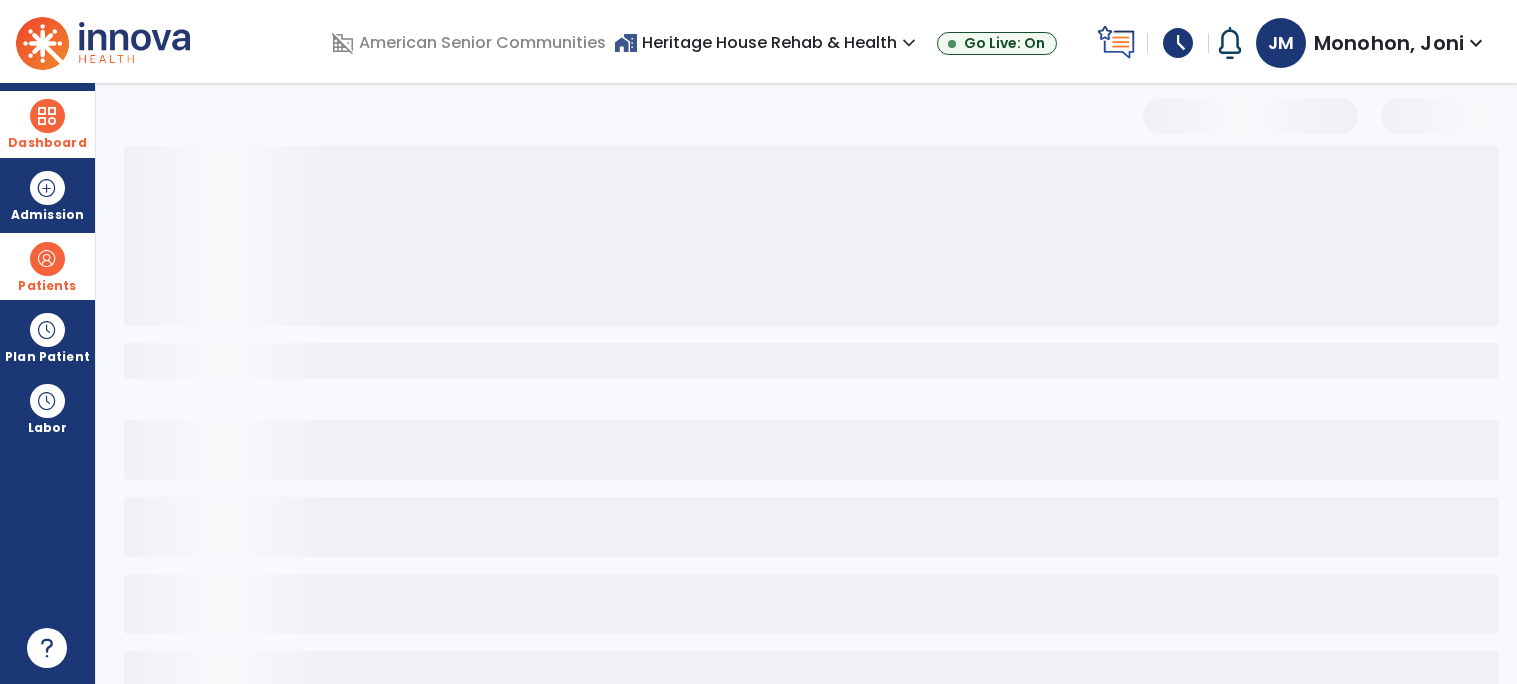 select on "***" 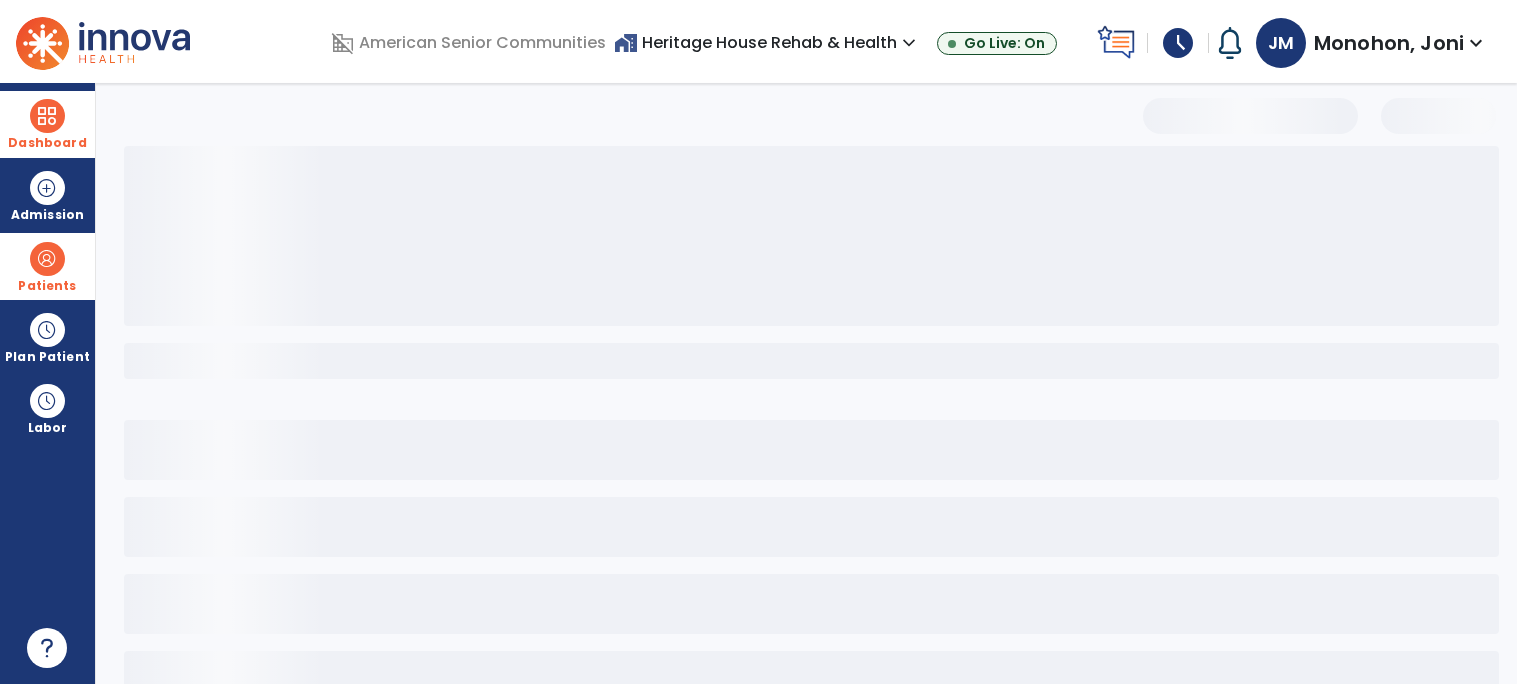 click at bounding box center (47, 116) 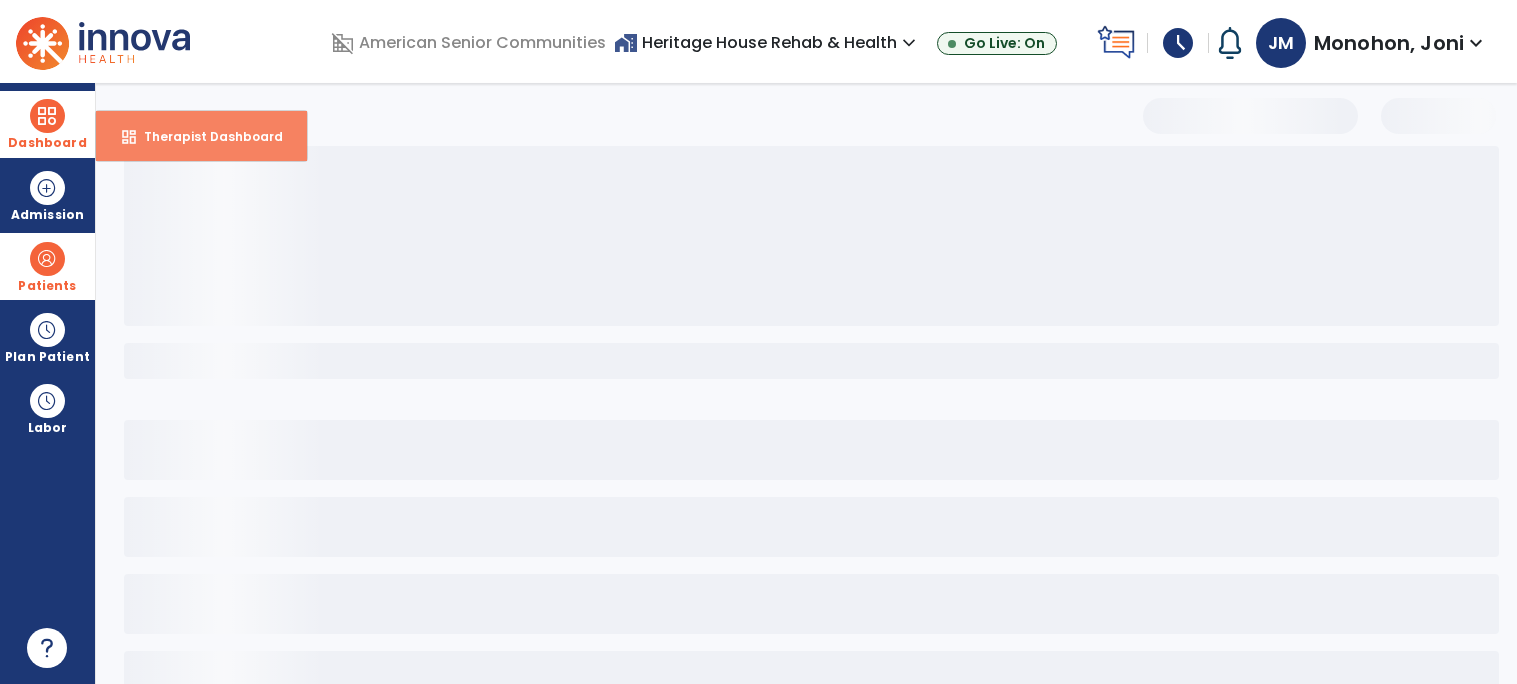 click on "Therapist Dashboard" at bounding box center [205, 136] 